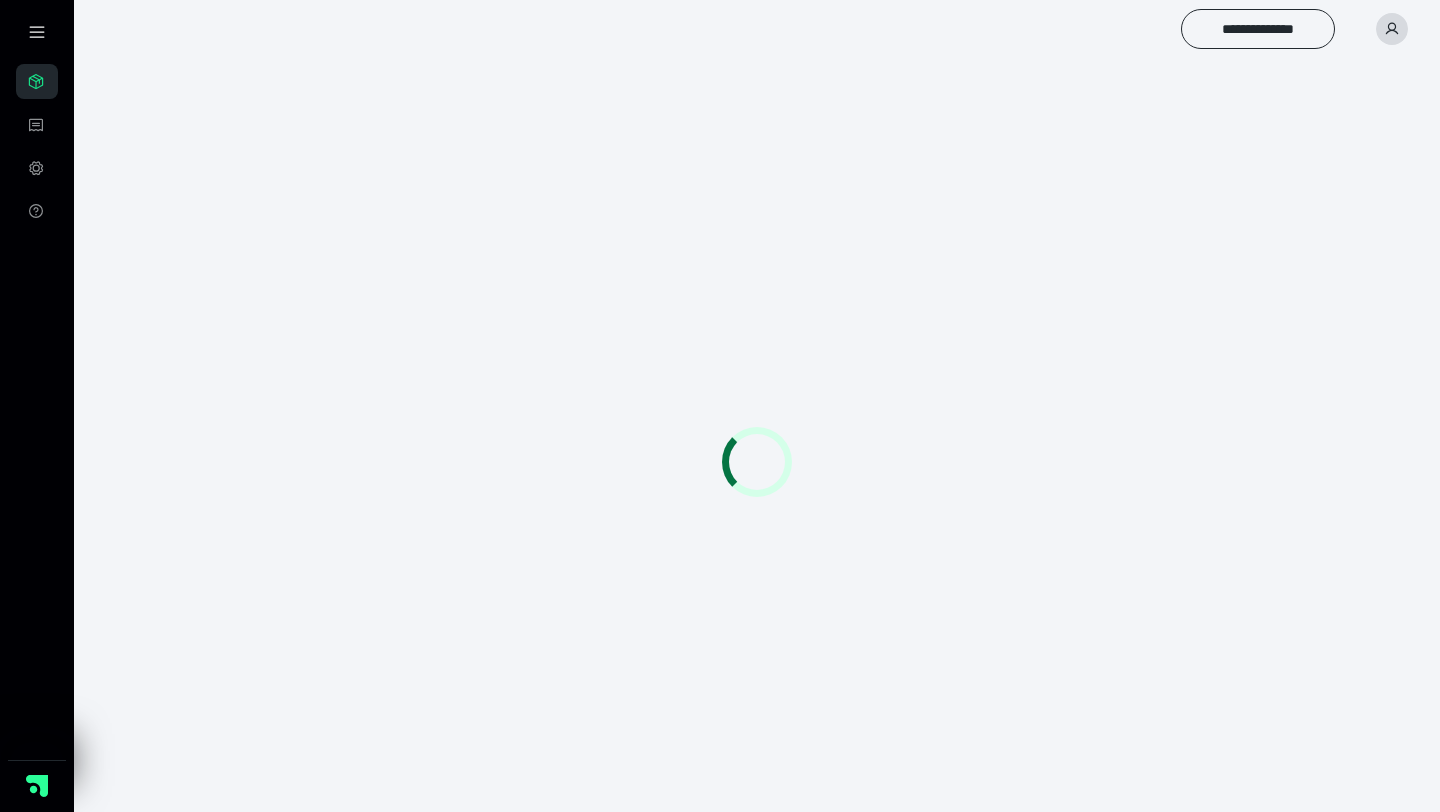 scroll, scrollTop: 0, scrollLeft: 0, axis: both 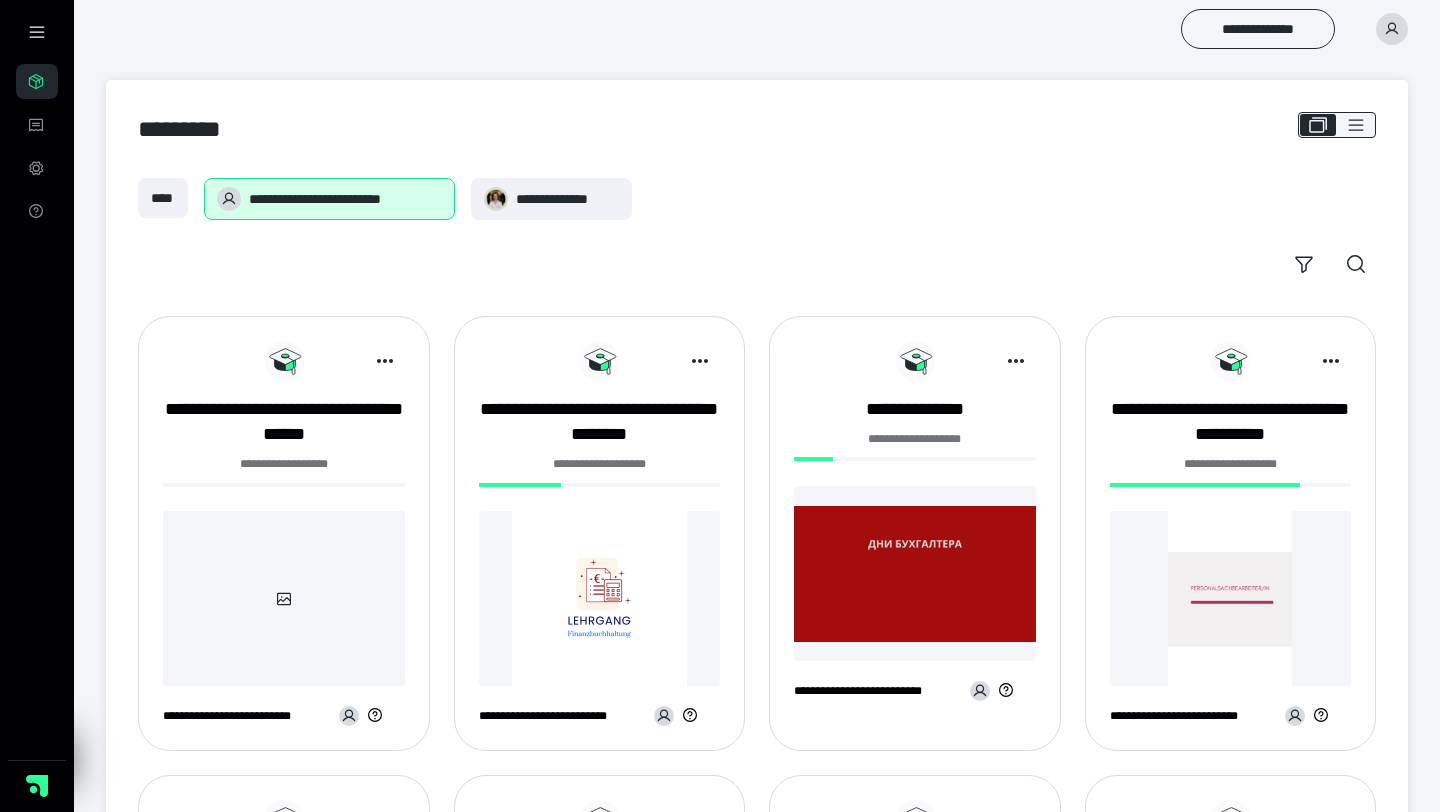 click on "**********" at bounding box center [600, 541] 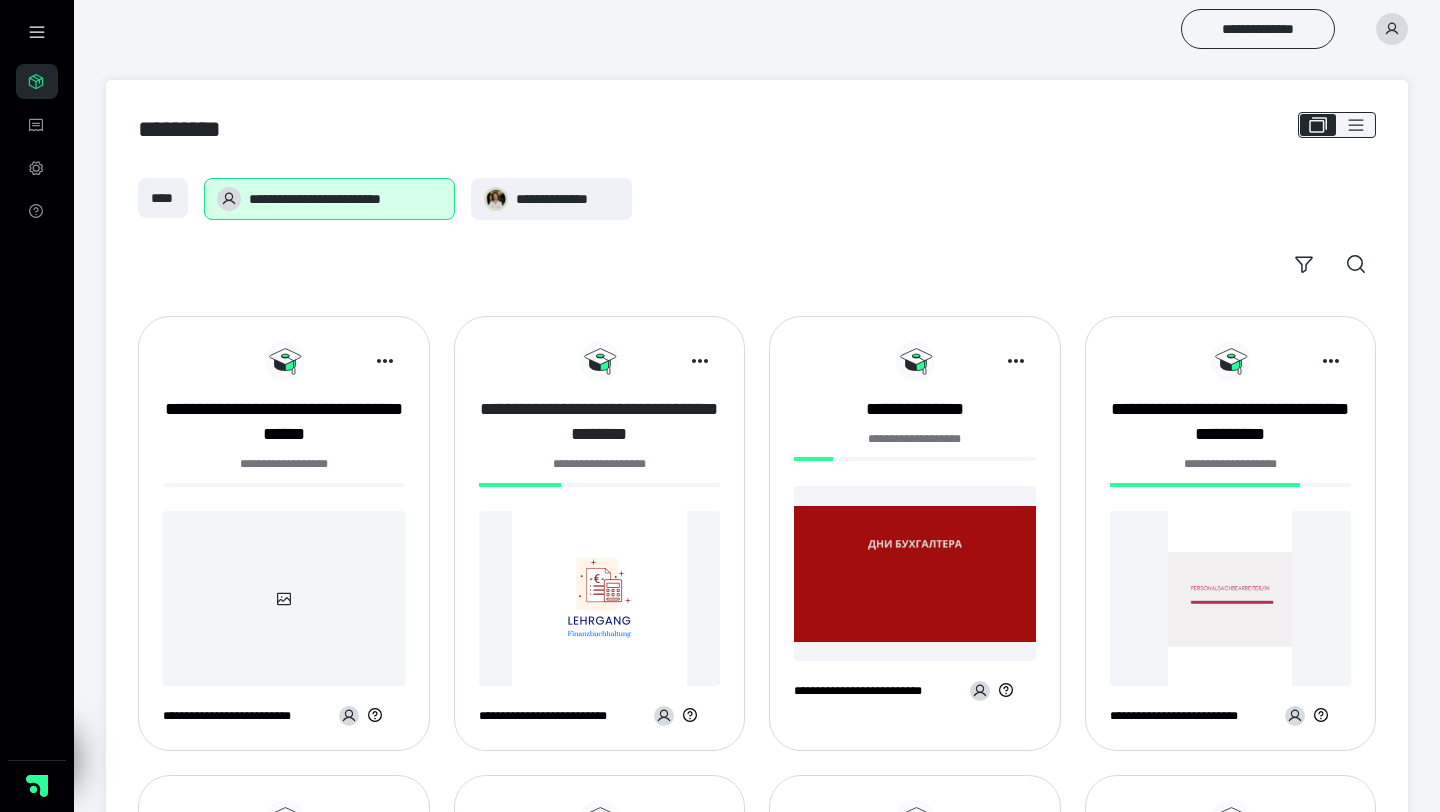 click on "**********" at bounding box center [600, 422] 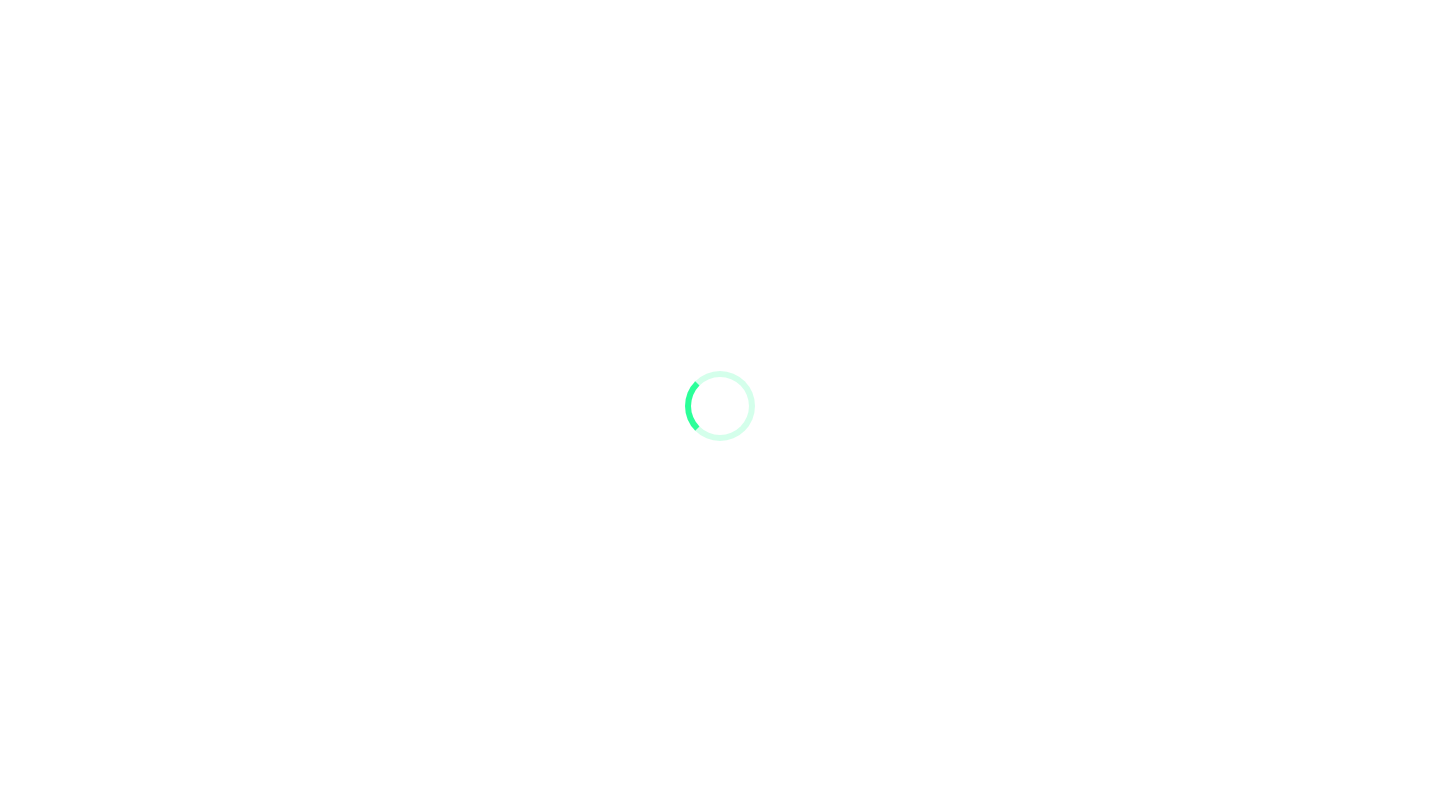 scroll, scrollTop: 0, scrollLeft: 0, axis: both 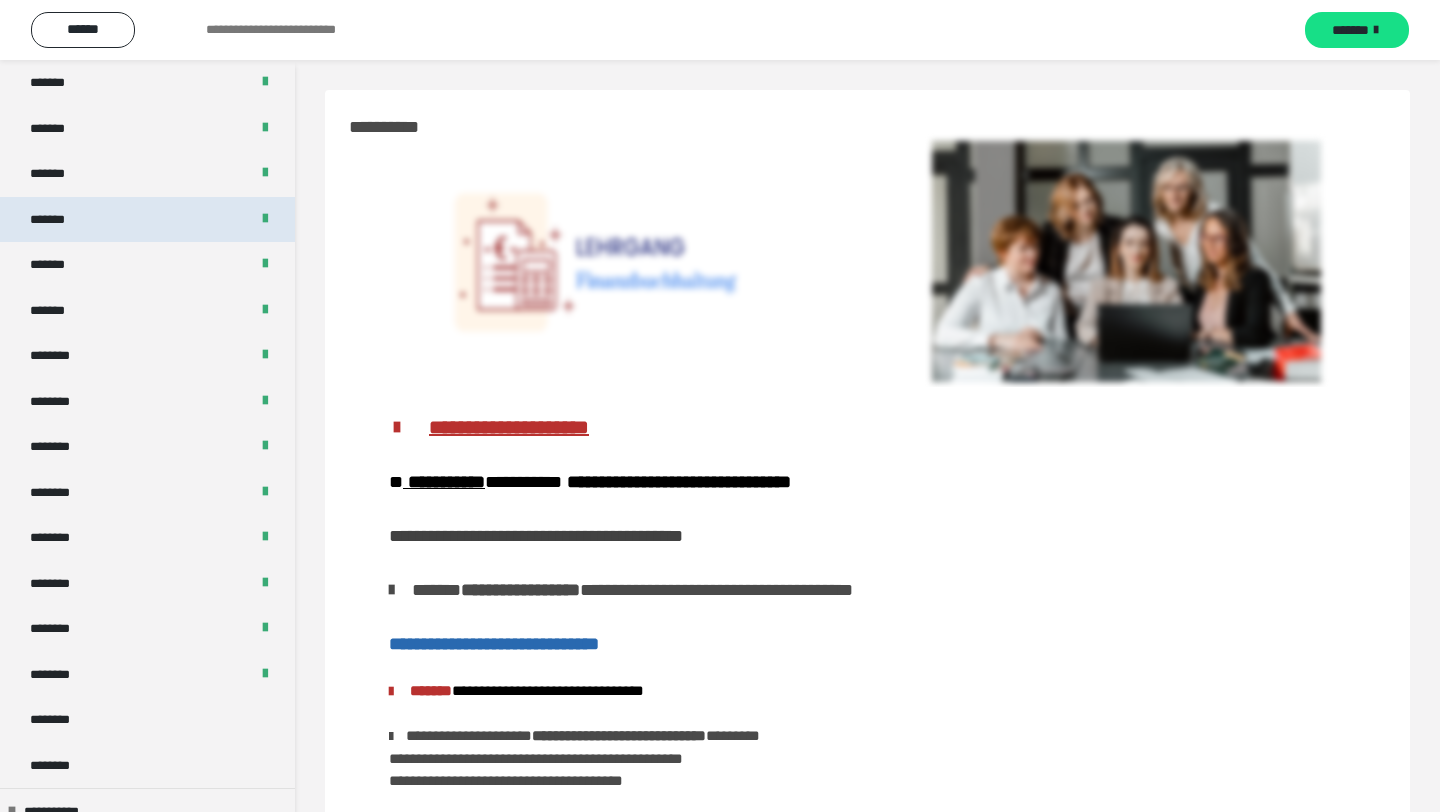 click on "*******" at bounding box center (147, 220) 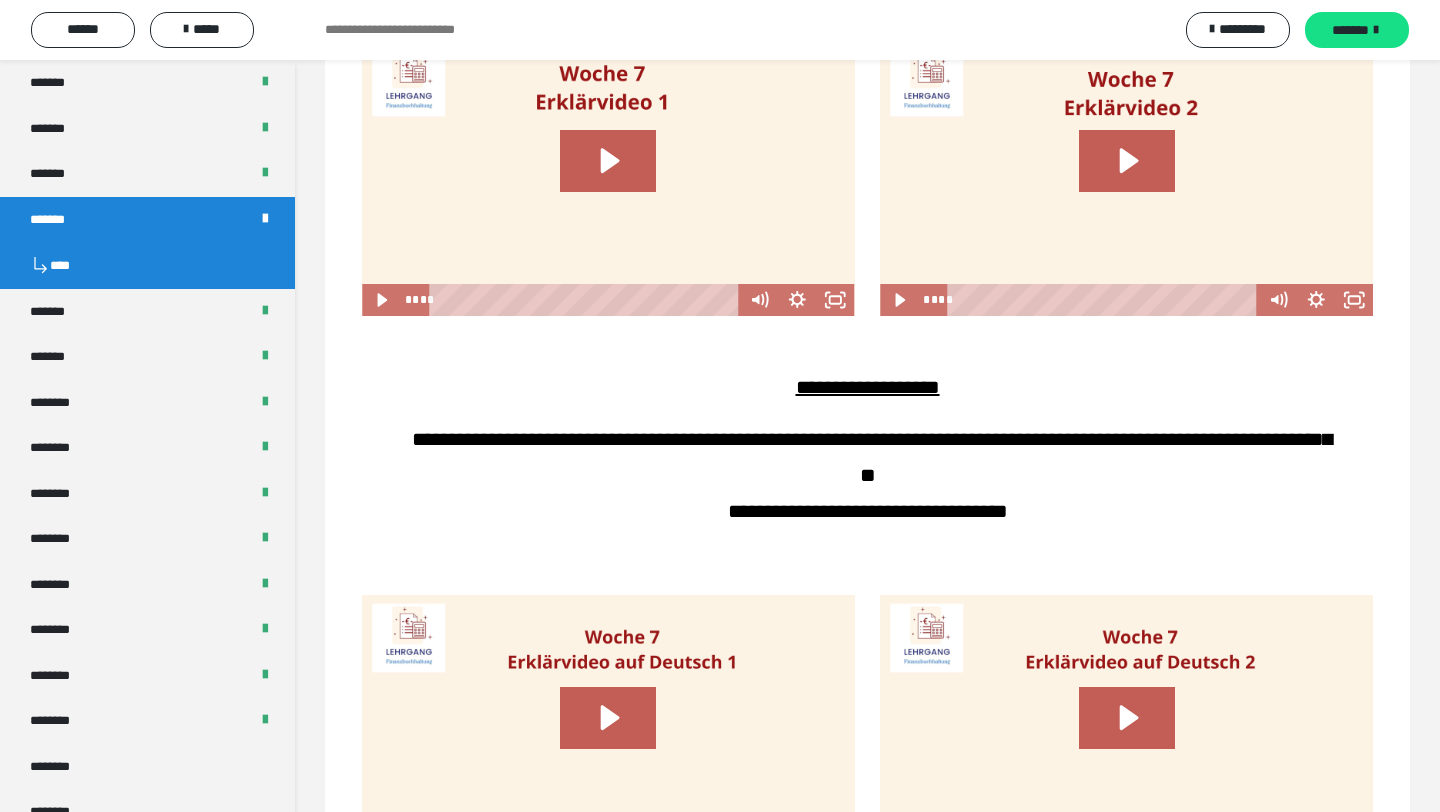 scroll, scrollTop: 1084, scrollLeft: 0, axis: vertical 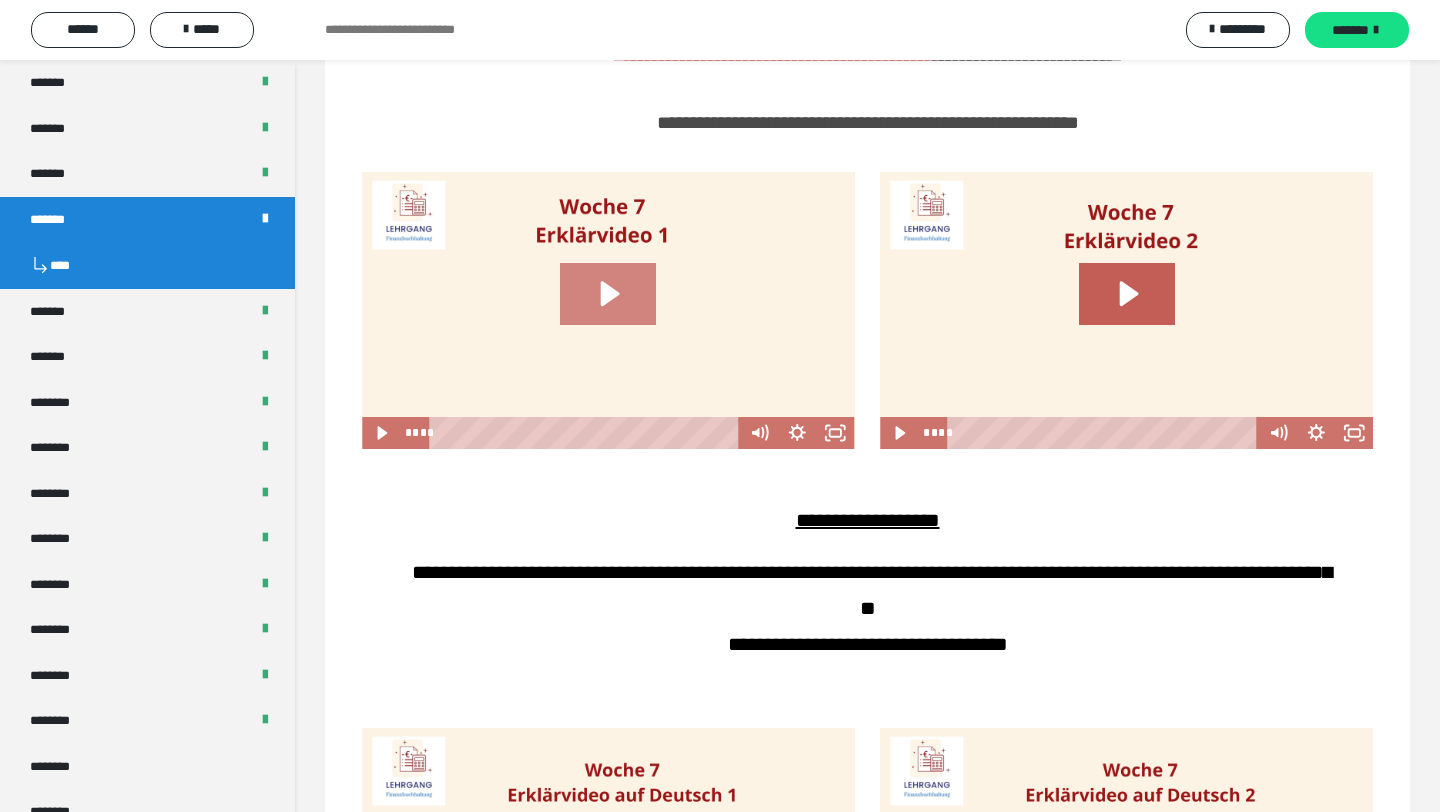 click 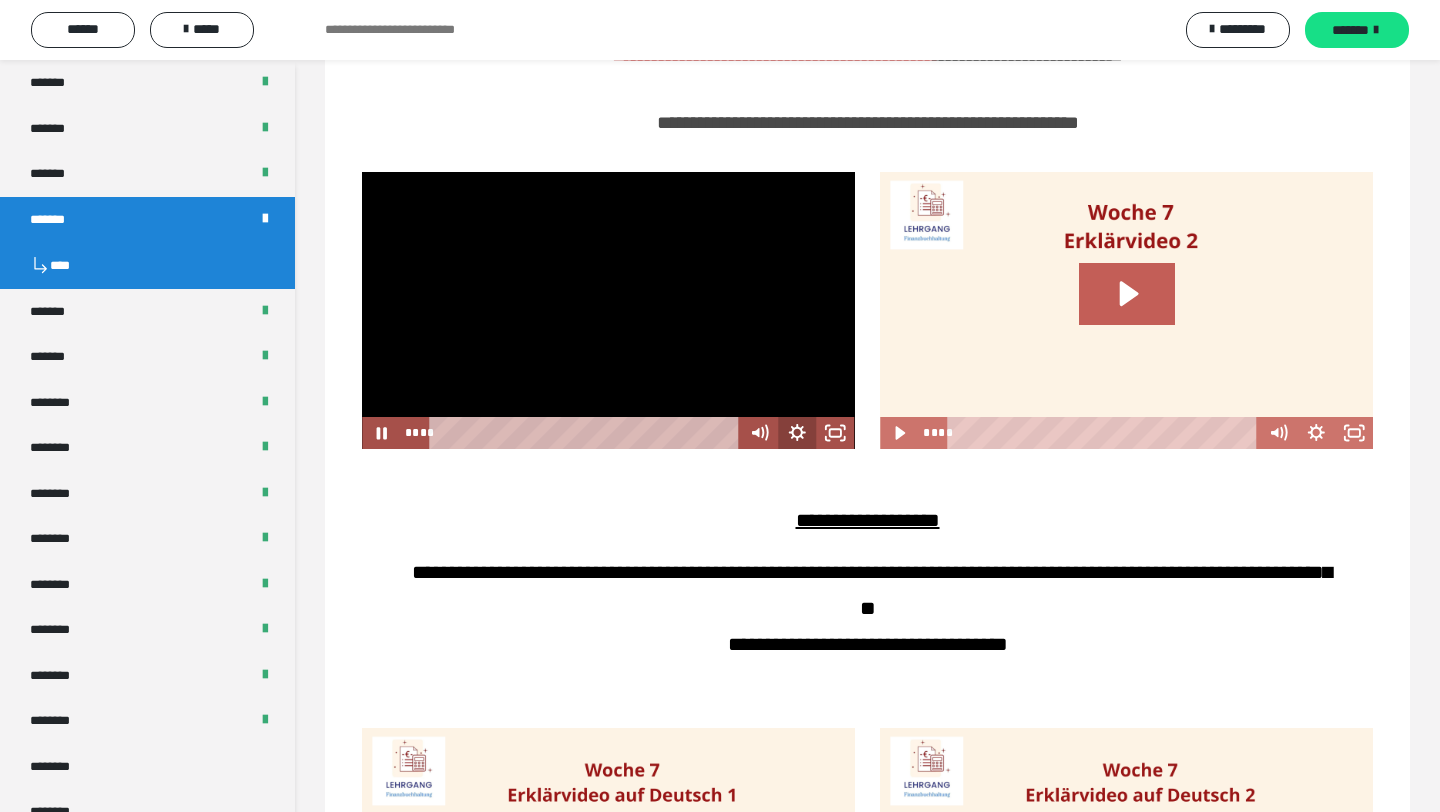 click 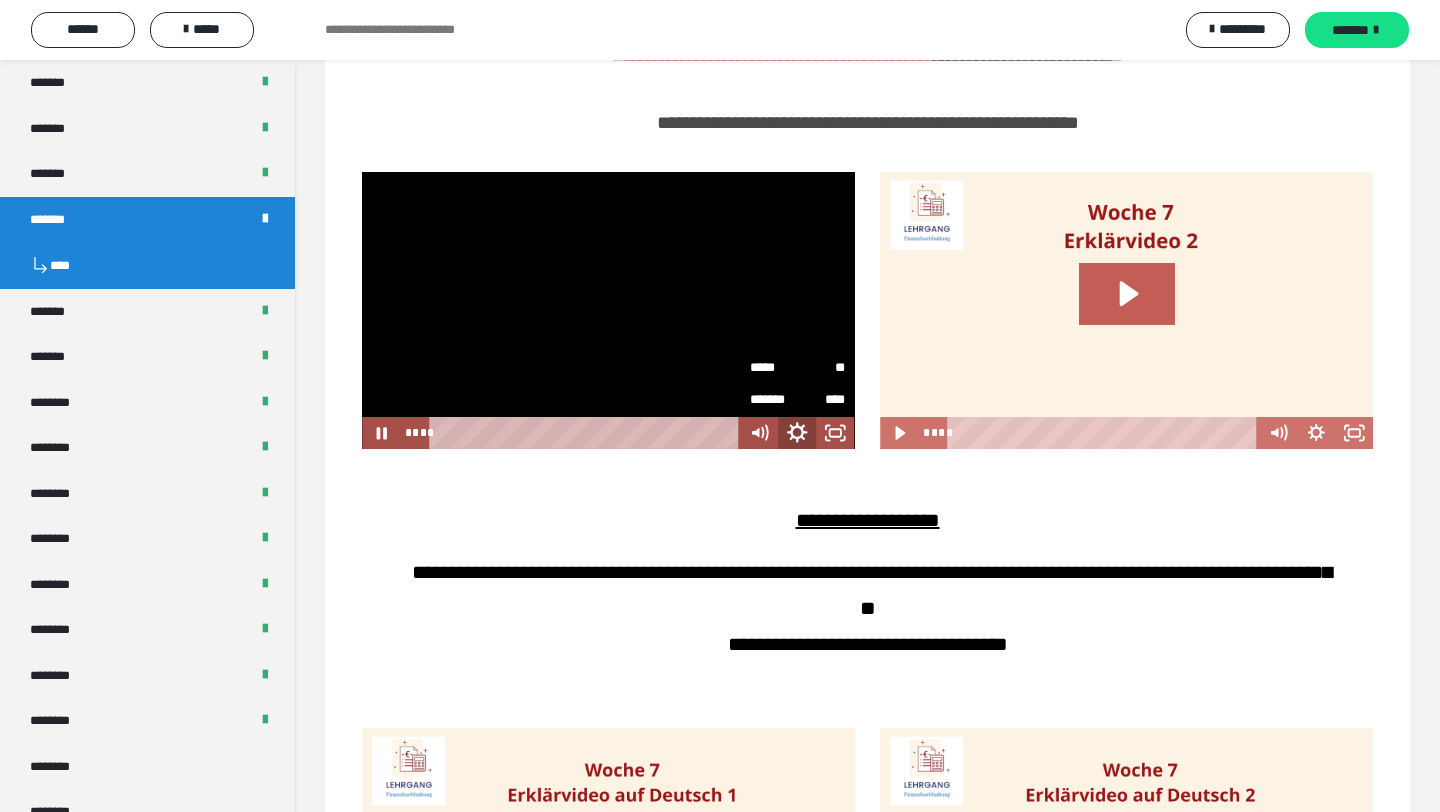 click 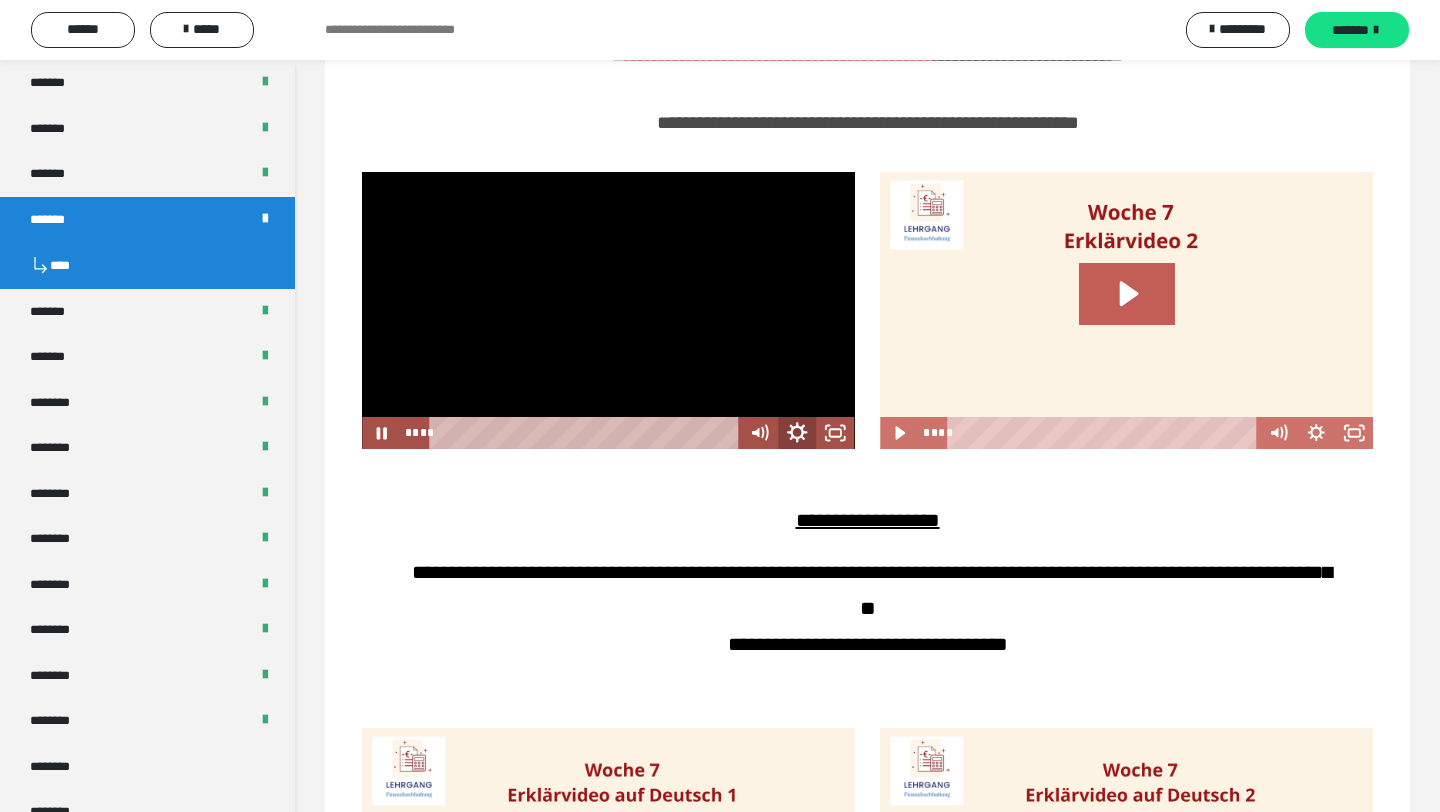 click 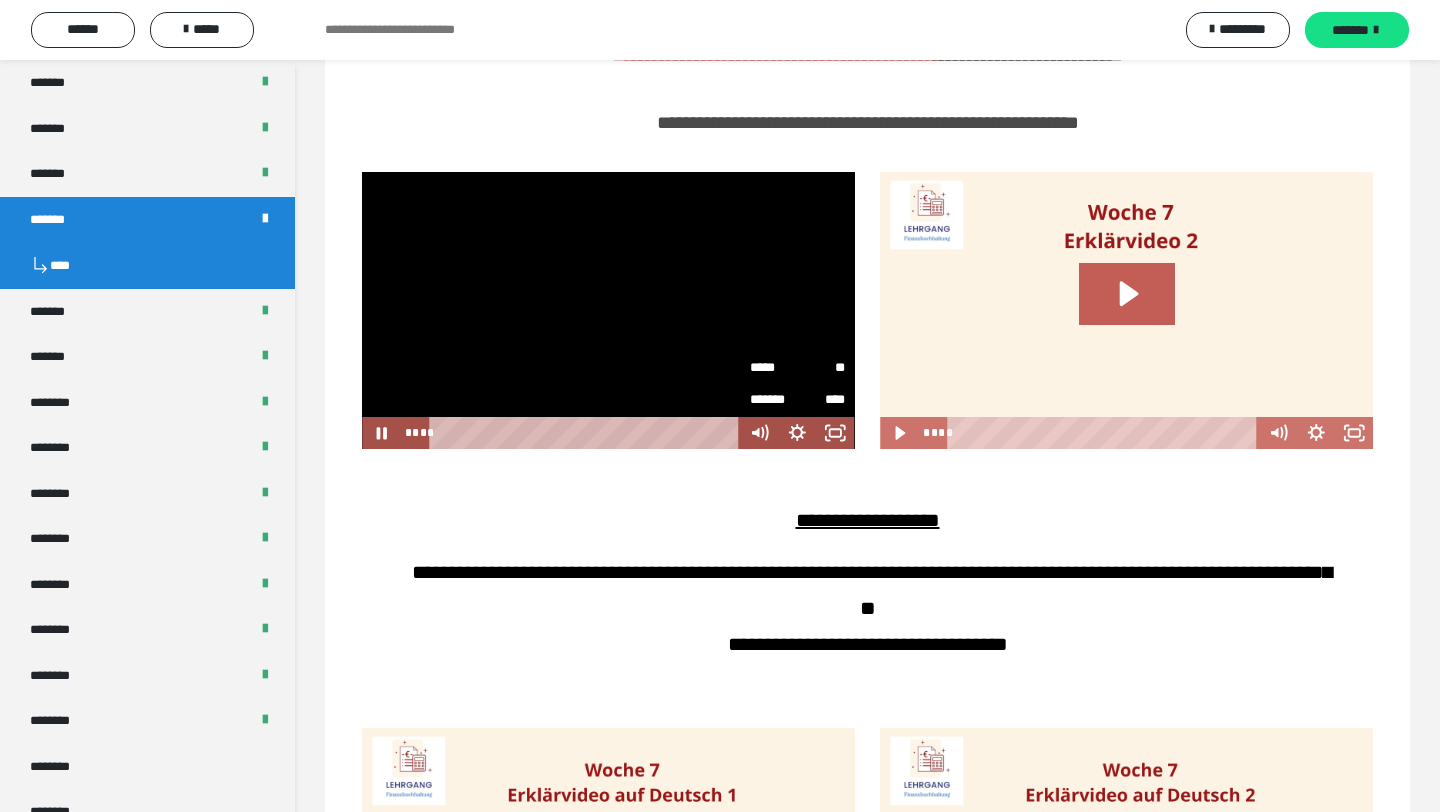 click on "**" at bounding box center (822, 361) 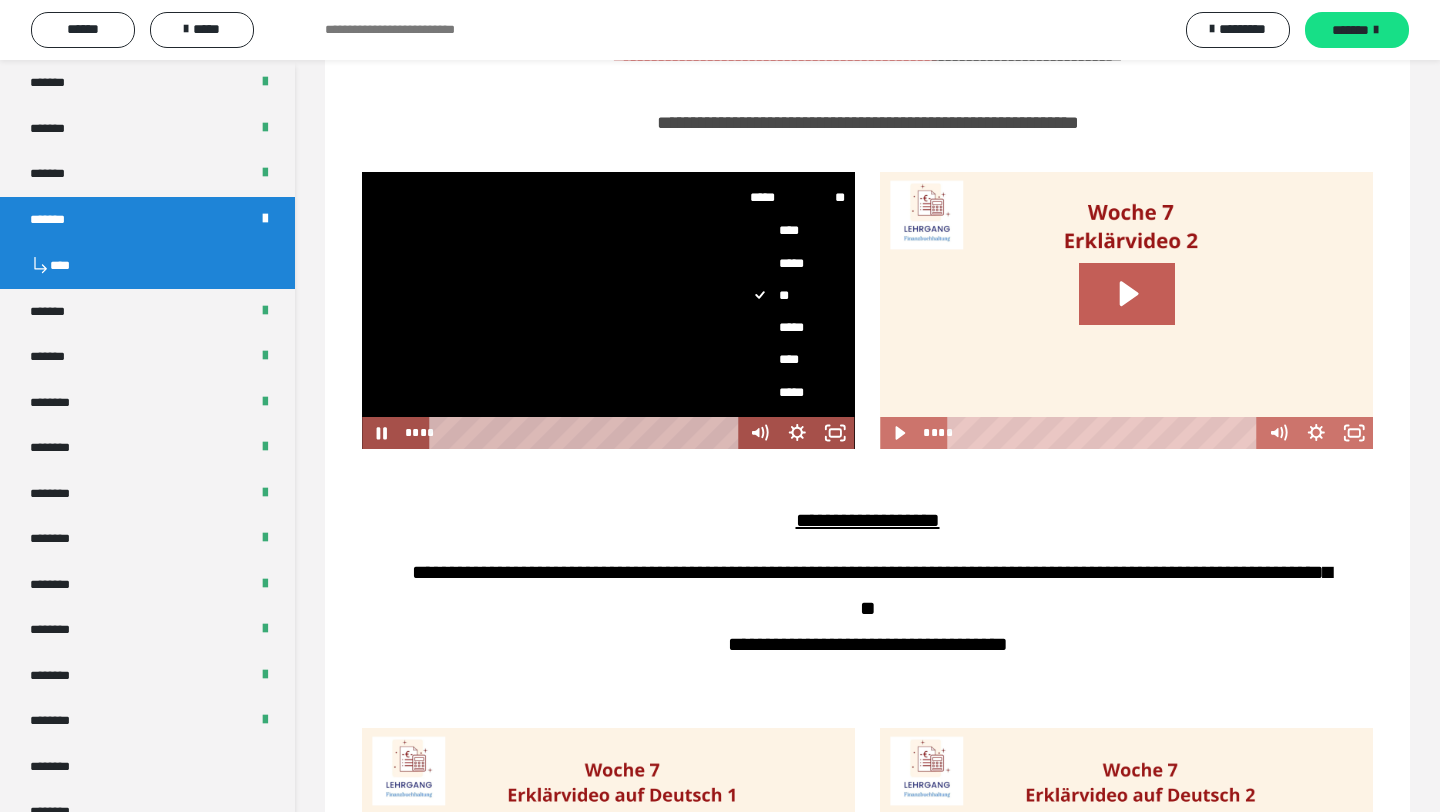 click on "*****" at bounding box center (798, 328) 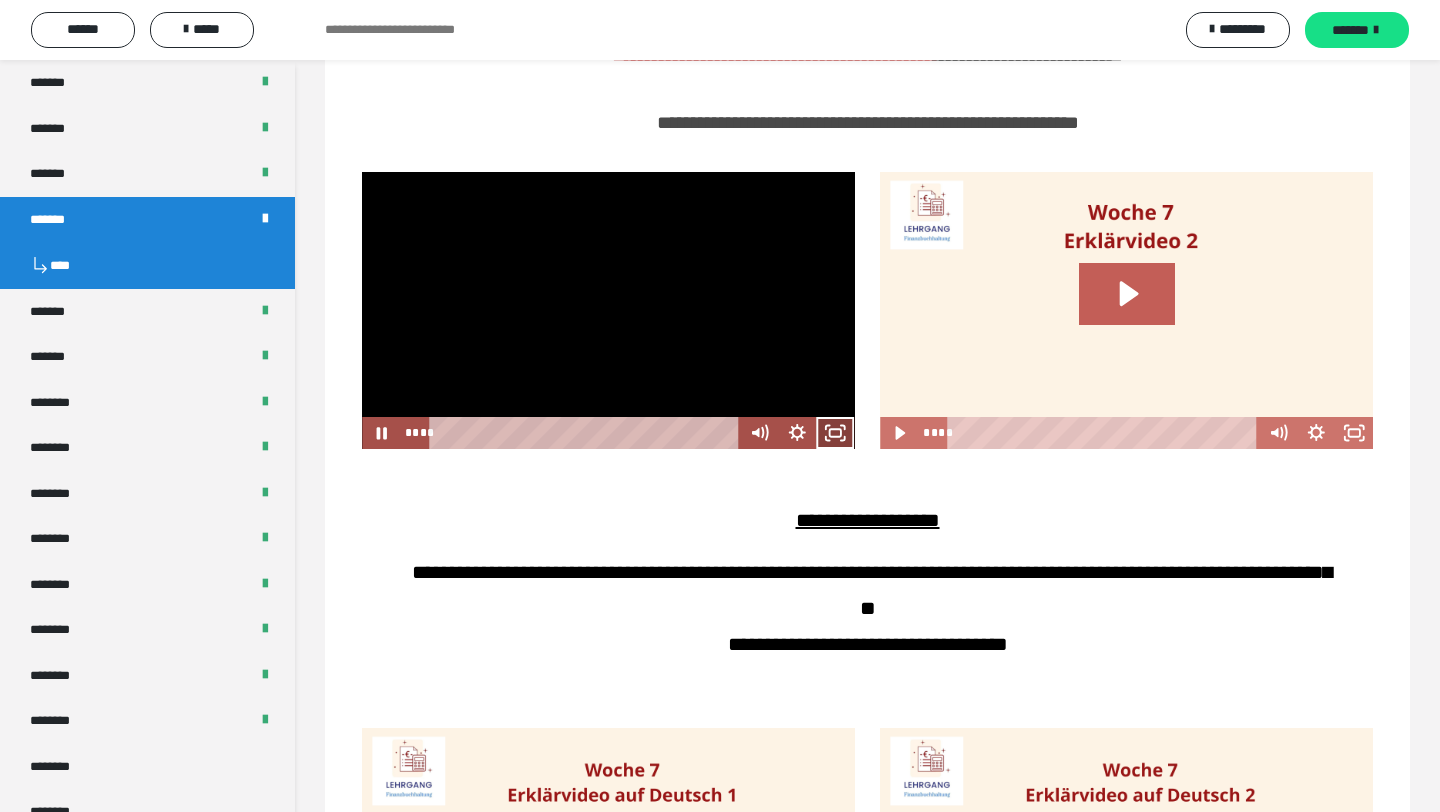 click 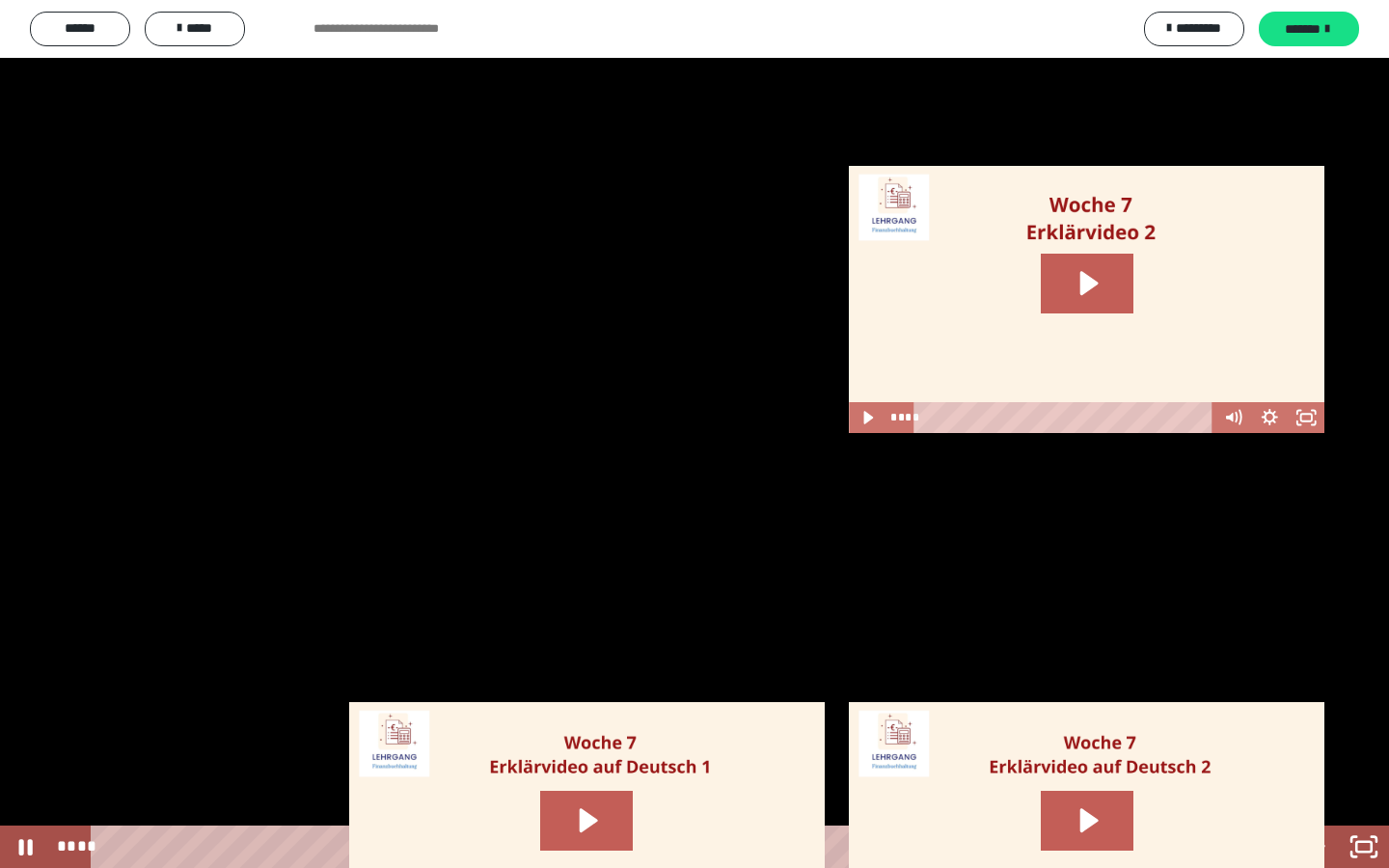 click at bounding box center [694, 434] 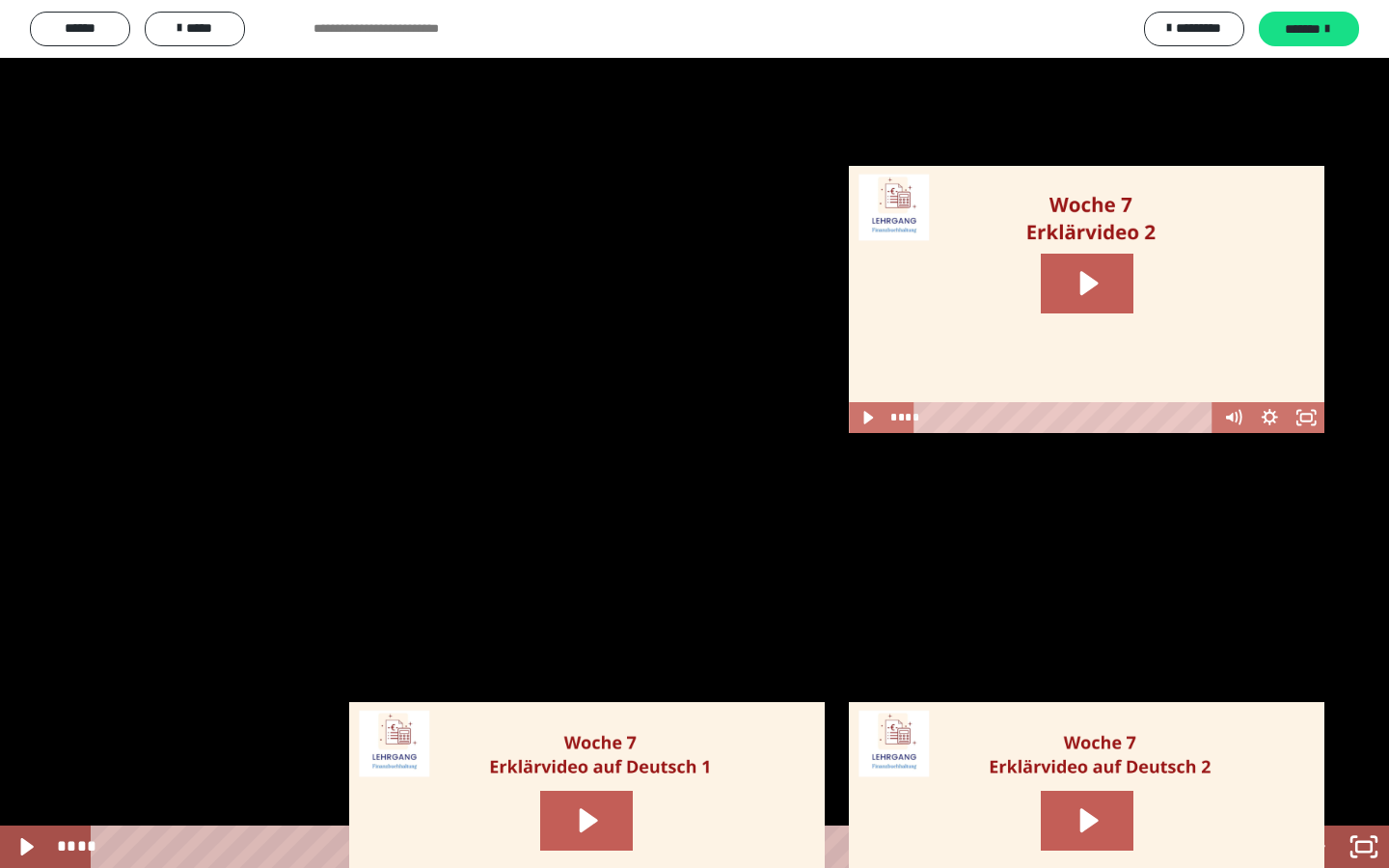 click at bounding box center [667, 847] 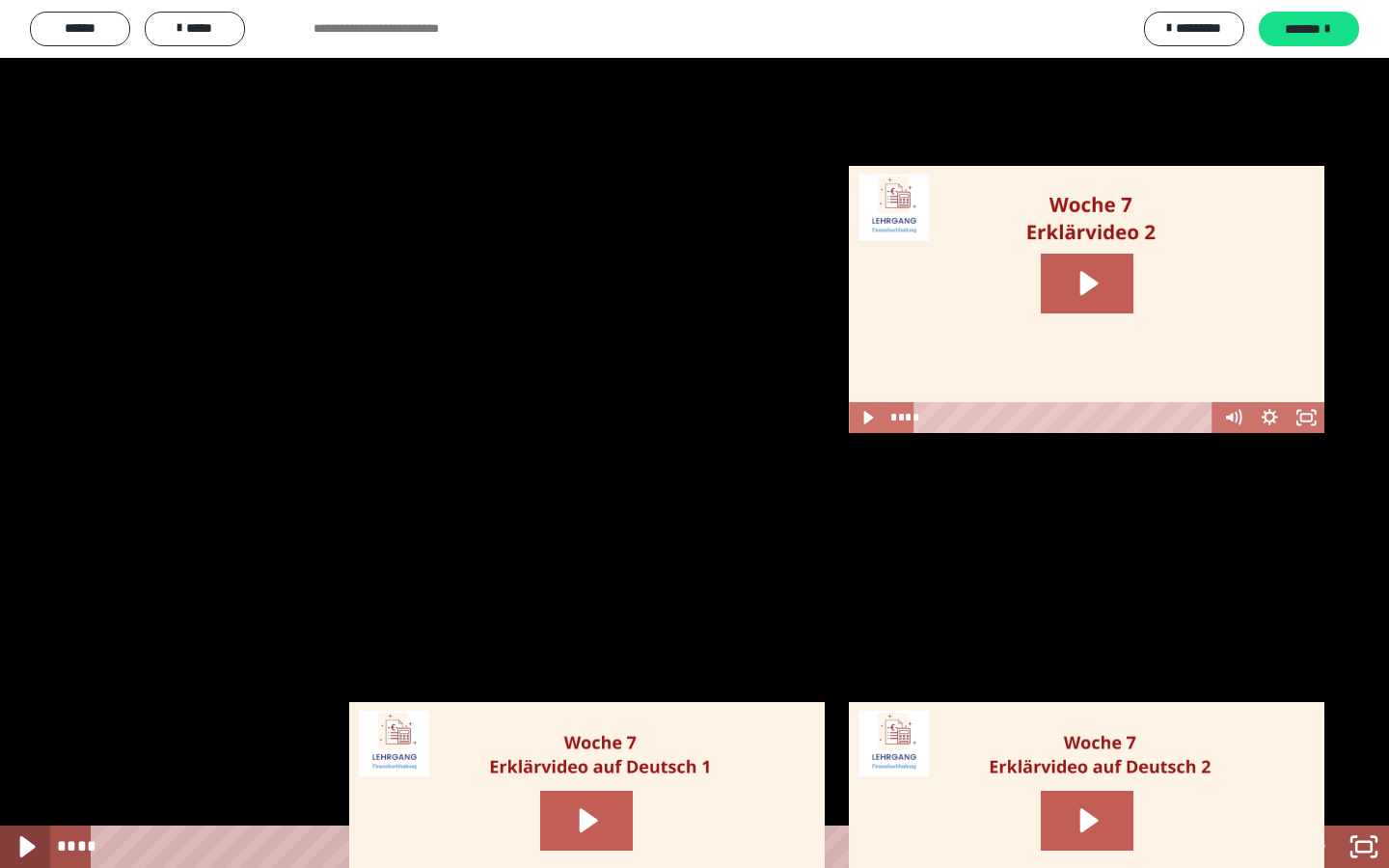 click 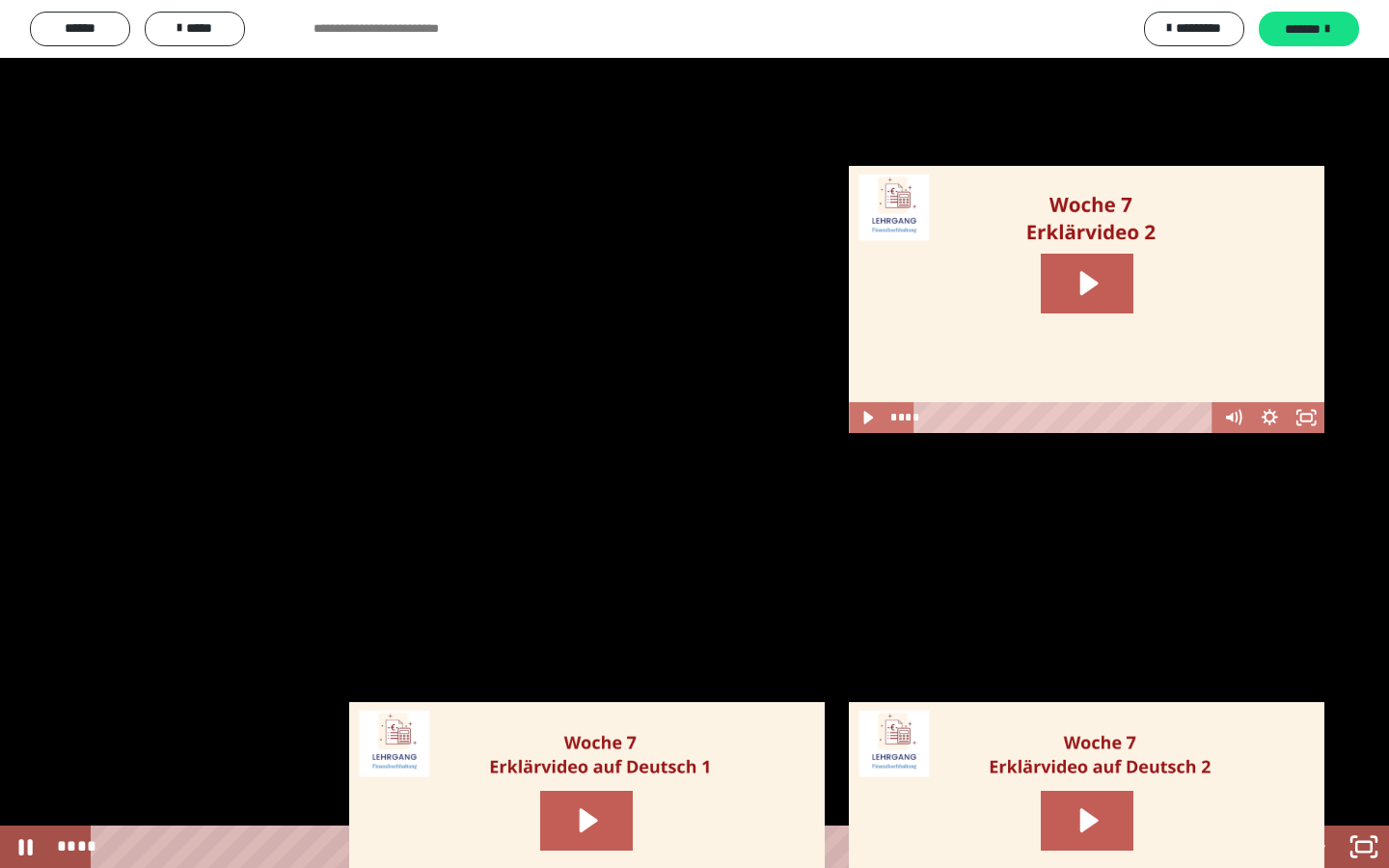 click at bounding box center (694, 434) 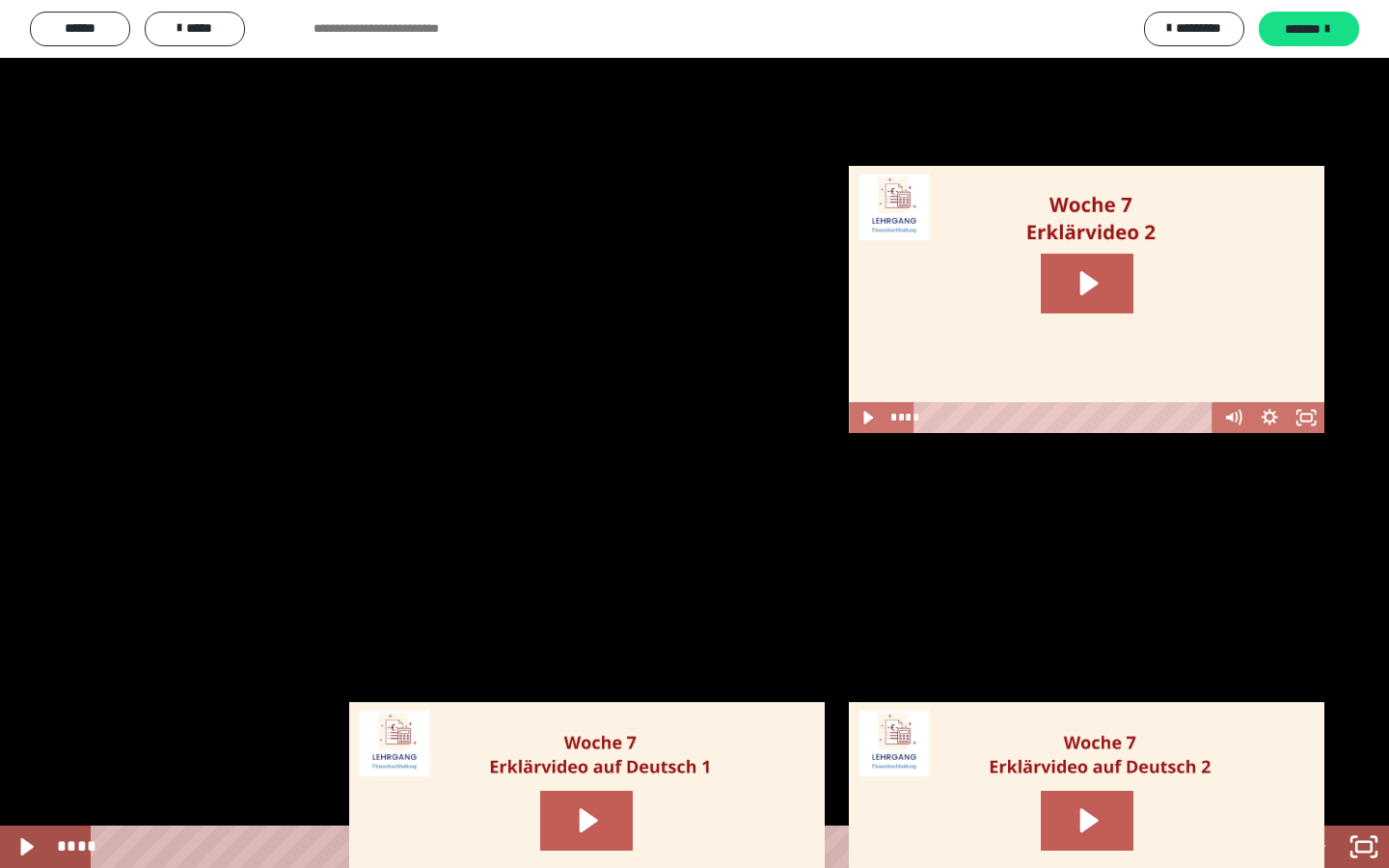 click at bounding box center (694, 434) 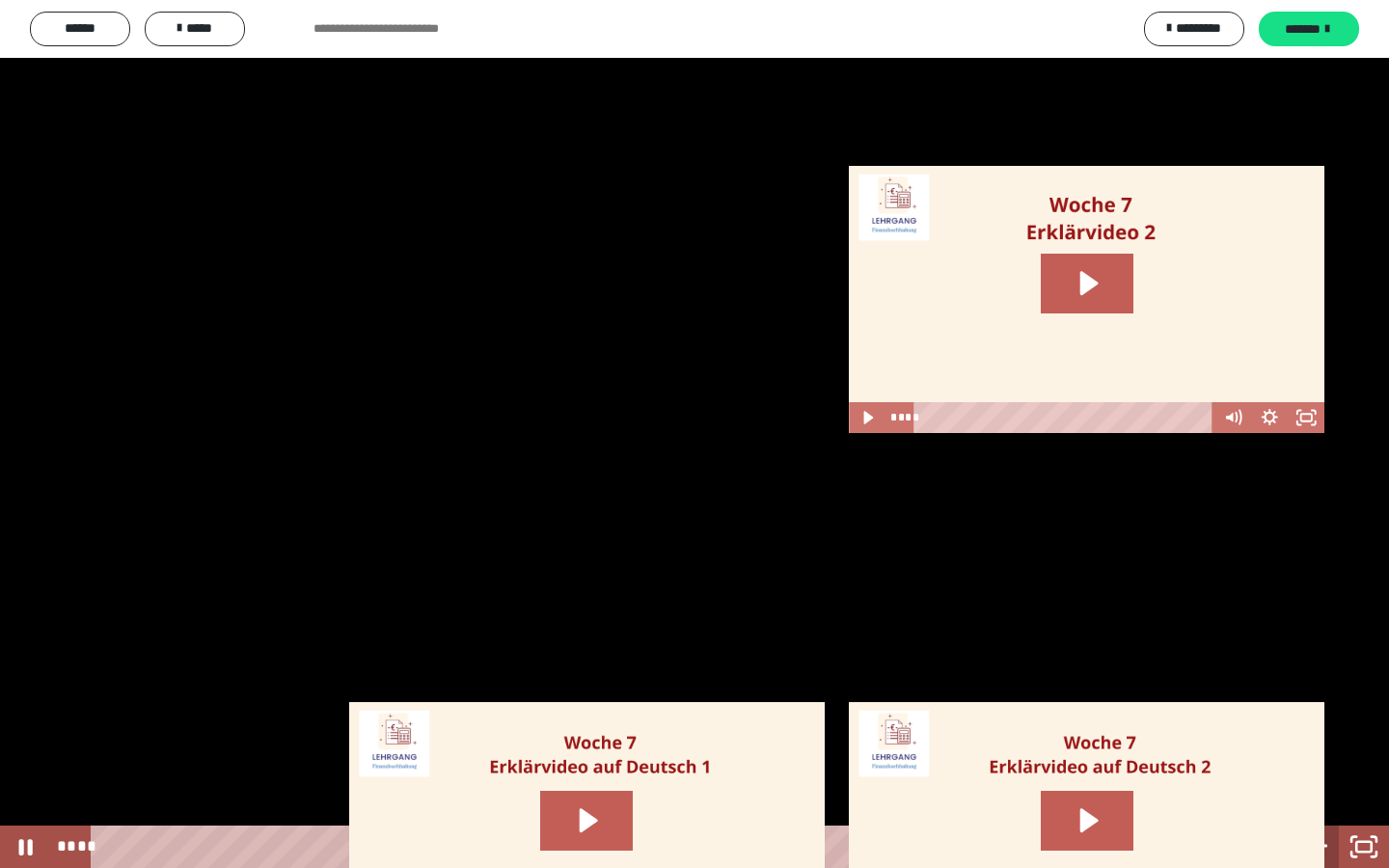click 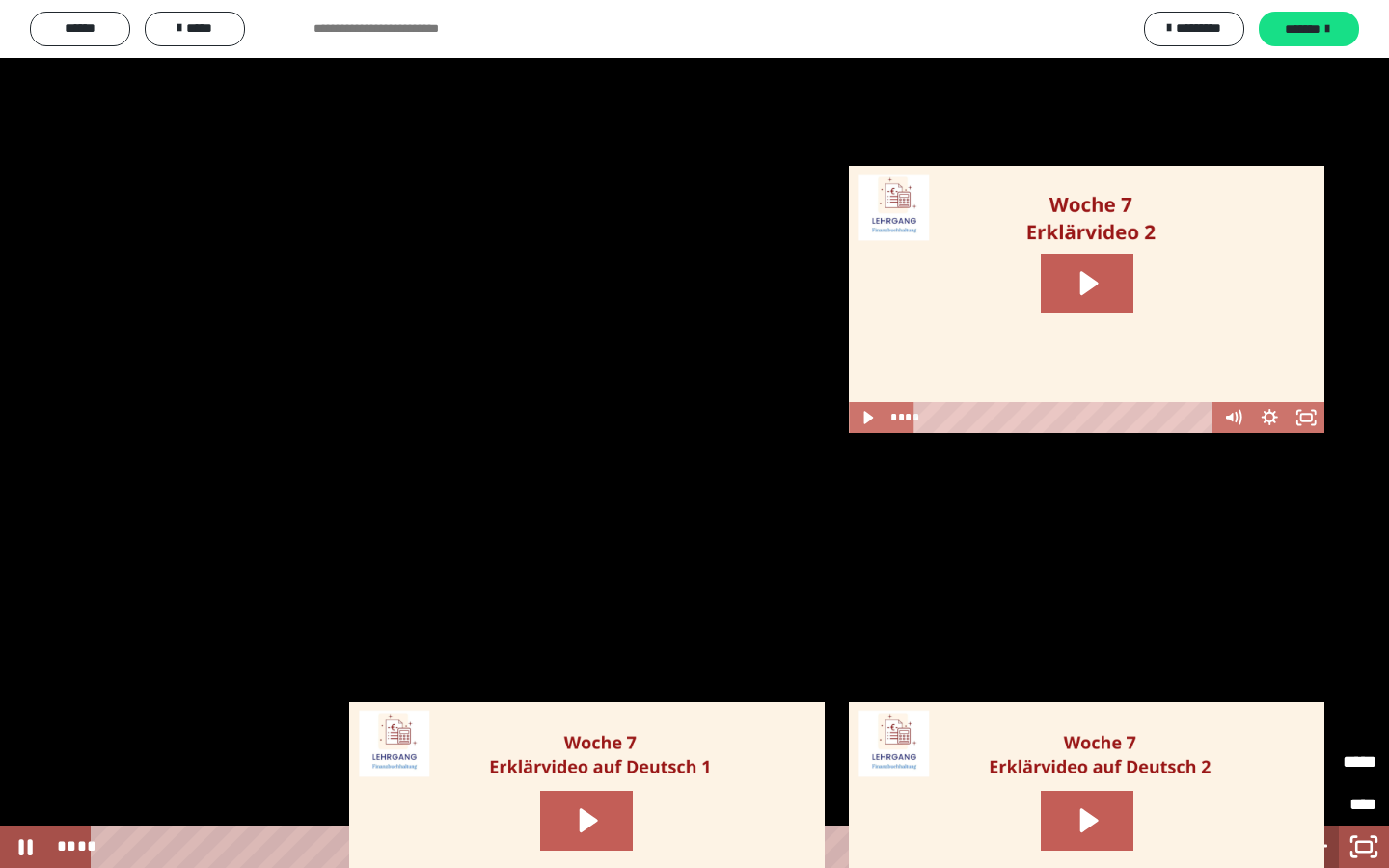 click 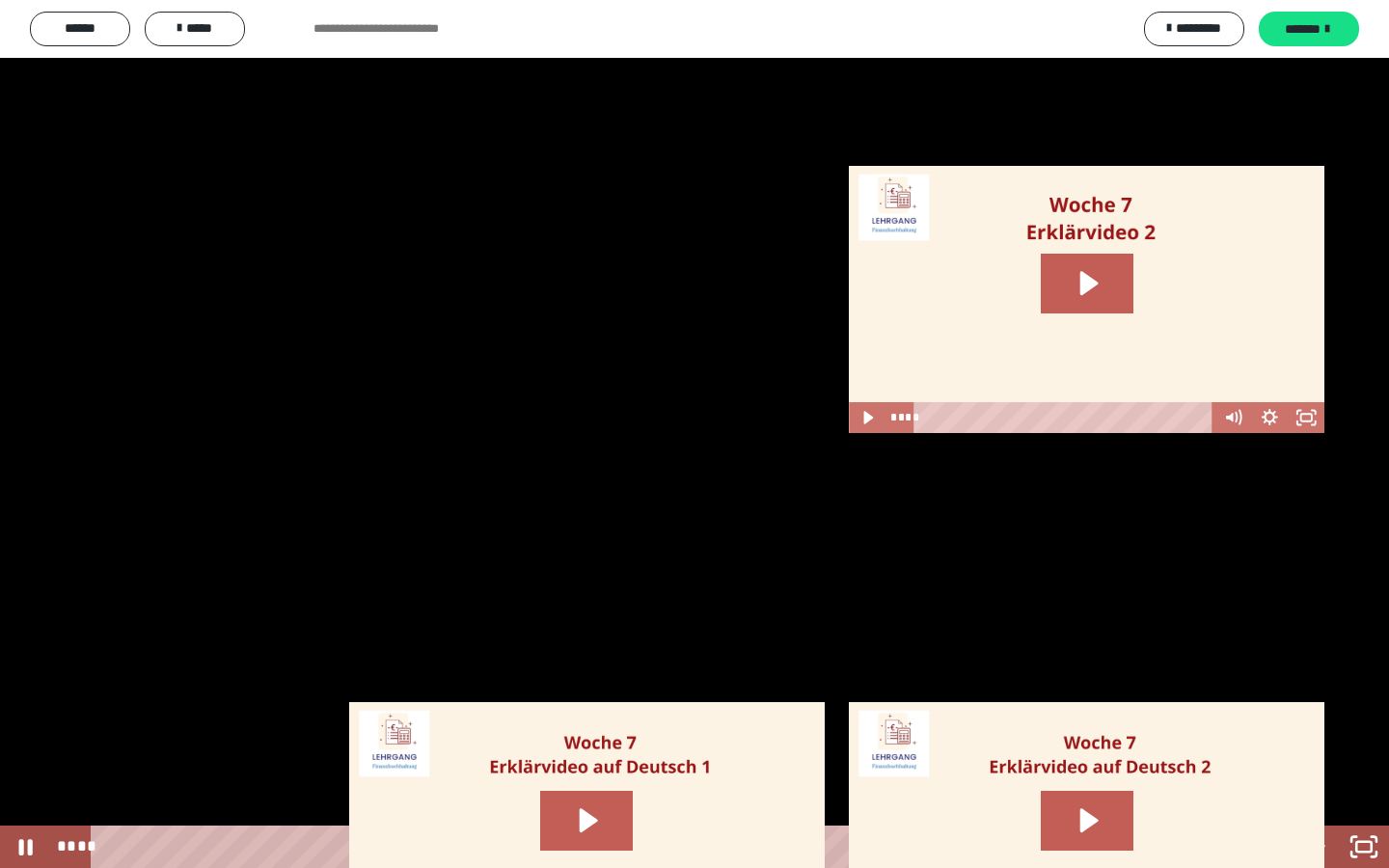 click on "****" at bounding box center (667, 847) 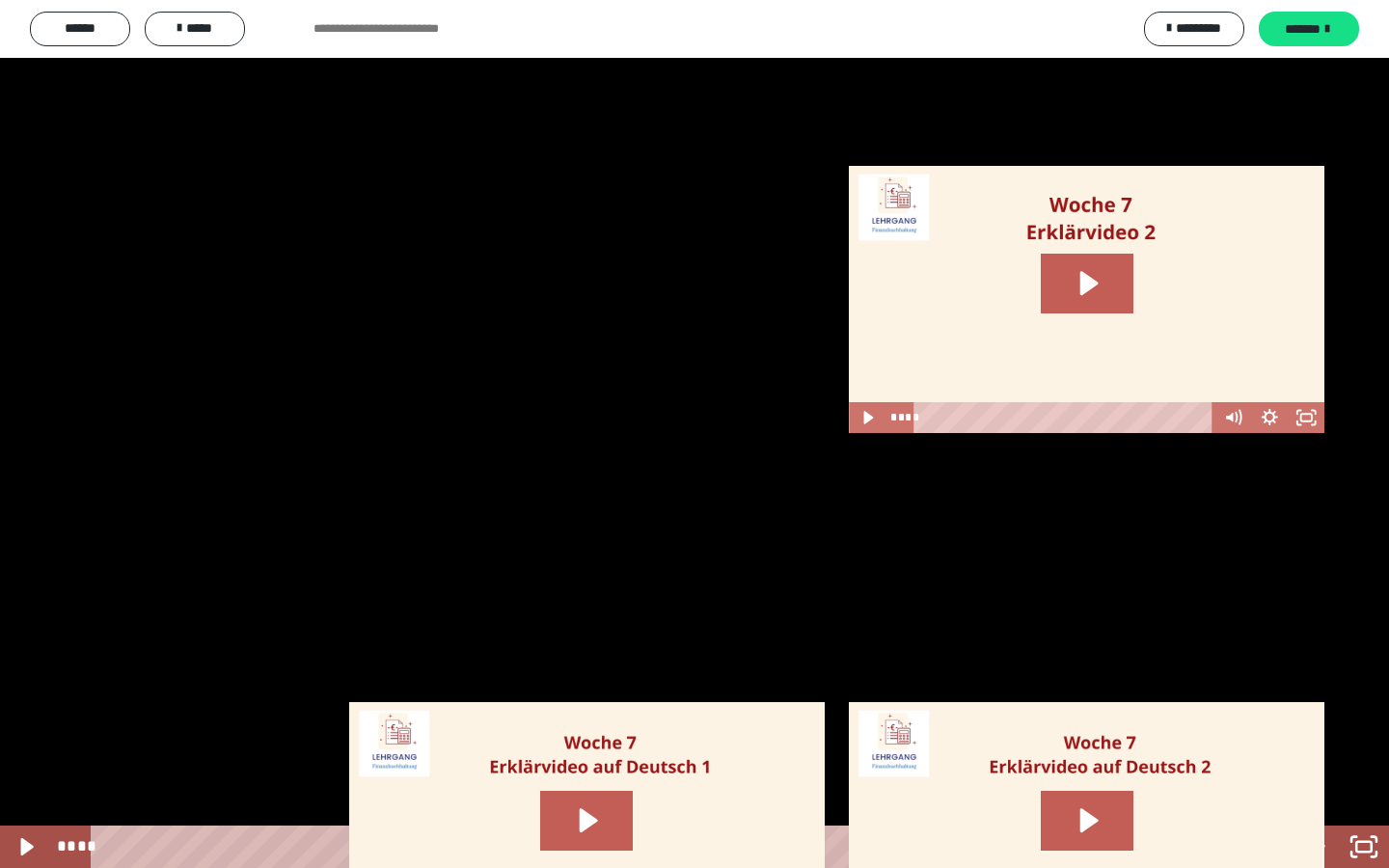 click at bounding box center [694, 434] 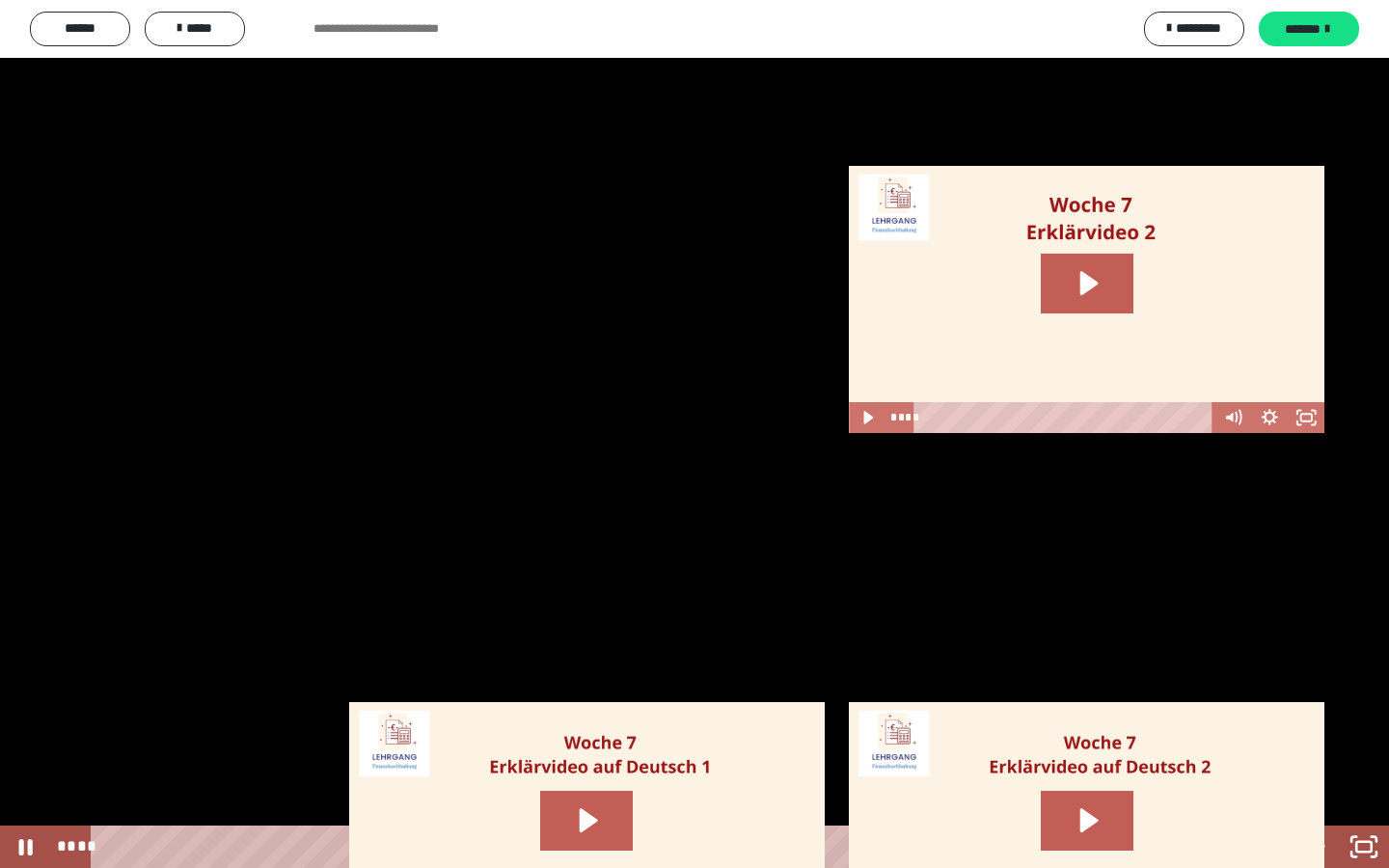click on "****" at bounding box center (667, 847) 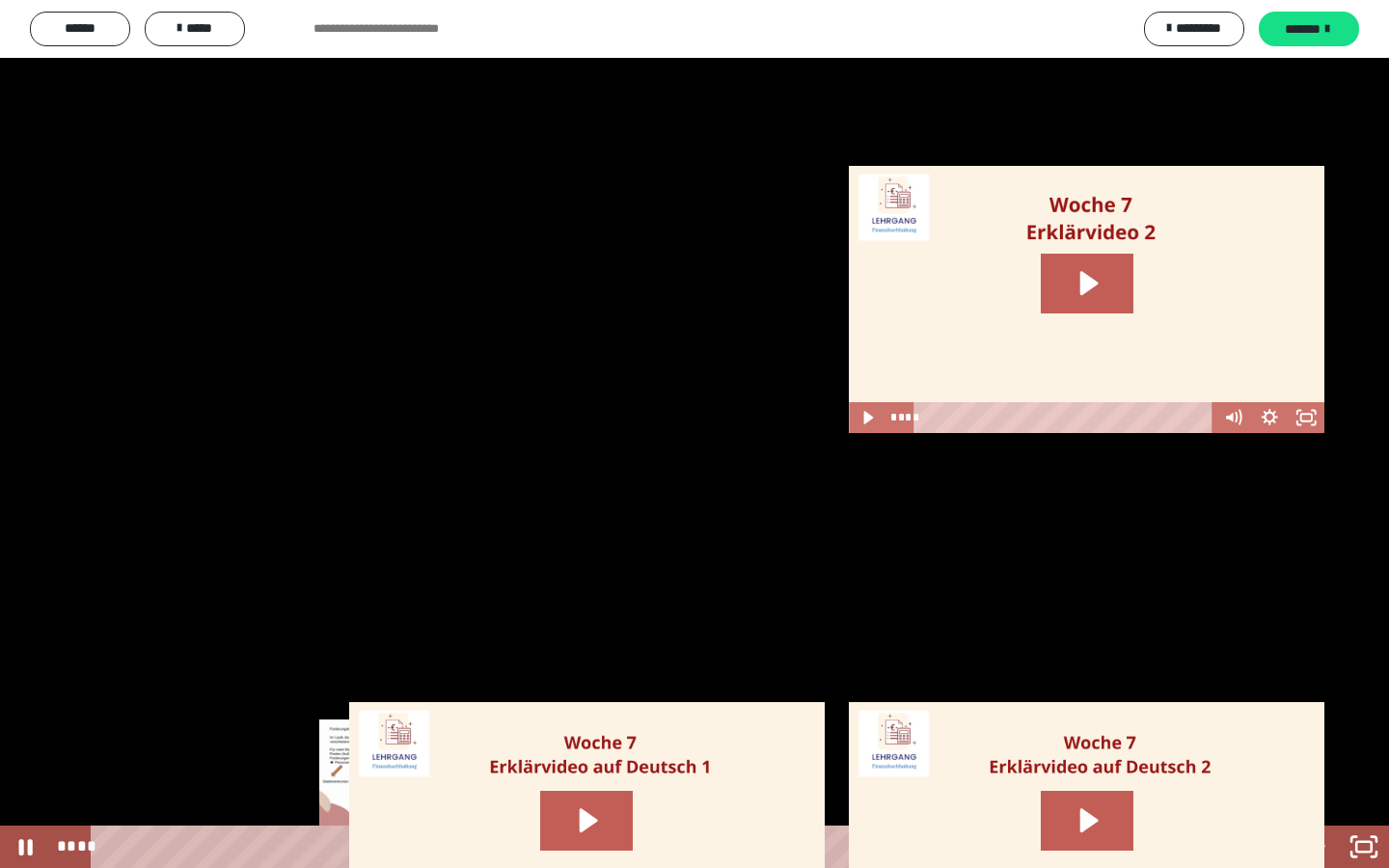 click on "****" at bounding box center [667, 847] 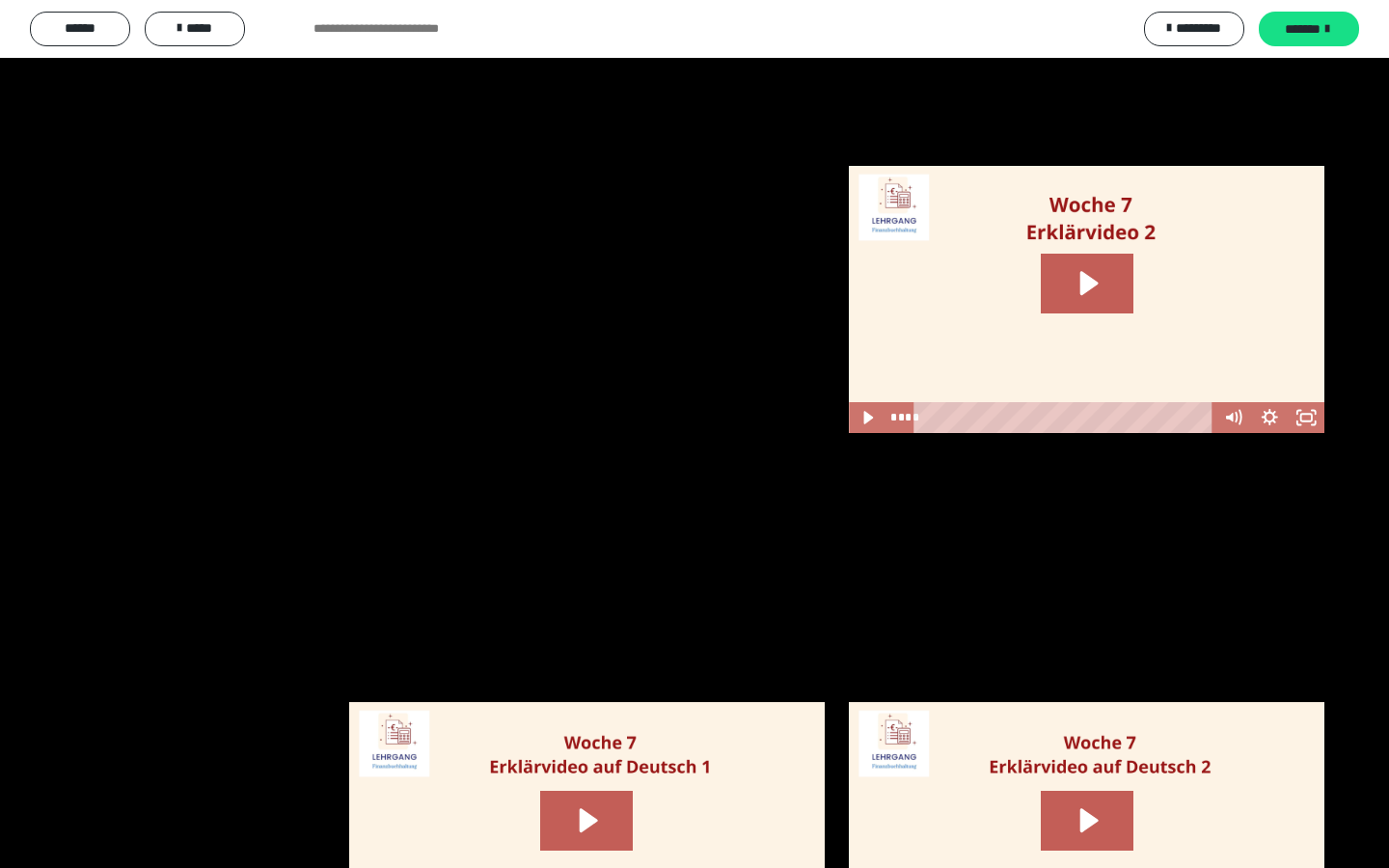 click at bounding box center (694, 434) 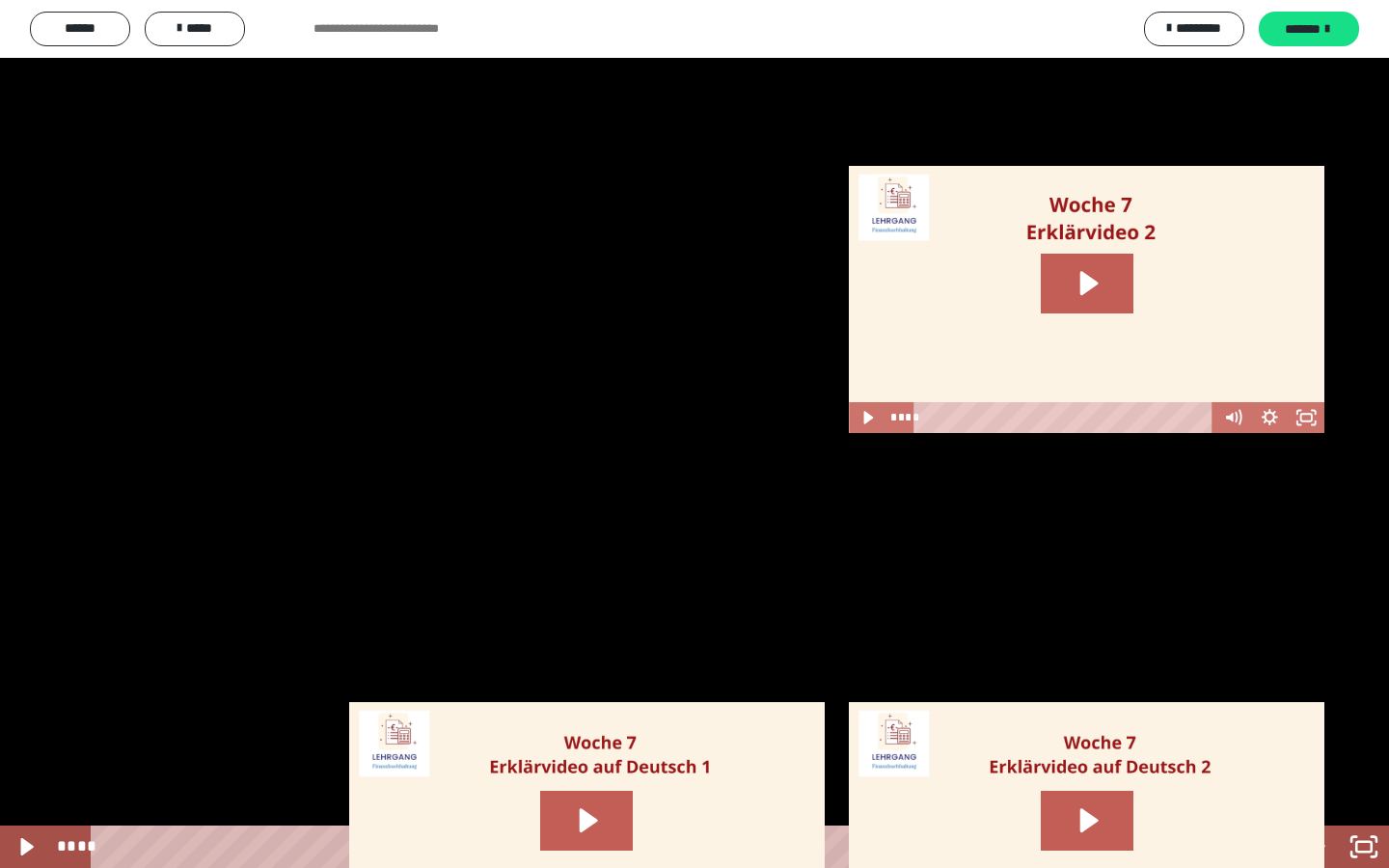 click at bounding box center [694, 434] 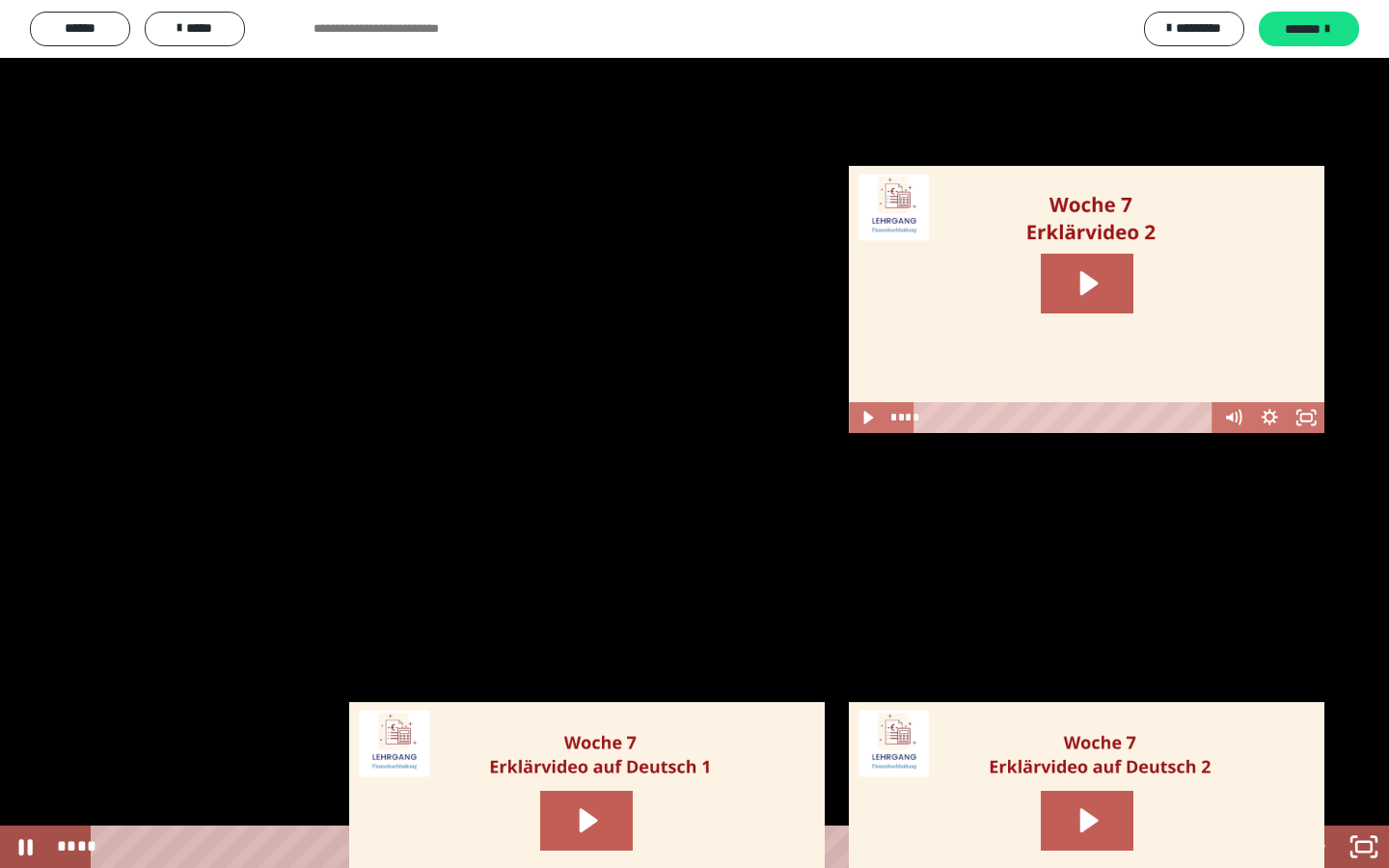 click at bounding box center (694, 434) 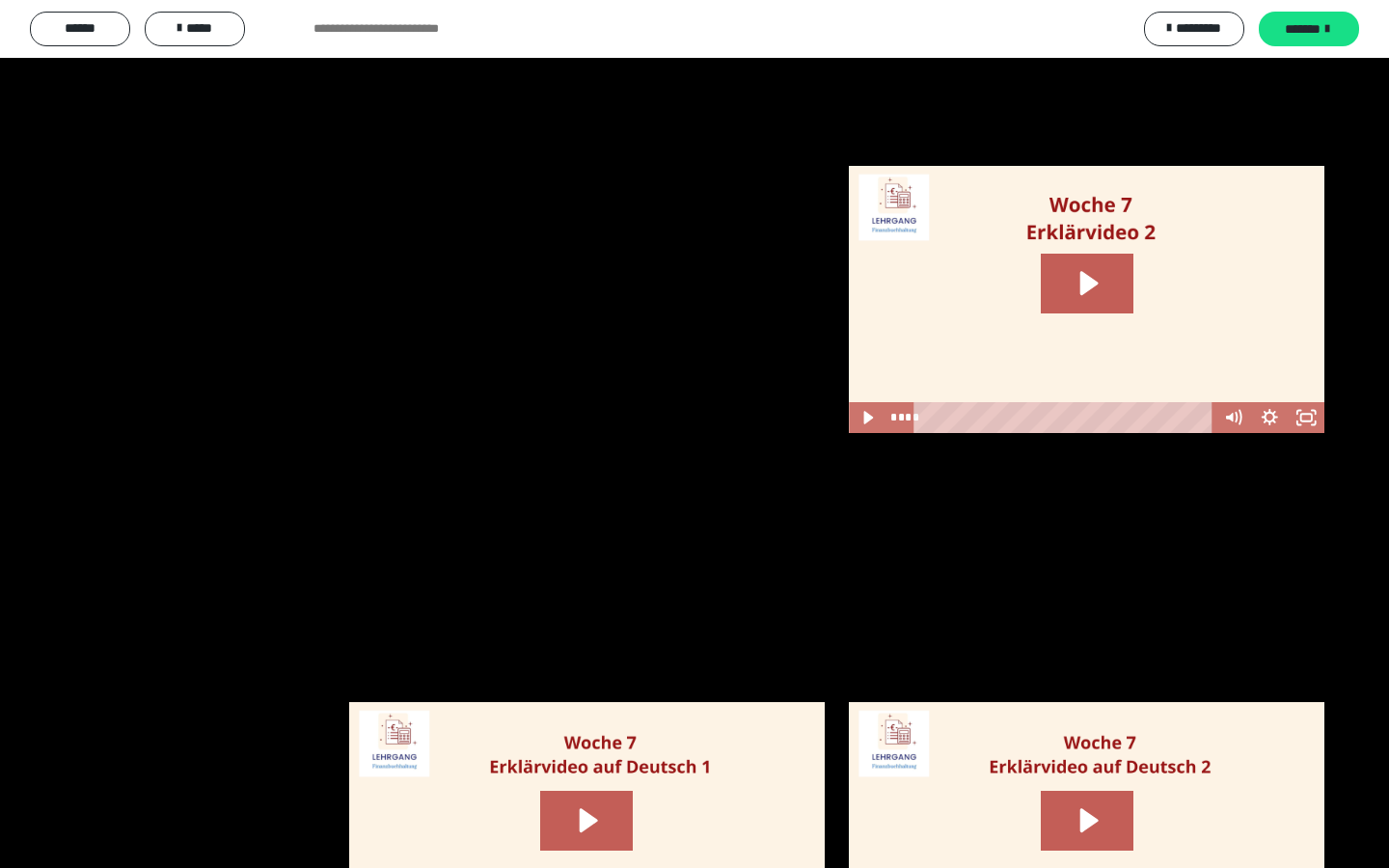 click at bounding box center [694, 434] 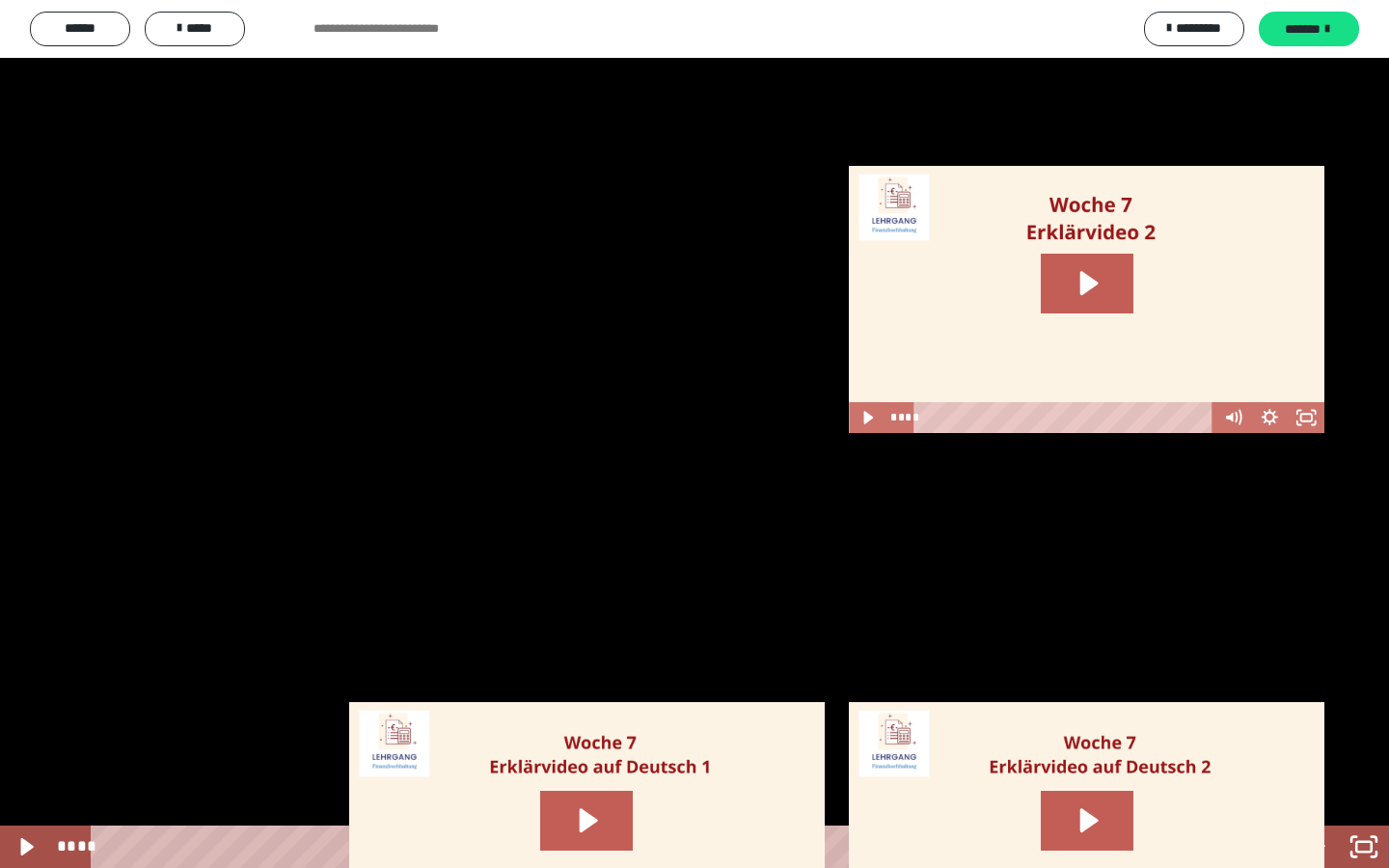 click at bounding box center [694, 434] 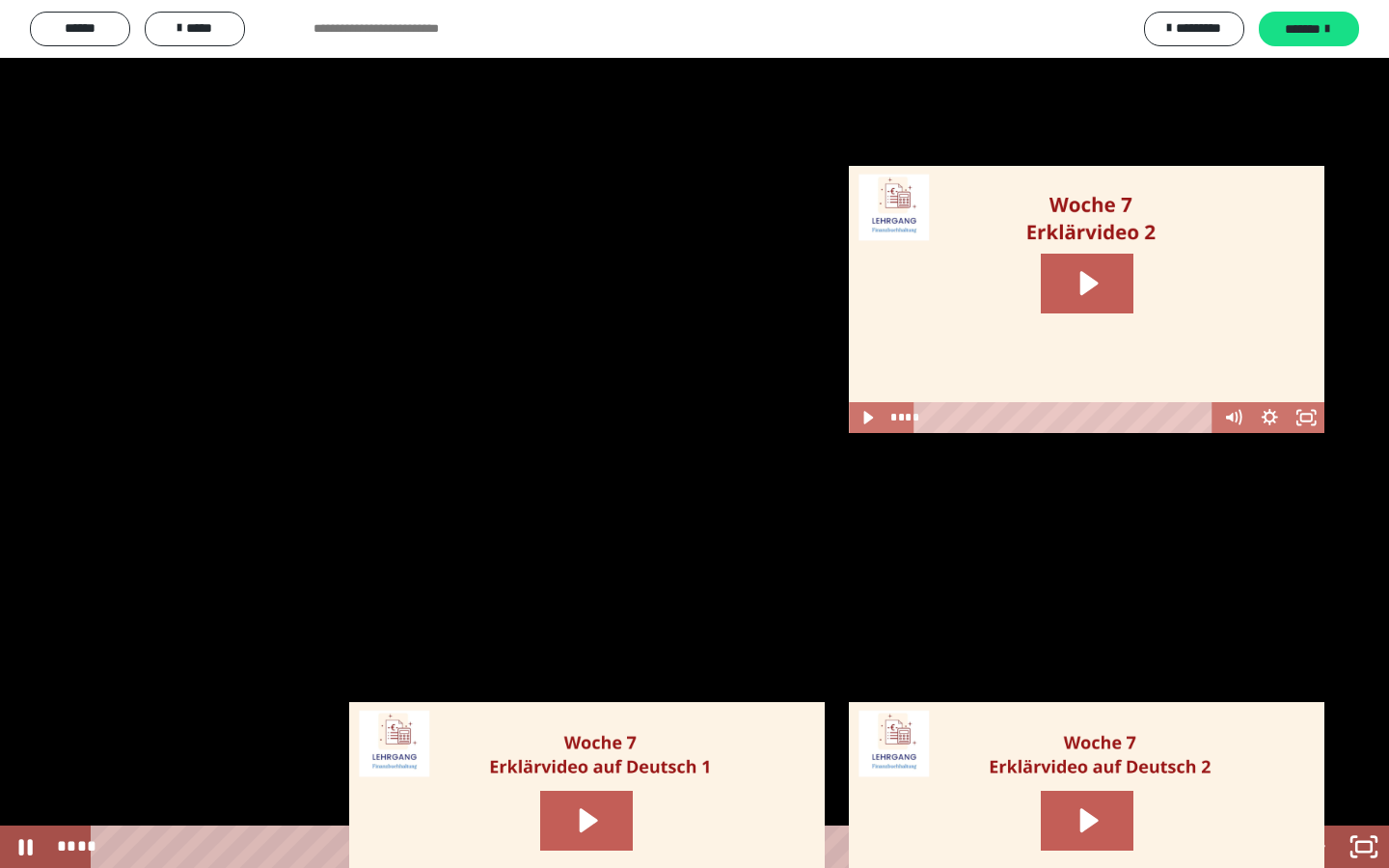 click at bounding box center [694, 434] 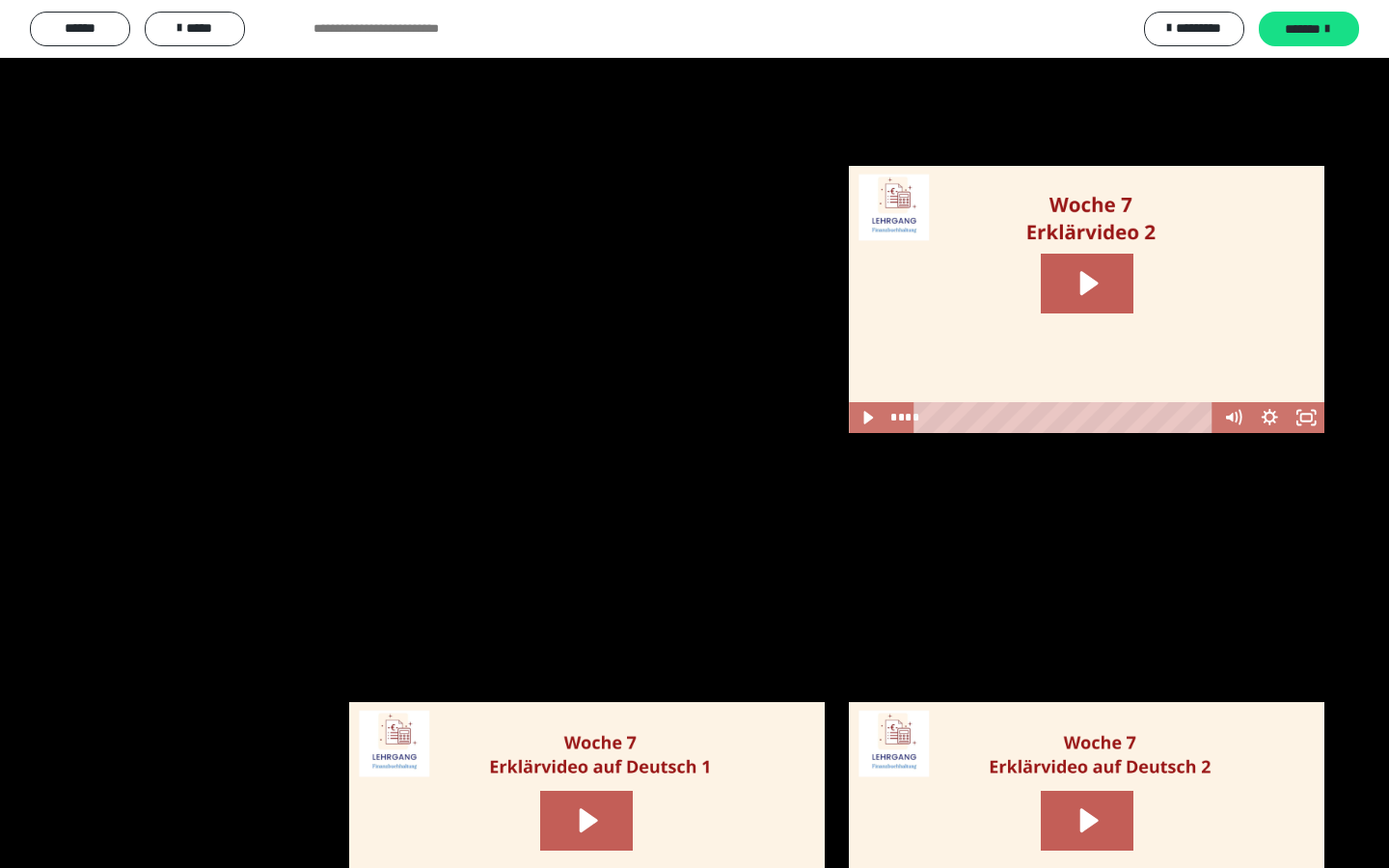 click at bounding box center (694, 434) 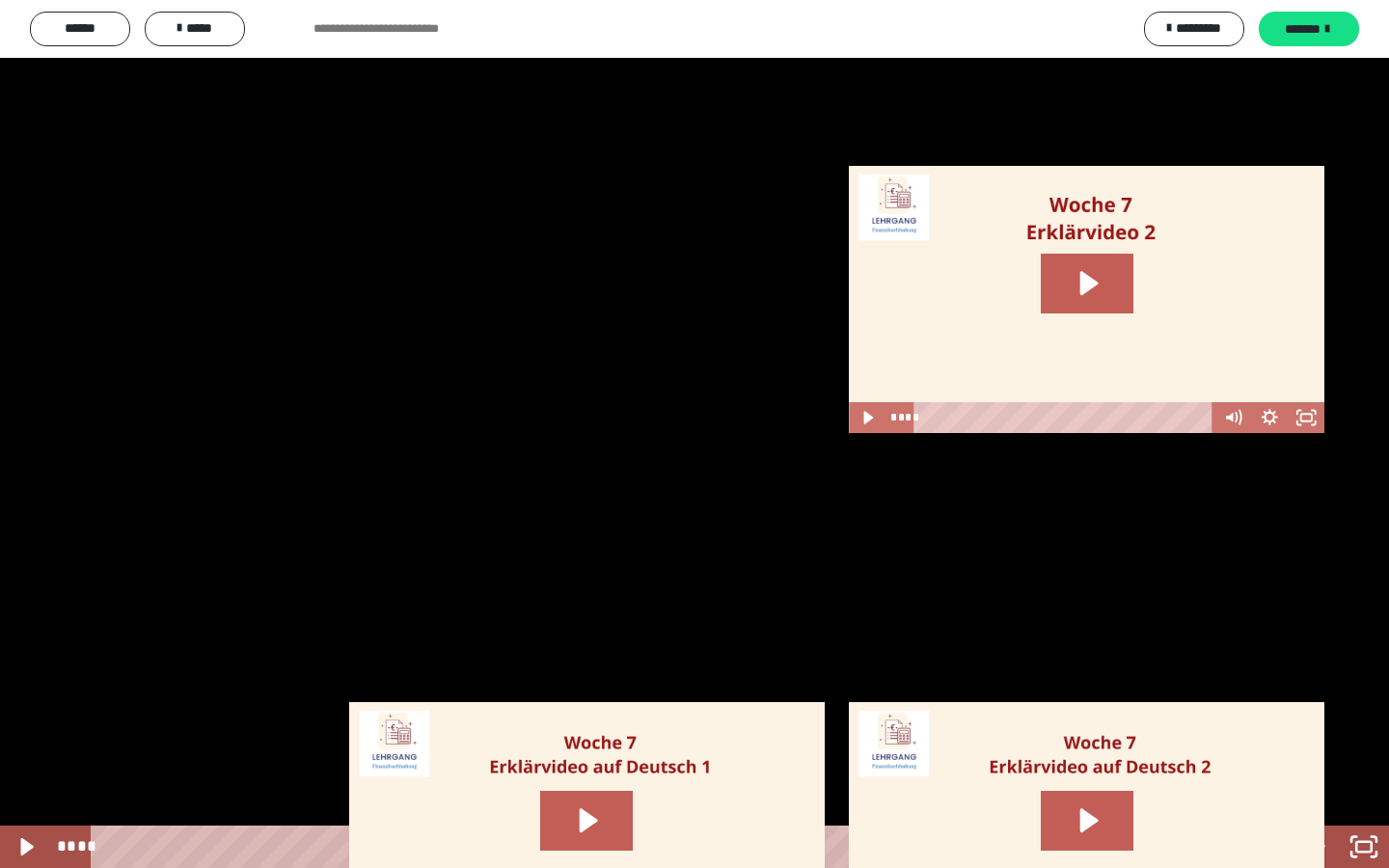 click at bounding box center [694, 434] 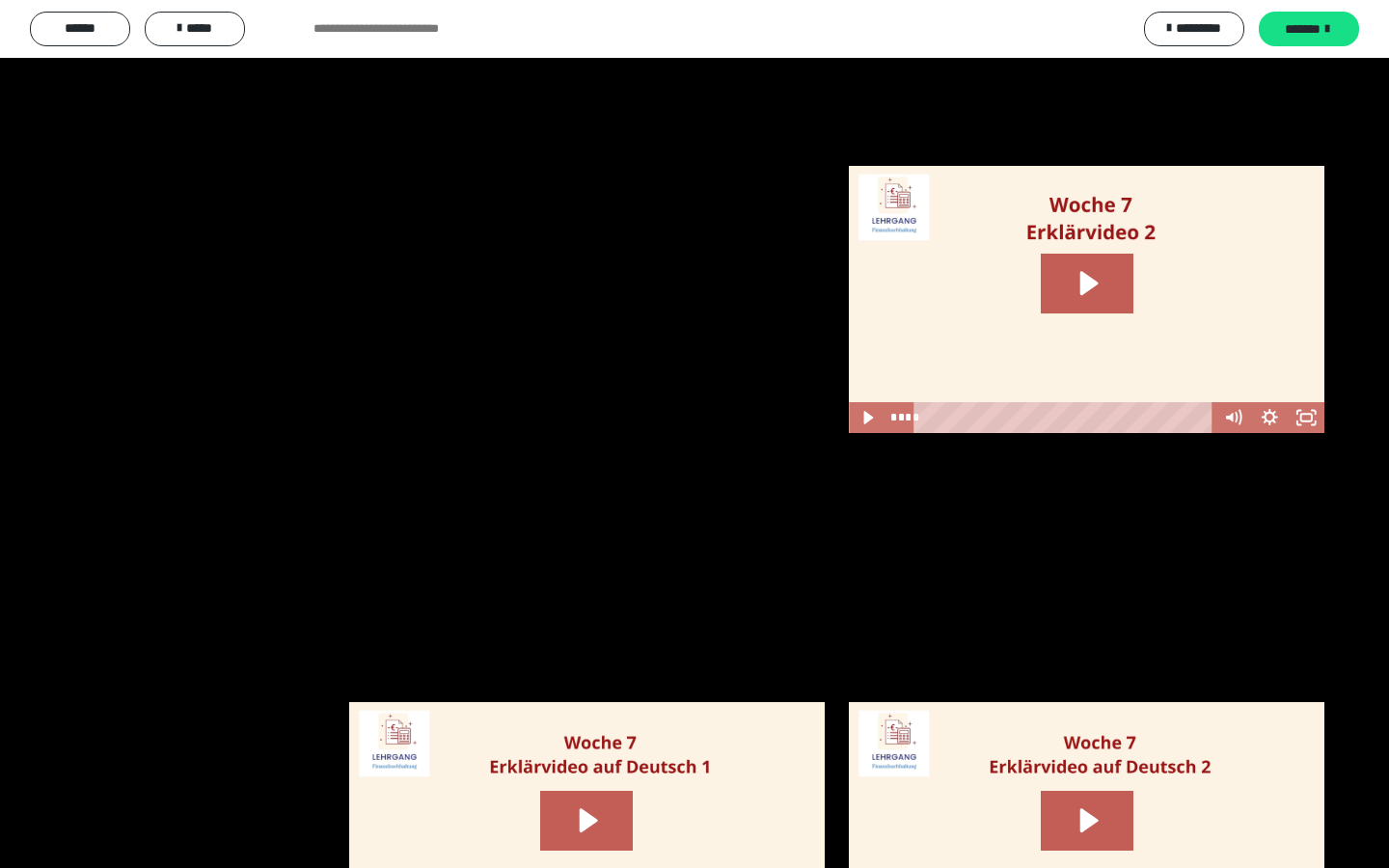 click at bounding box center (694, 434) 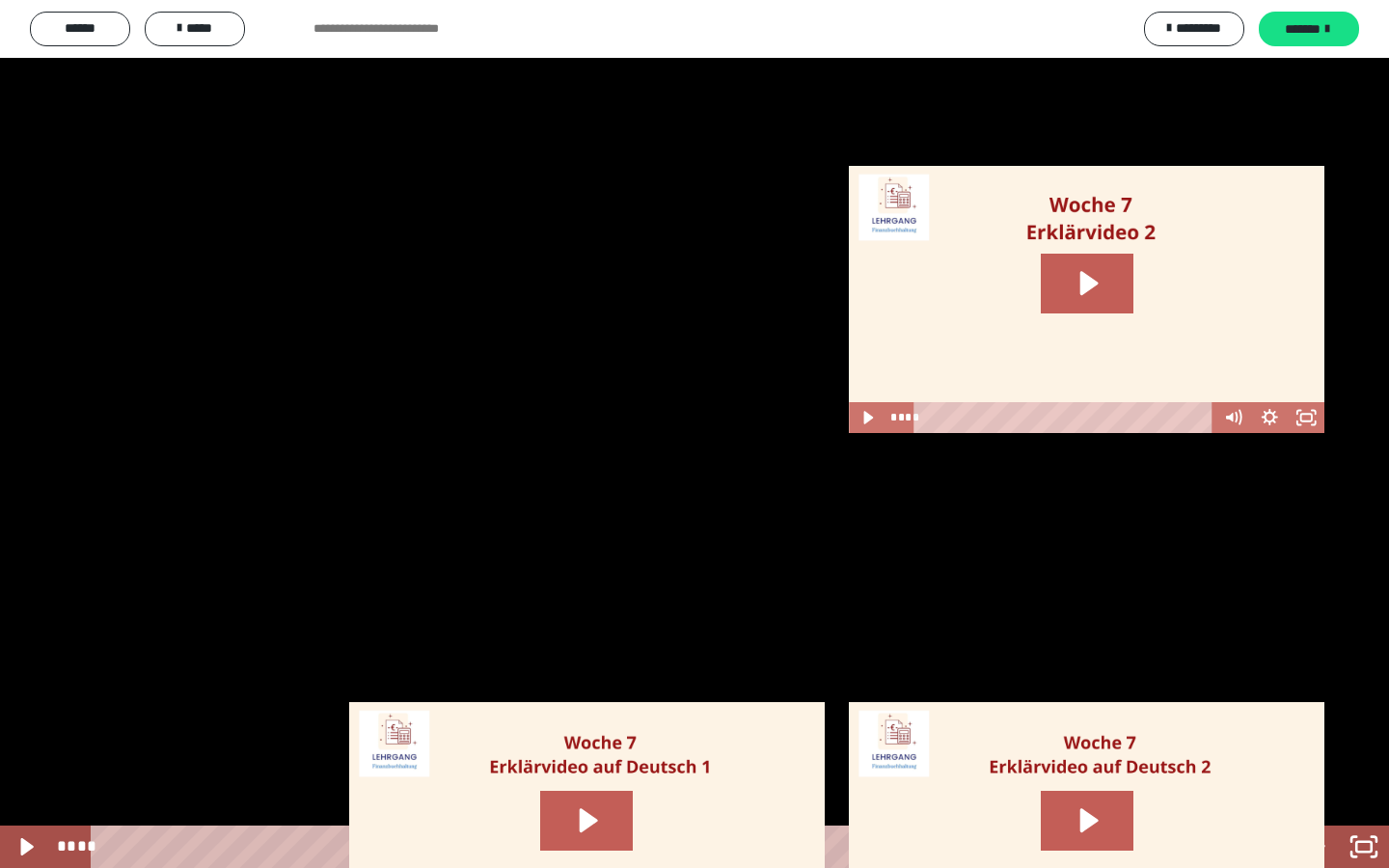 click at bounding box center (694, 434) 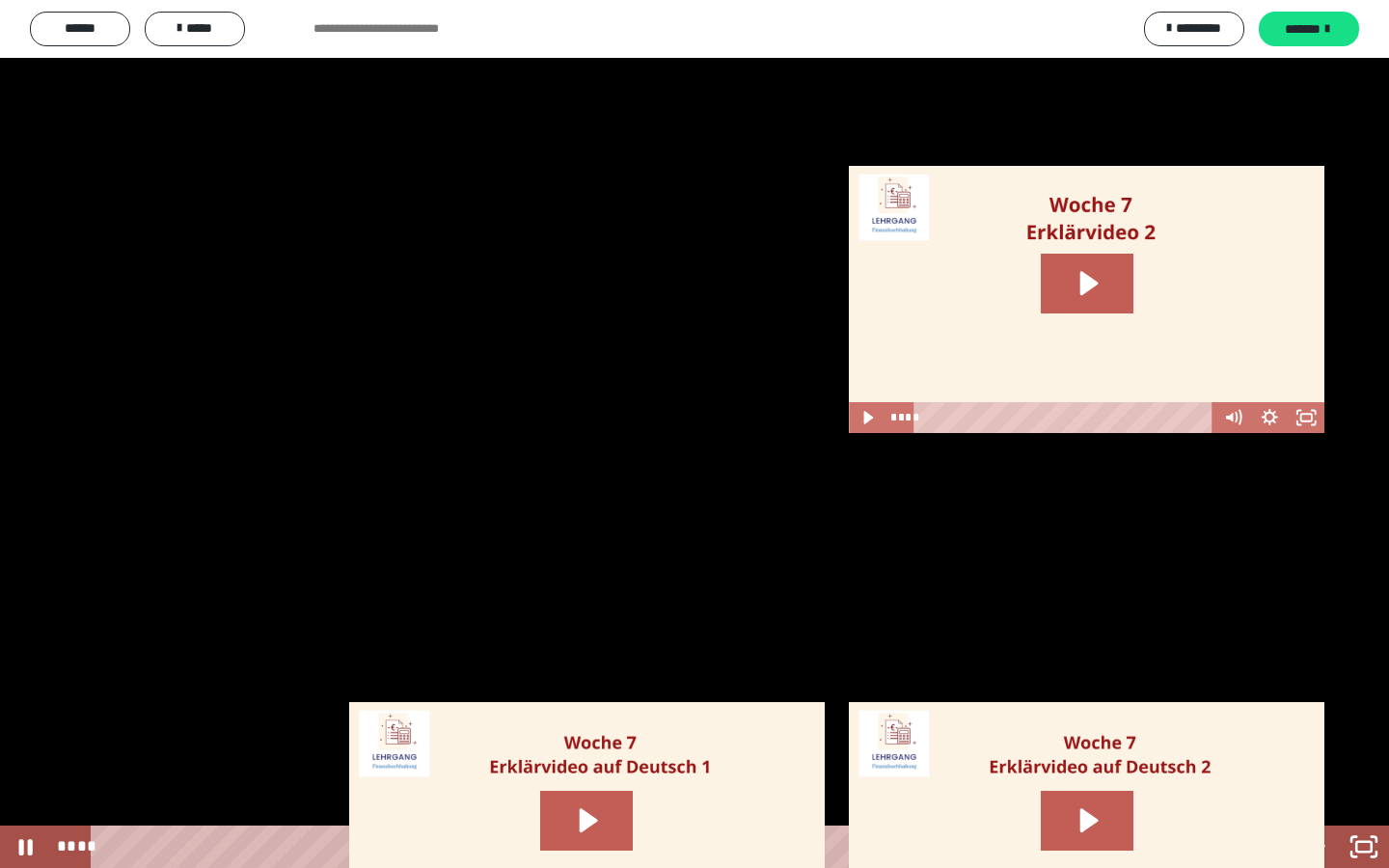 click at bounding box center (694, 434) 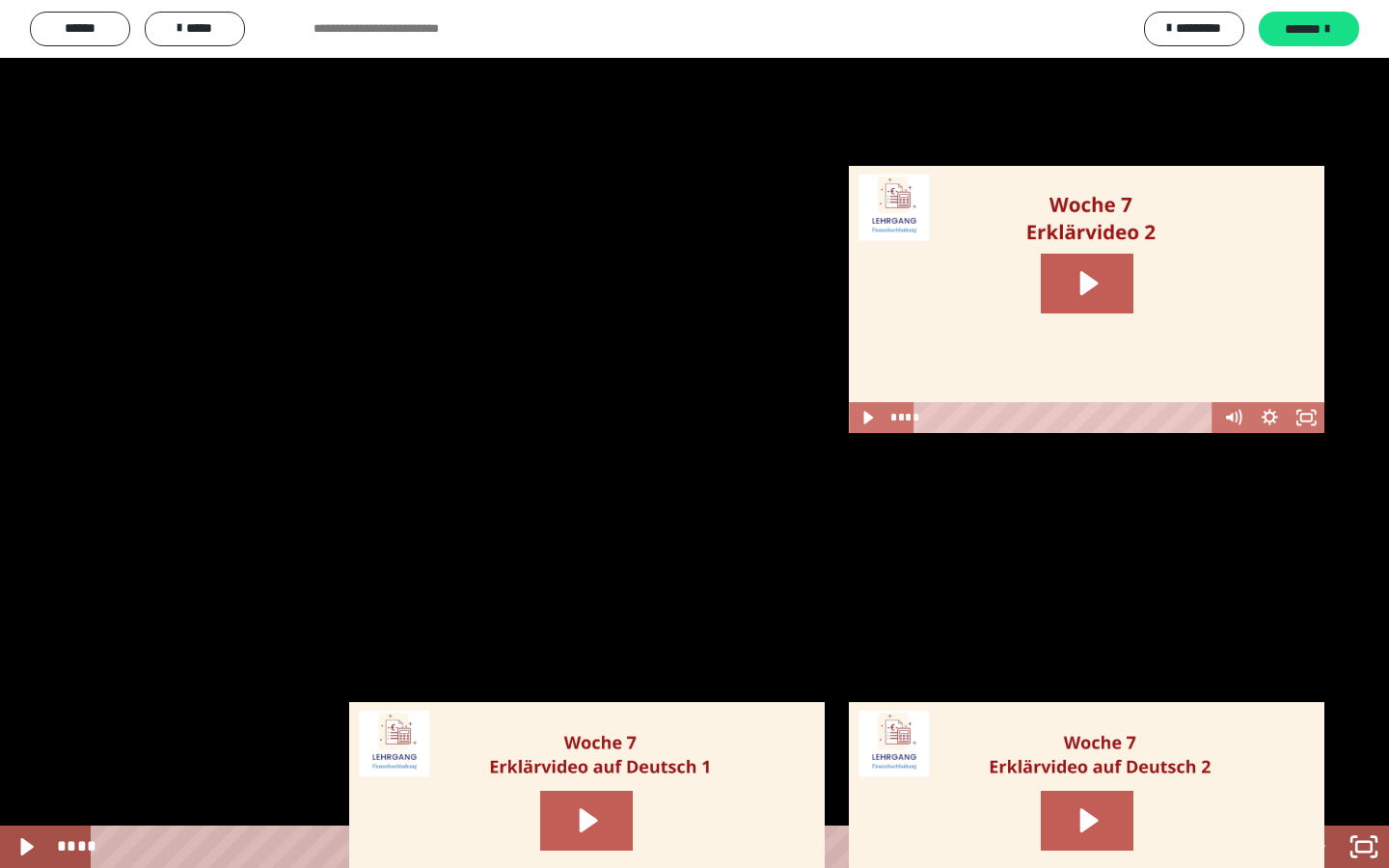 click at bounding box center (694, 434) 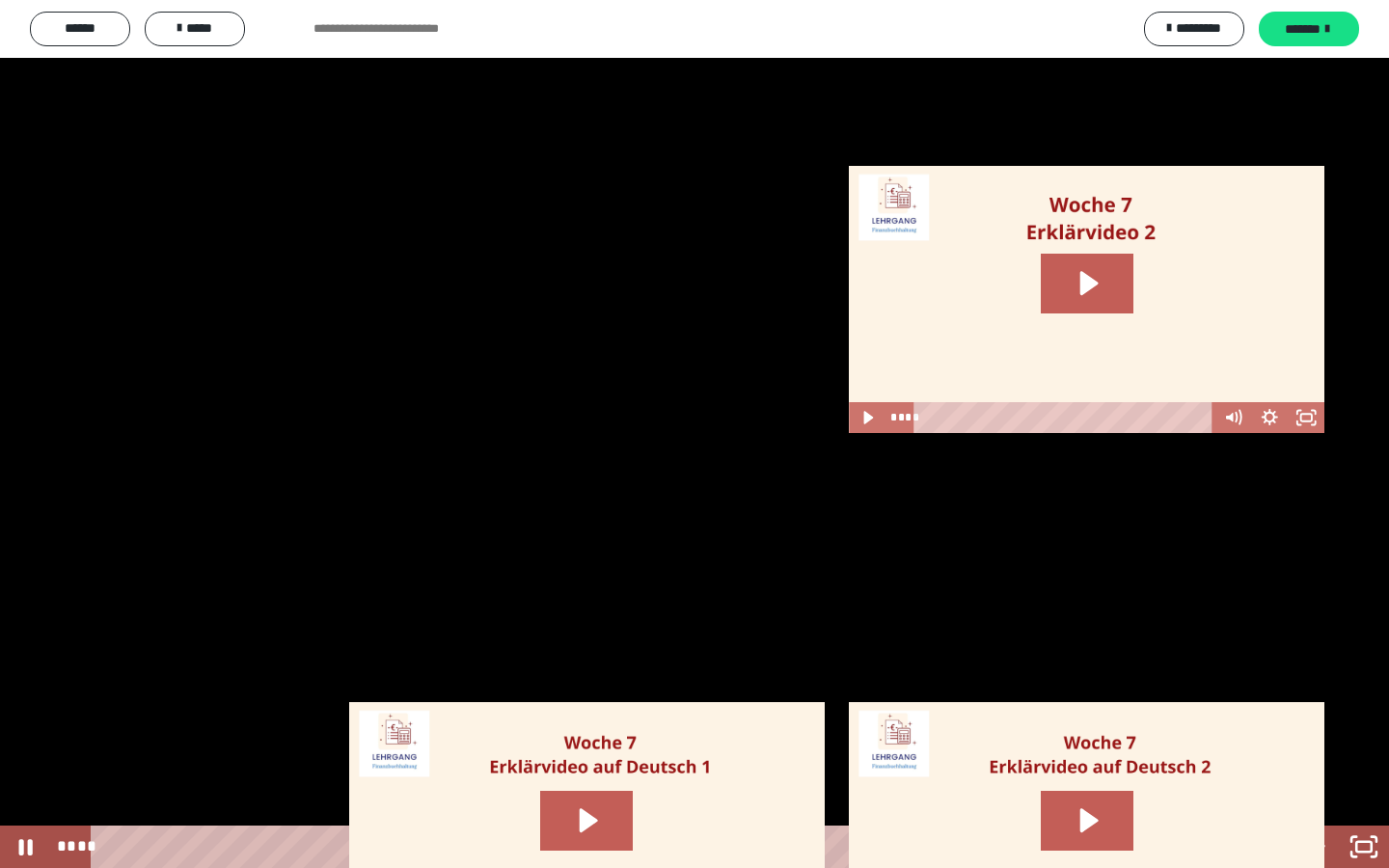 click at bounding box center [694, 434] 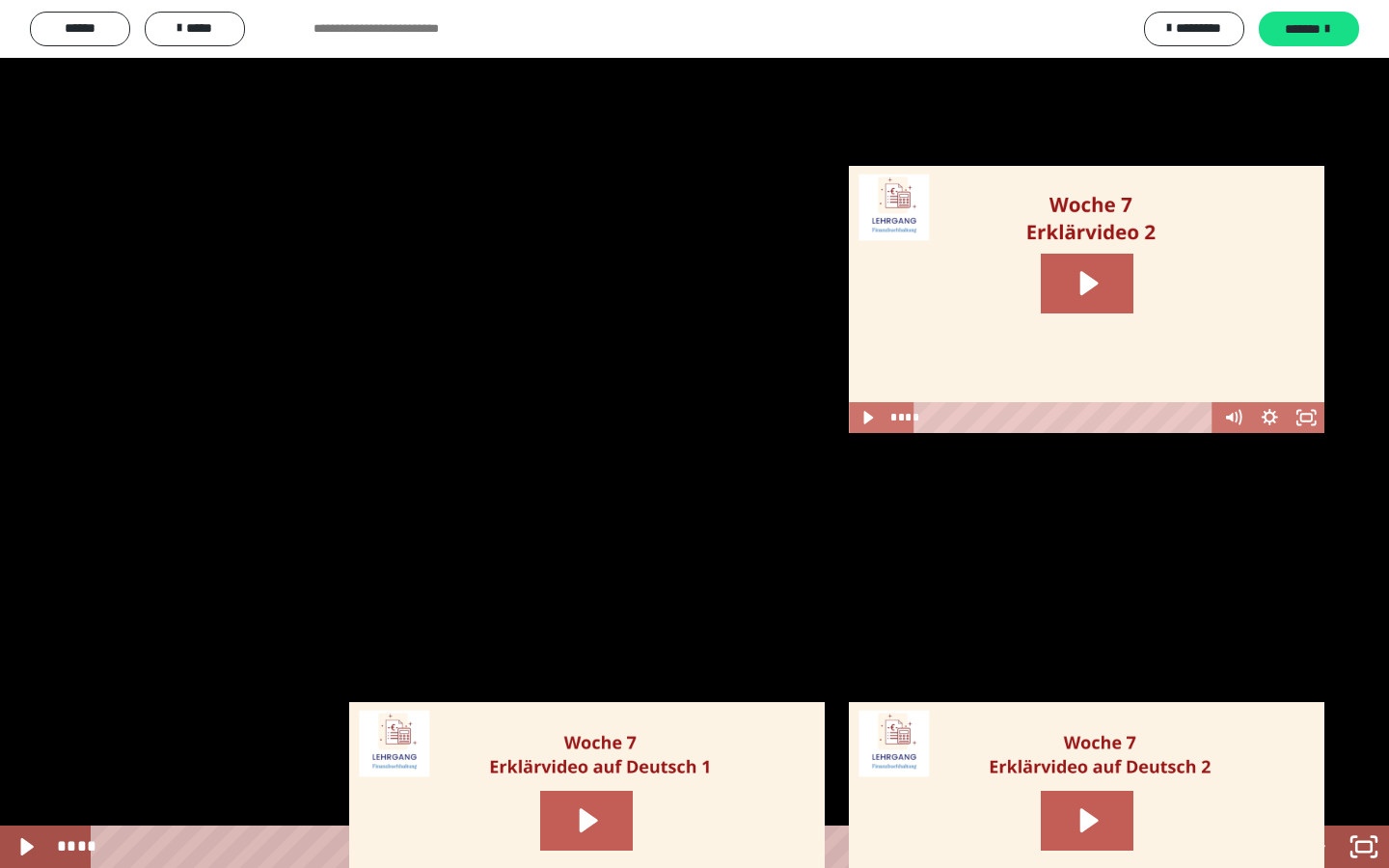 click at bounding box center [694, 434] 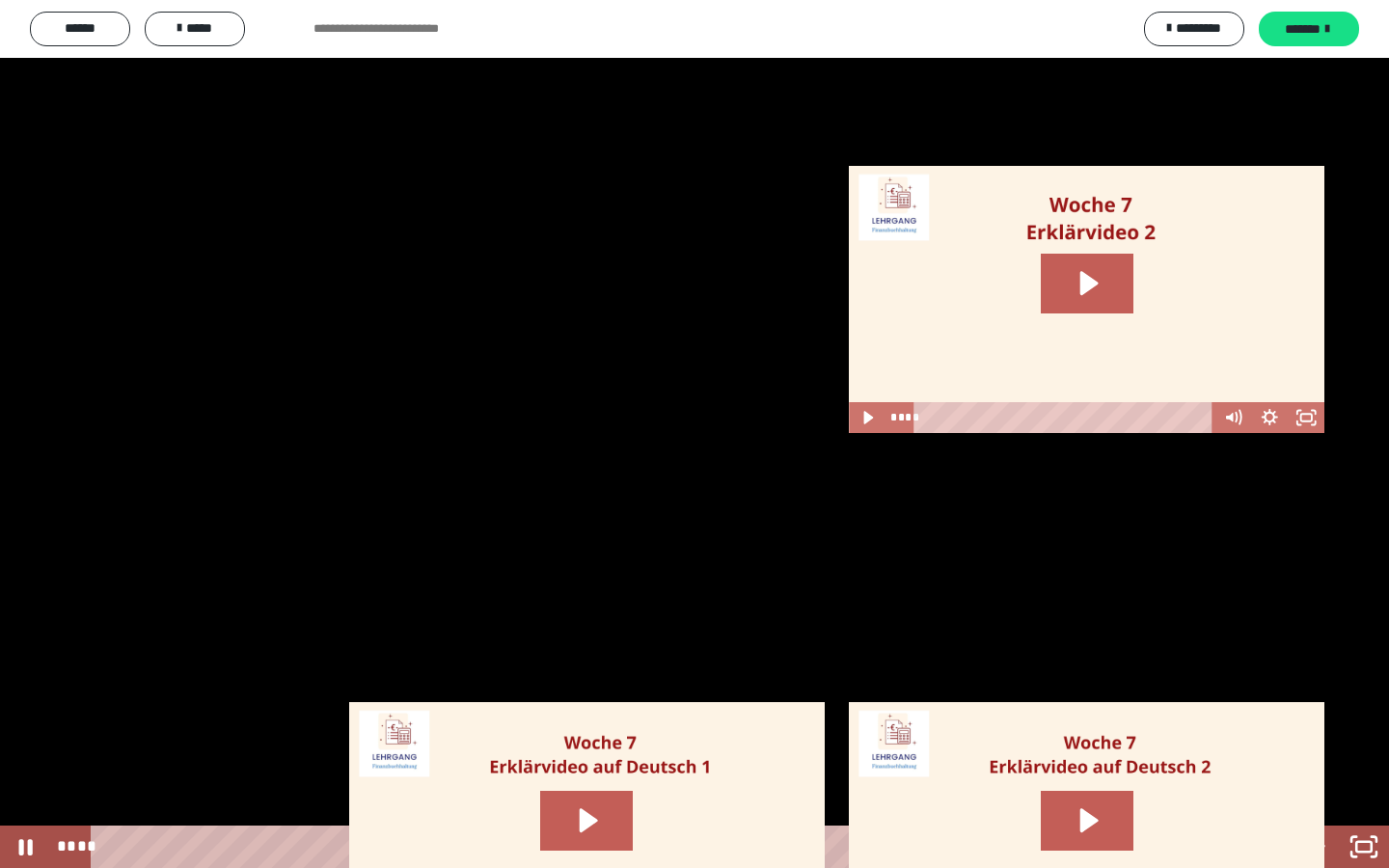 click at bounding box center [694, 434] 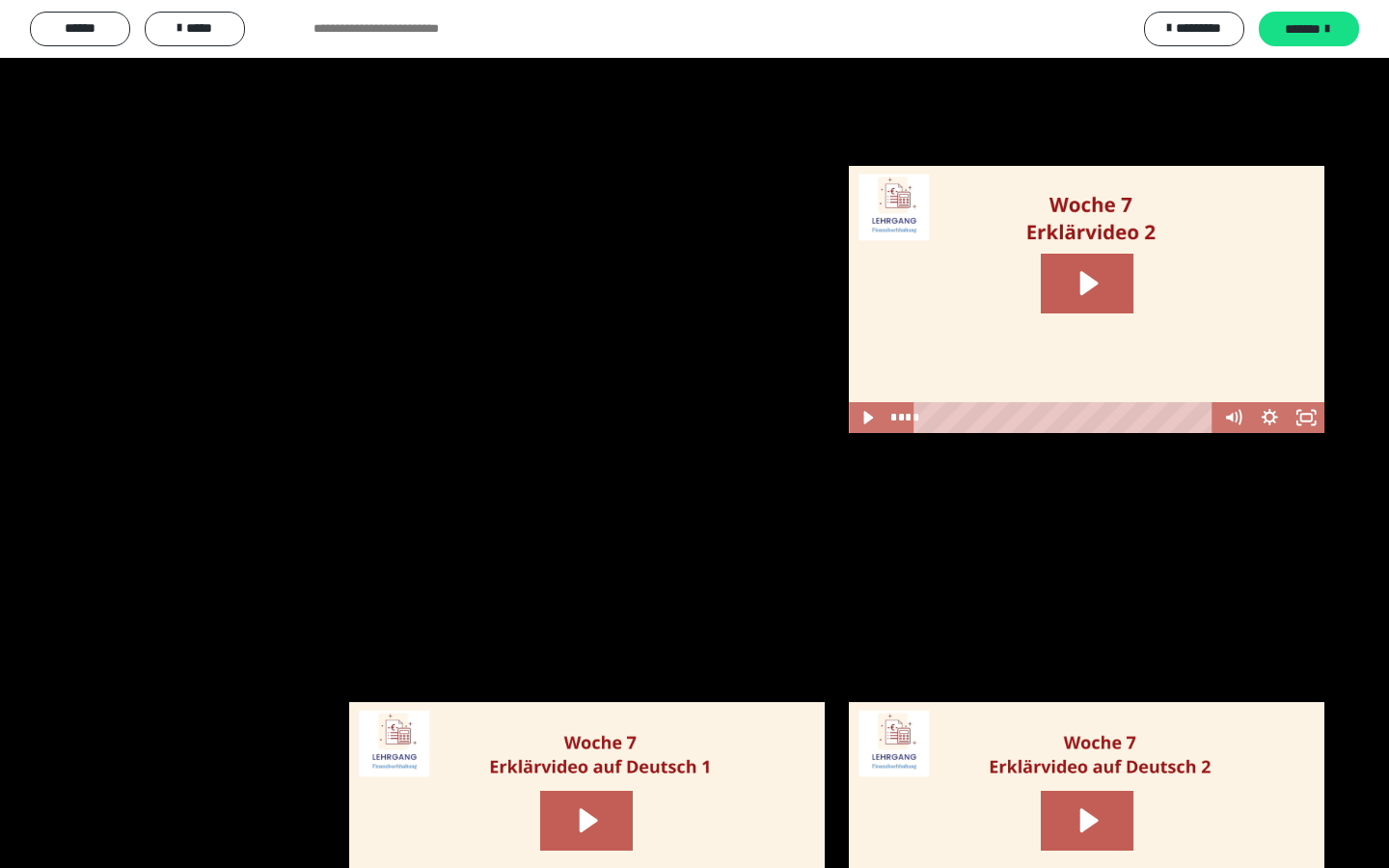 click at bounding box center (694, 434) 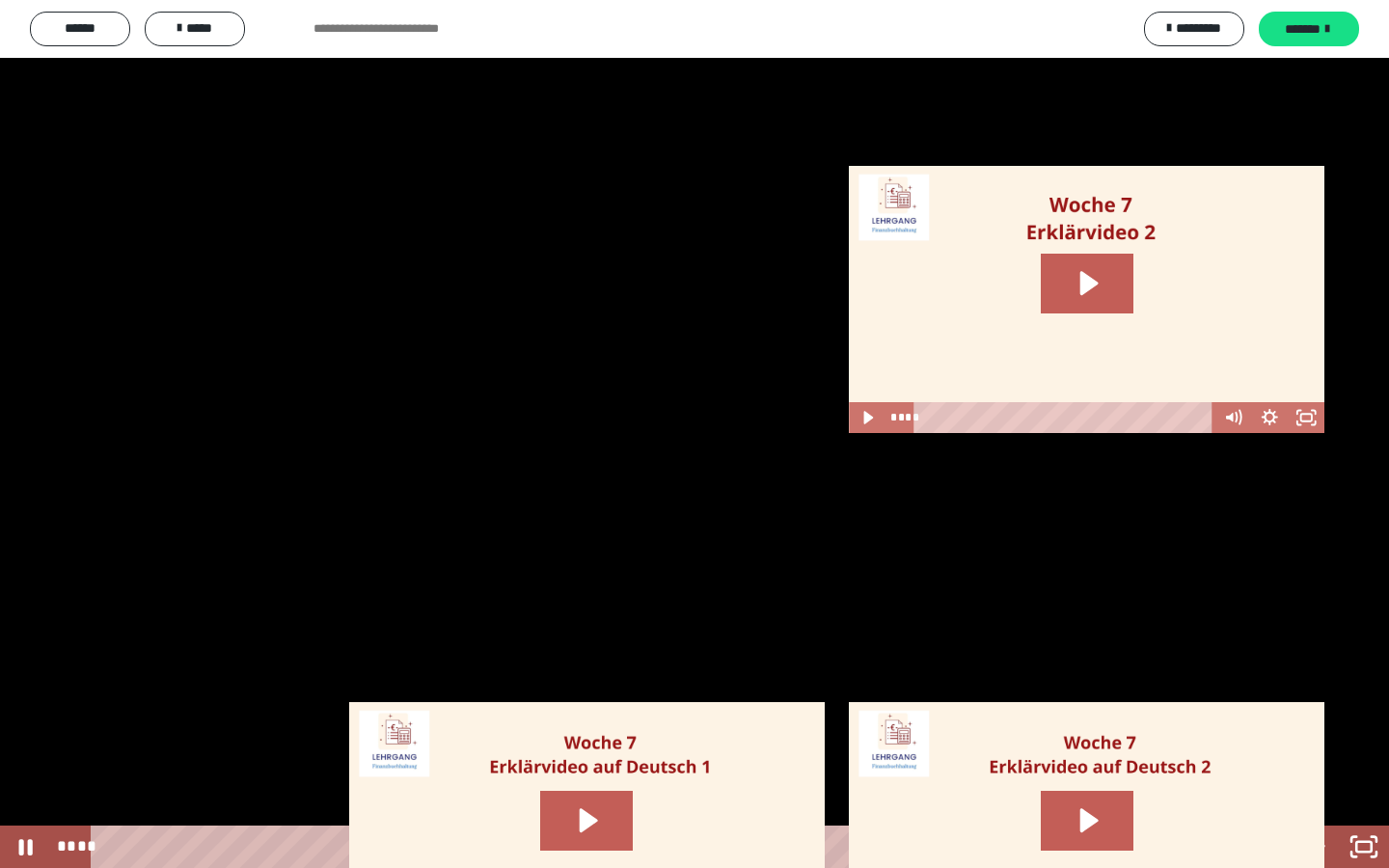 click at bounding box center (694, 434) 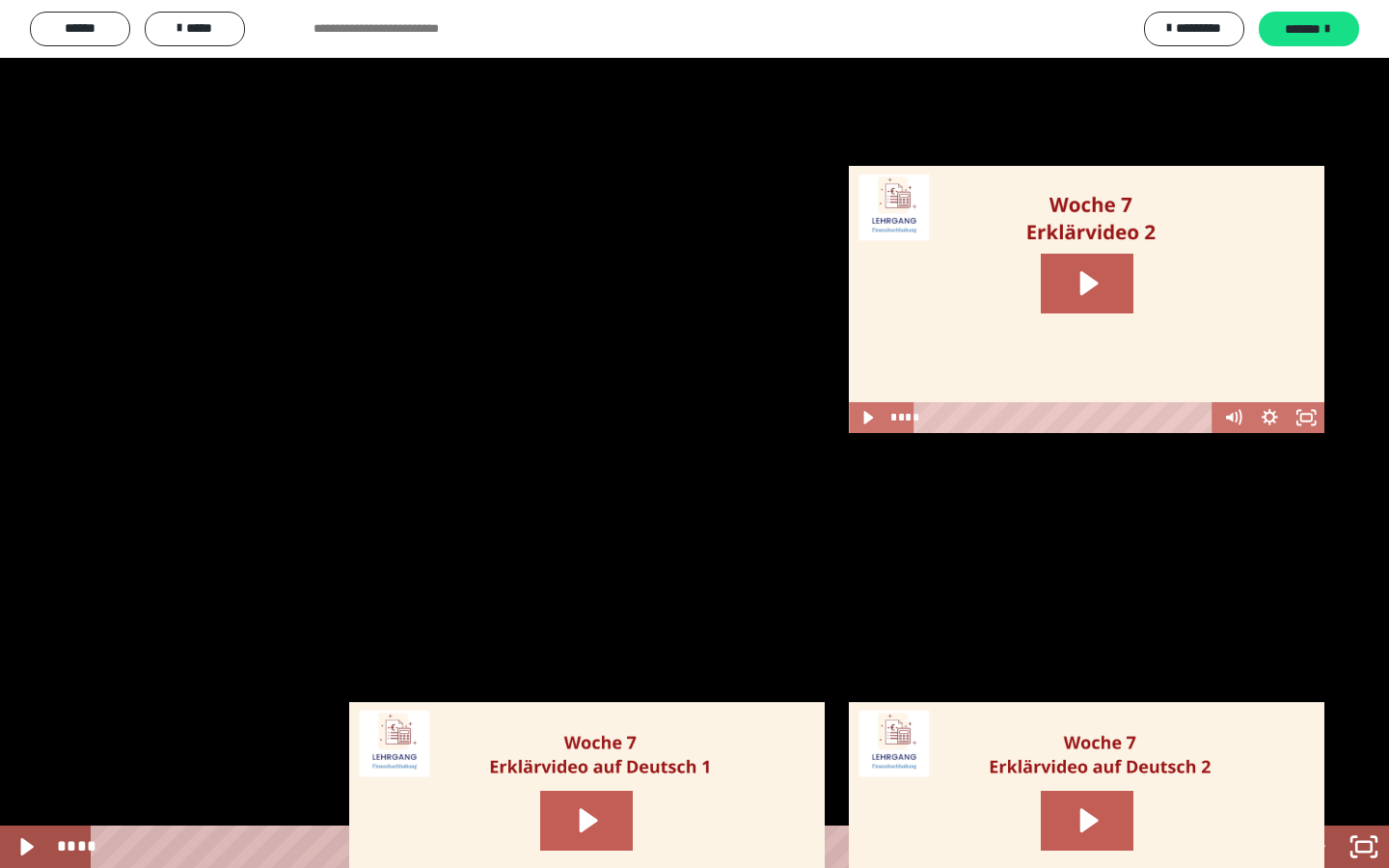 click at bounding box center [694, 434] 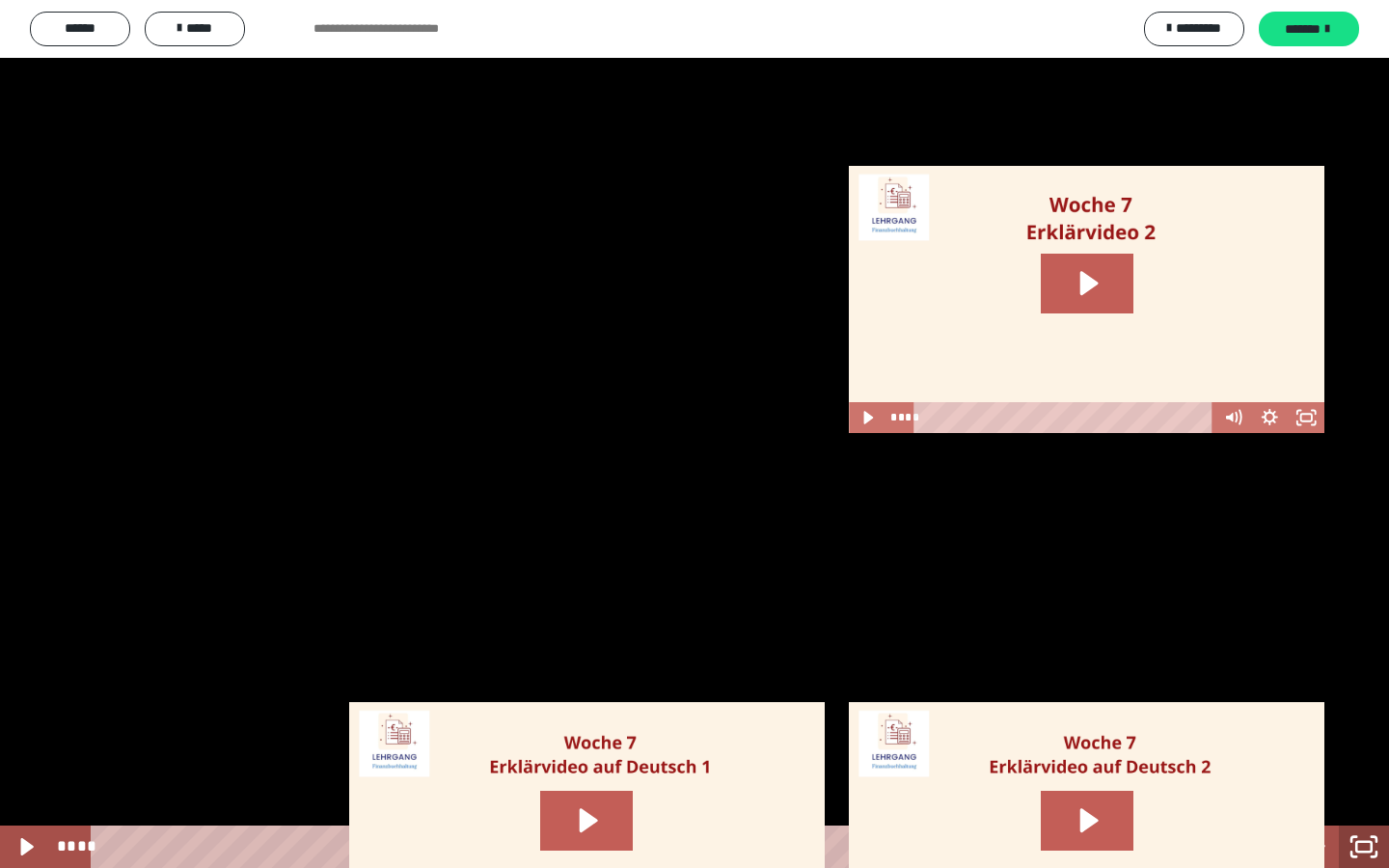 click 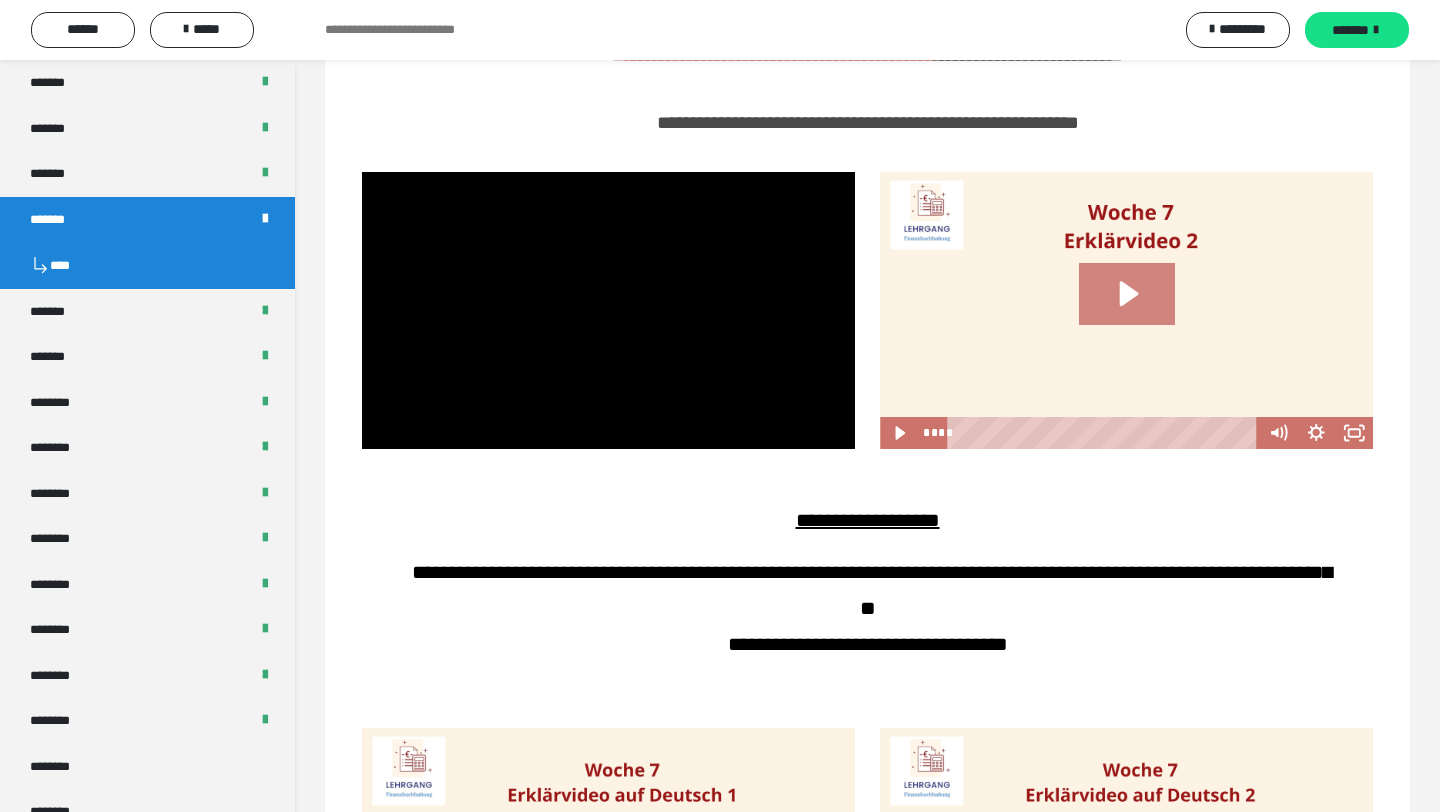 click 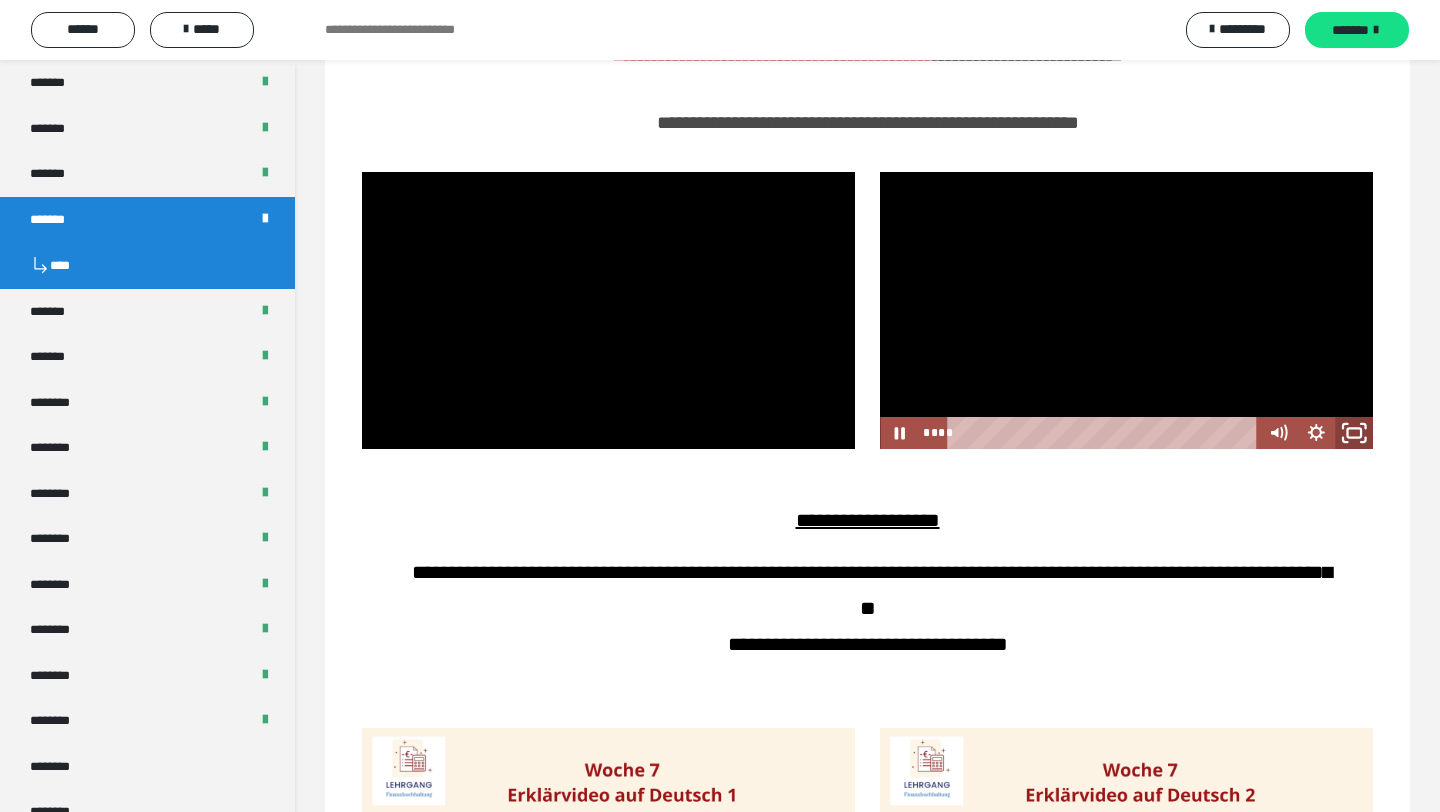 click 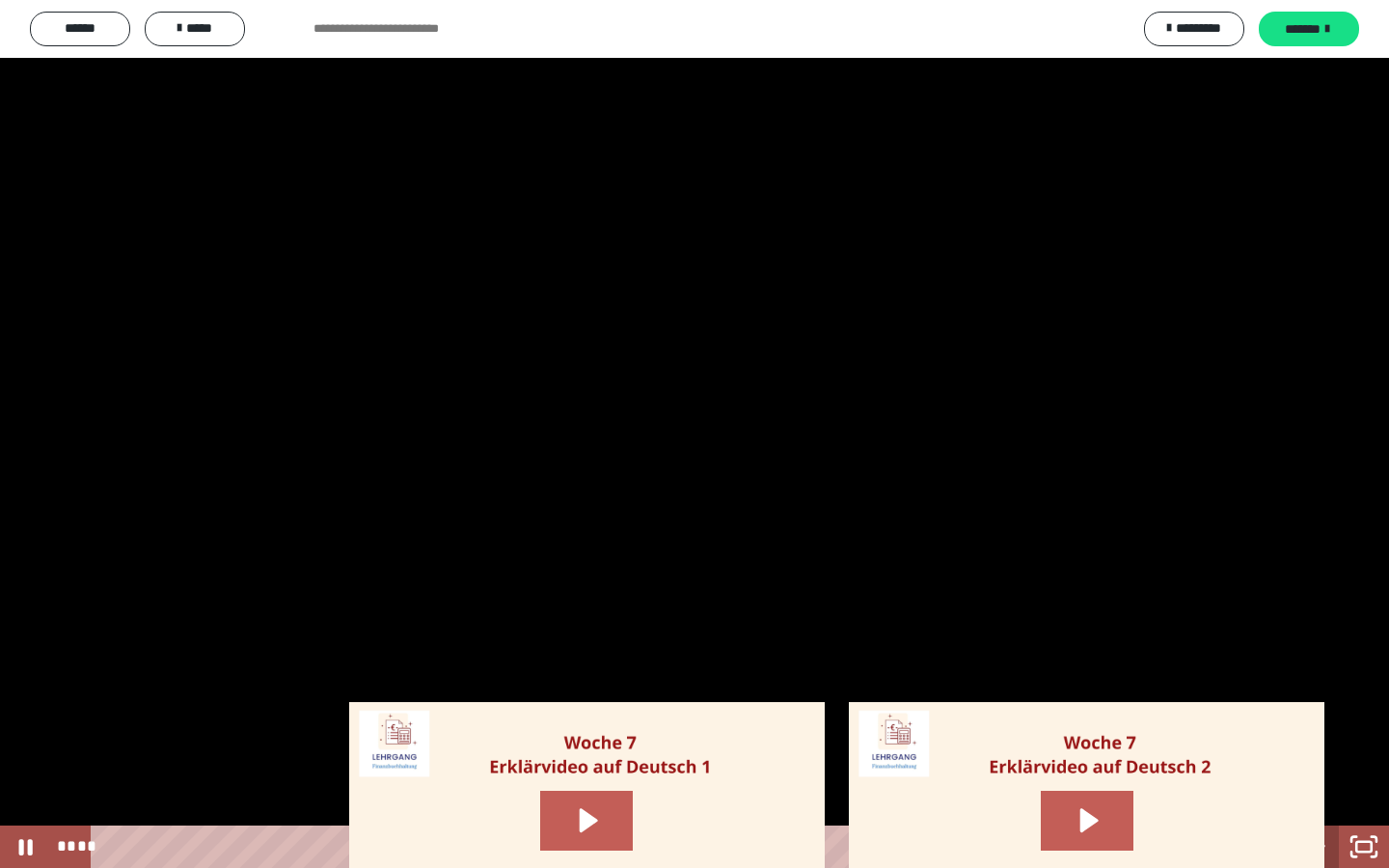 click 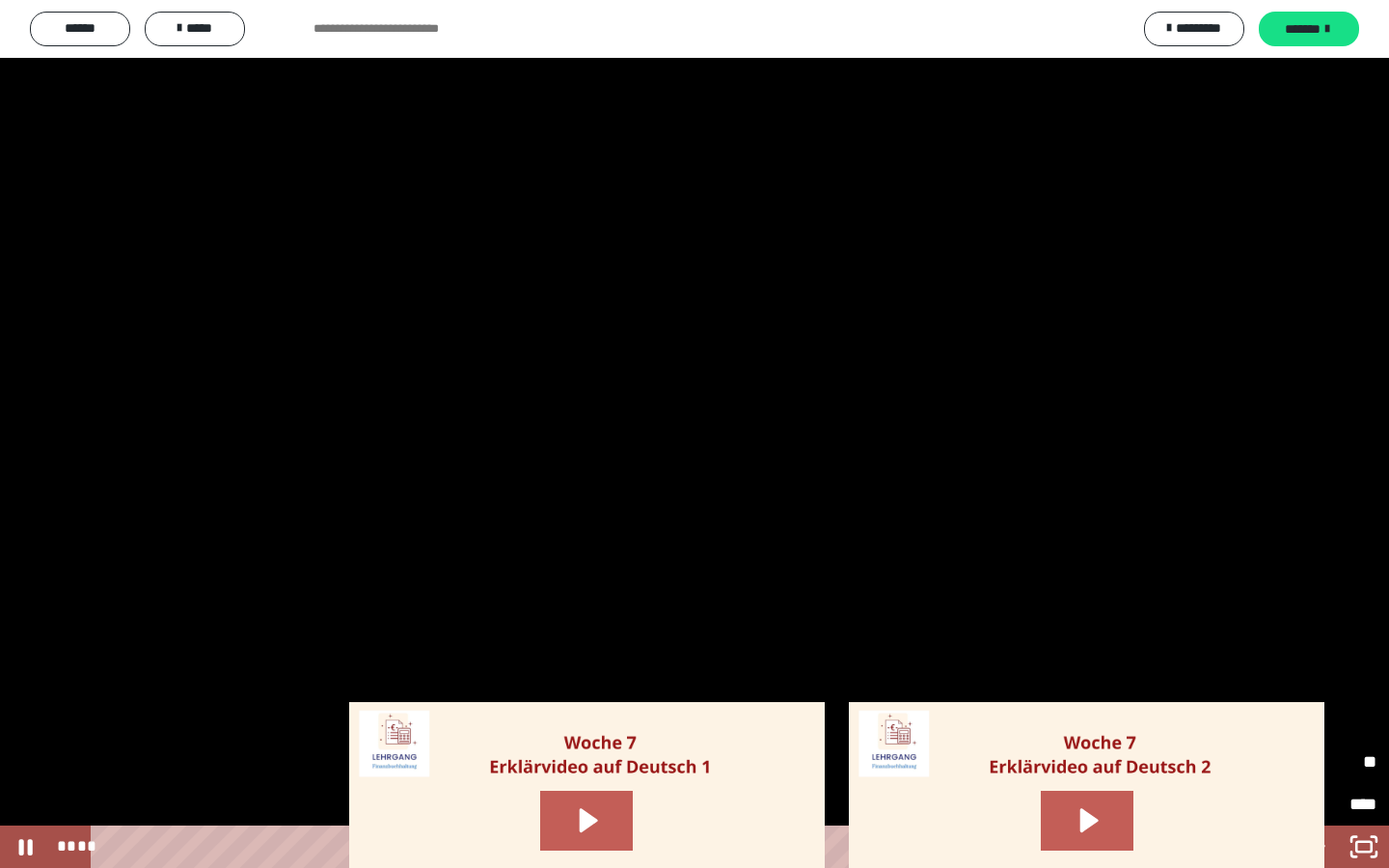click on "**" at bounding box center [1345, 762] 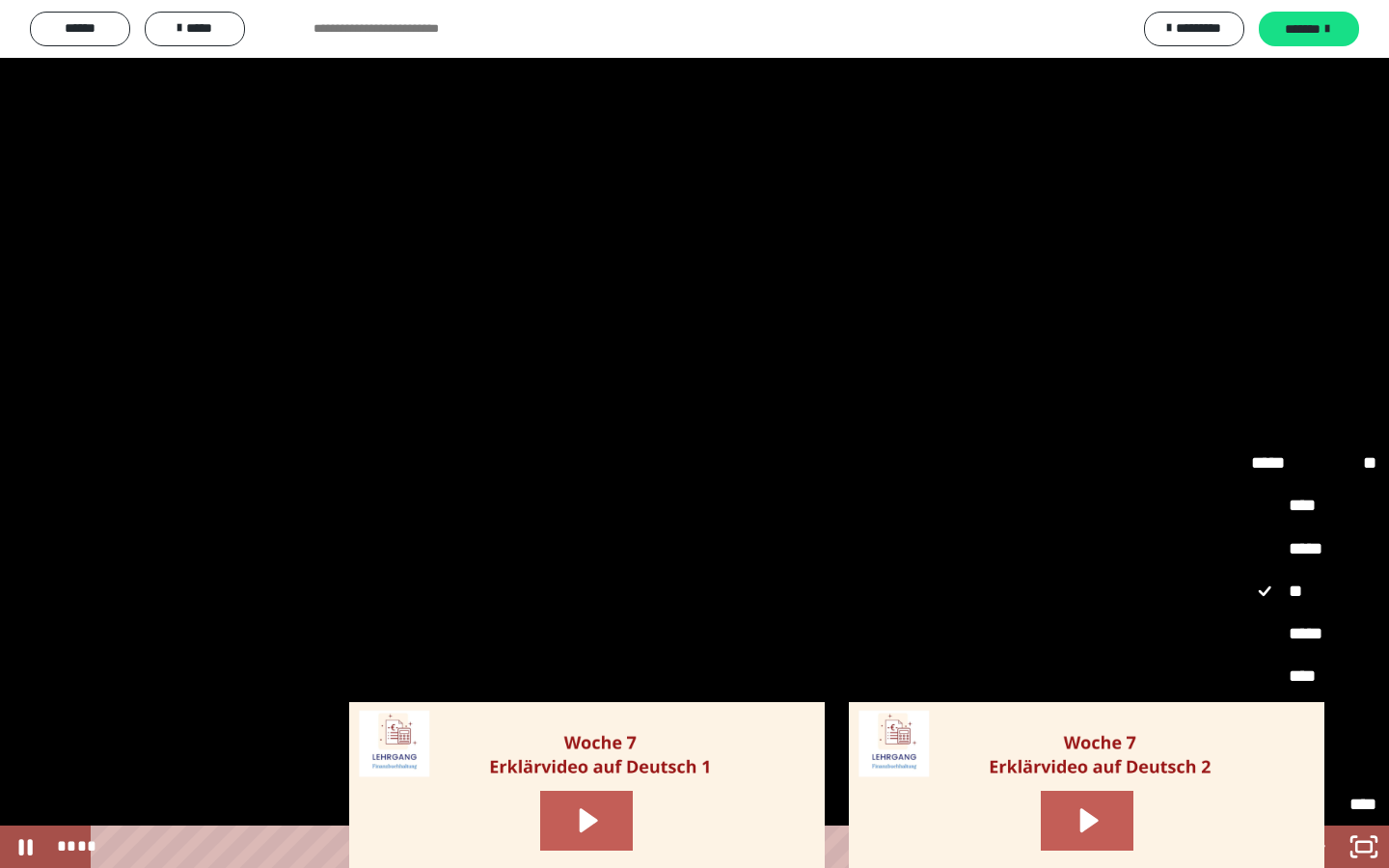 click on "*****" at bounding box center [1314, 635] 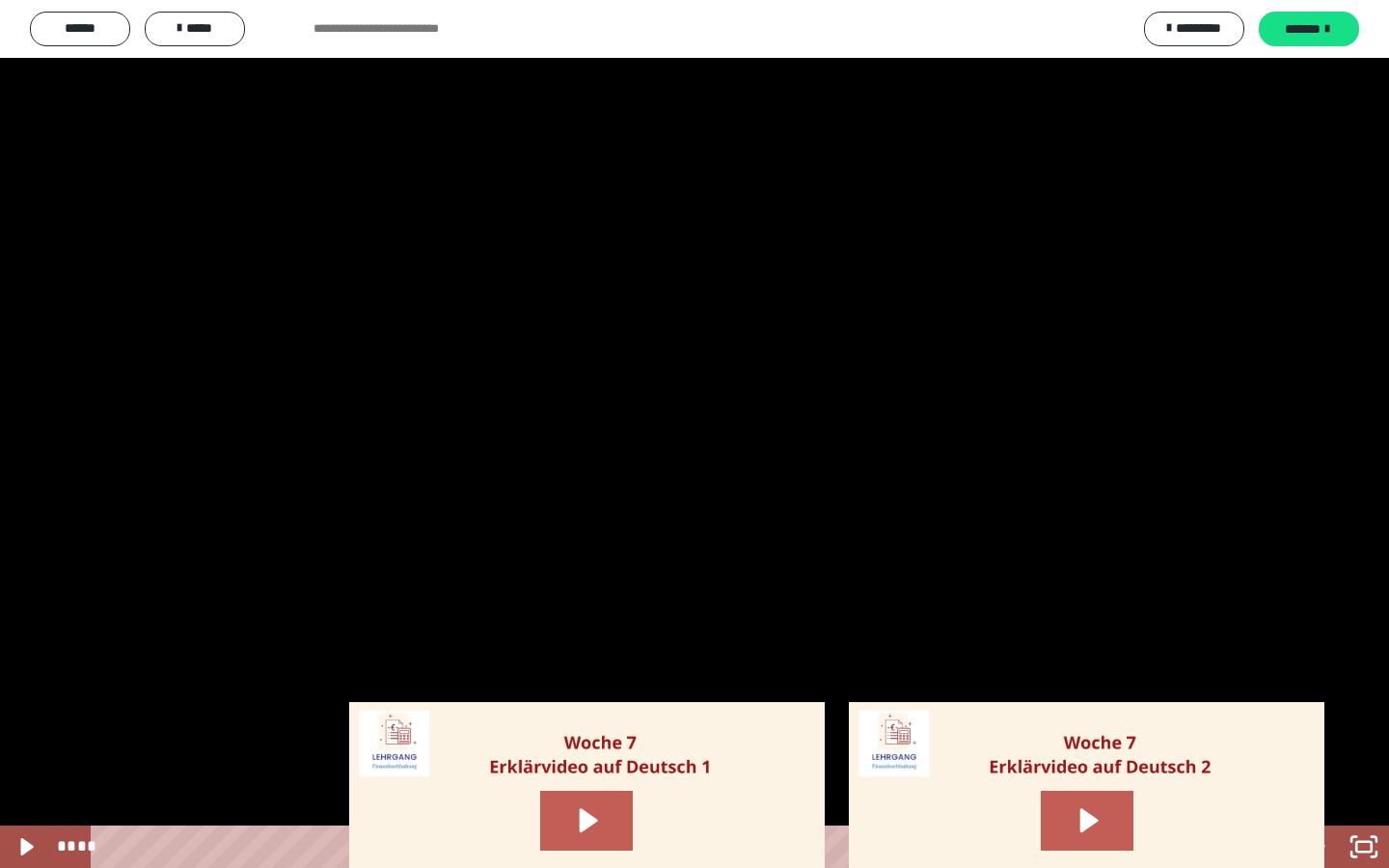 click at bounding box center (694, 434) 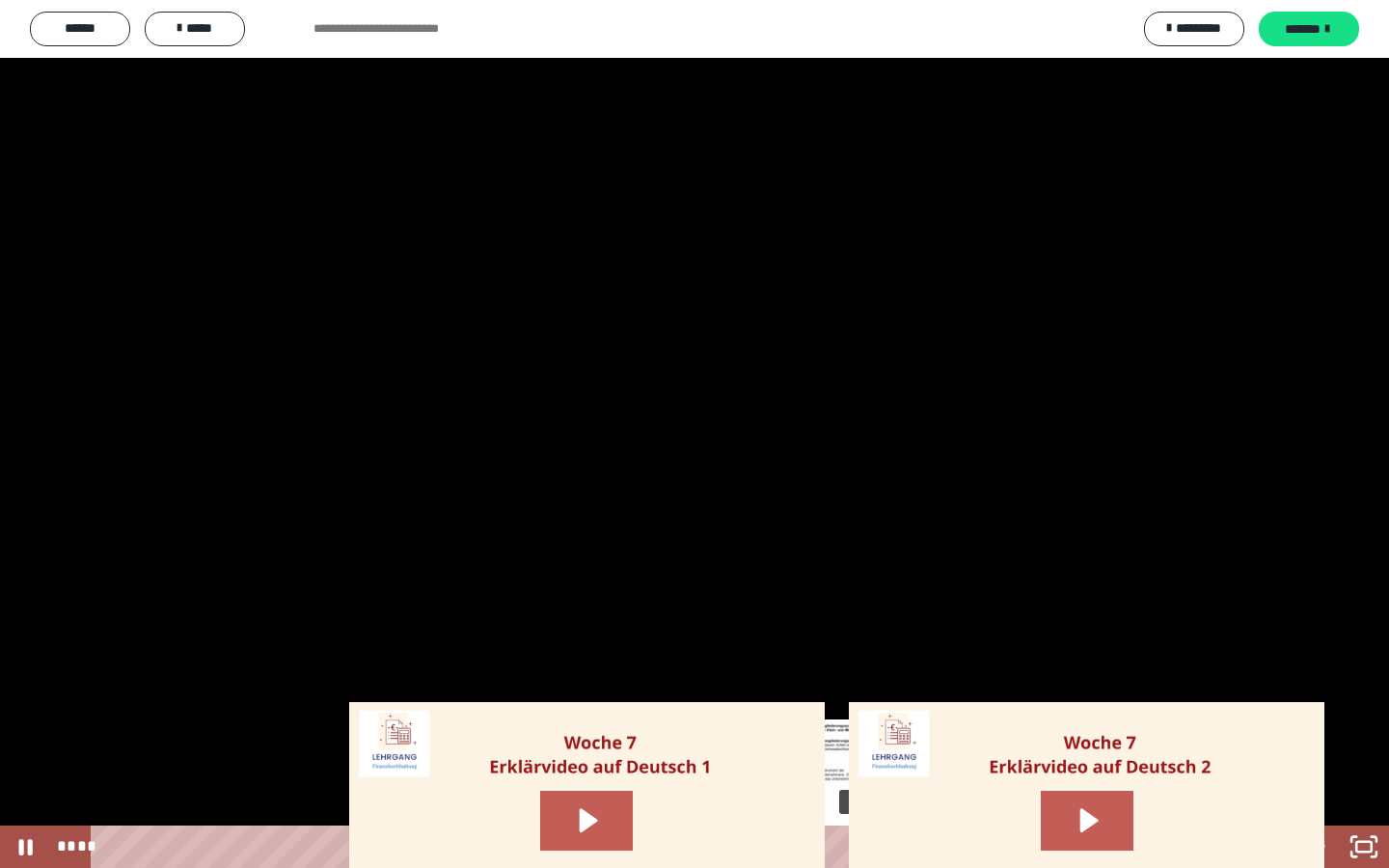 click on "****" at bounding box center (667, 847) 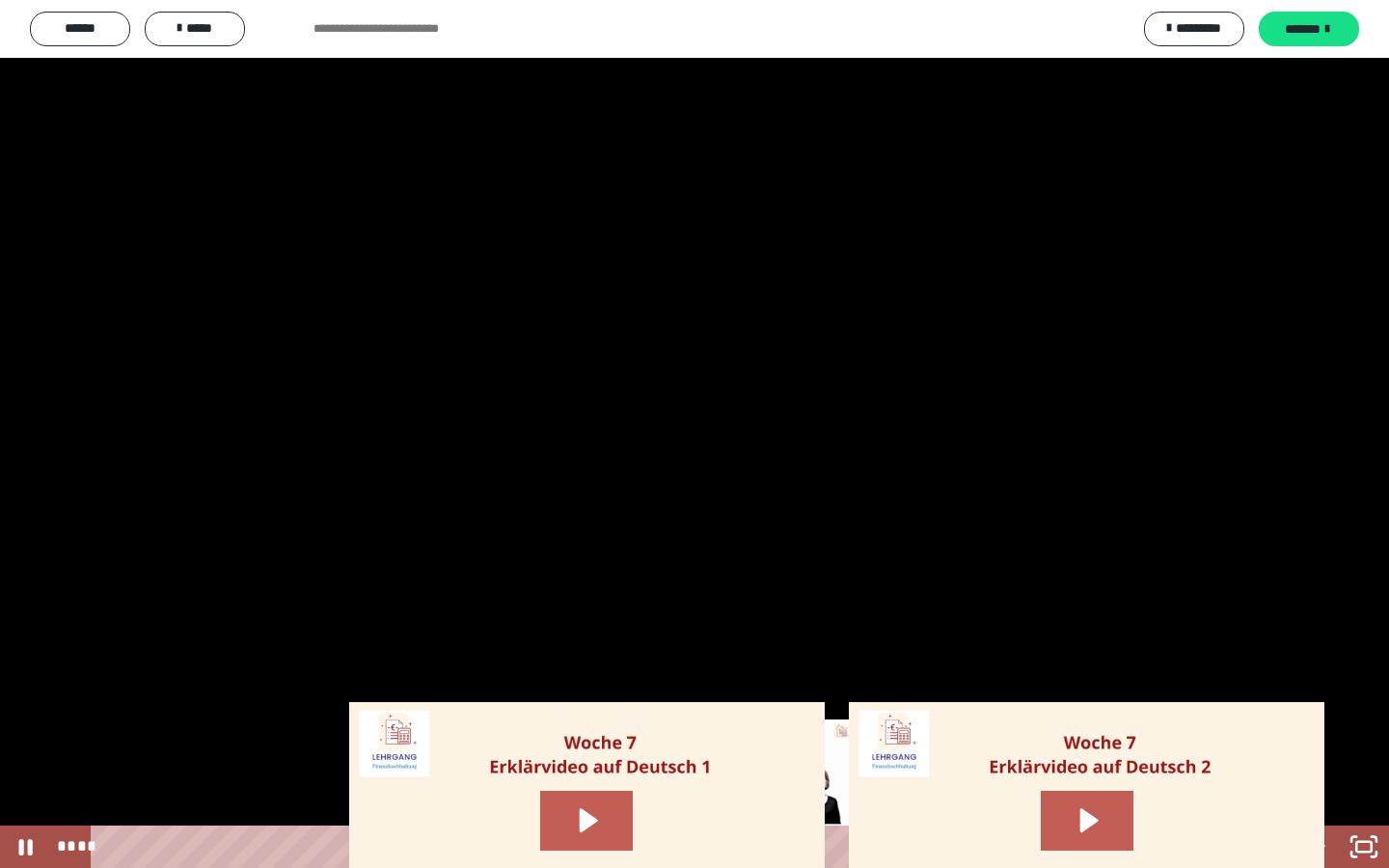 click on "****" at bounding box center (667, 847) 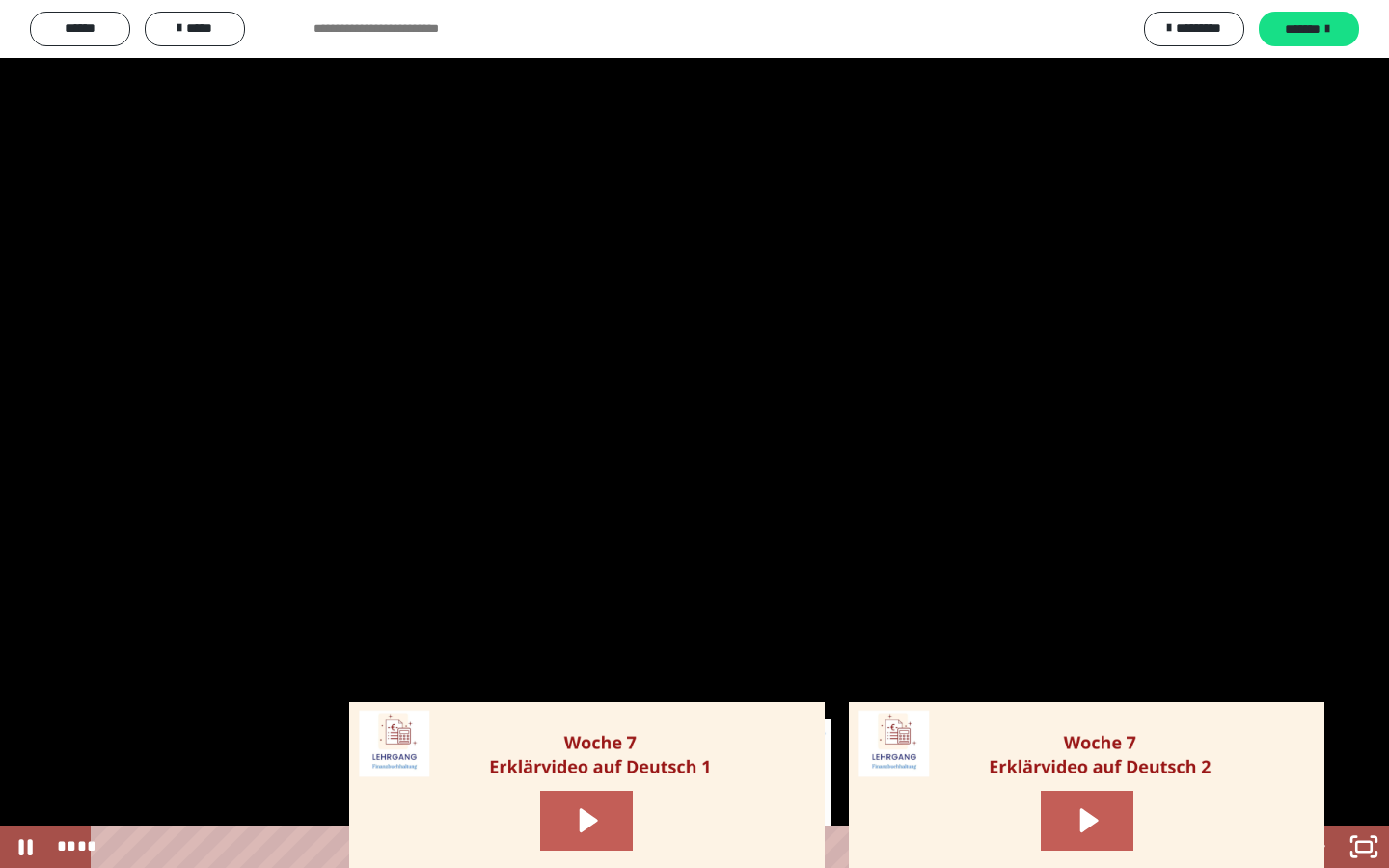 click on "****" at bounding box center (667, 847) 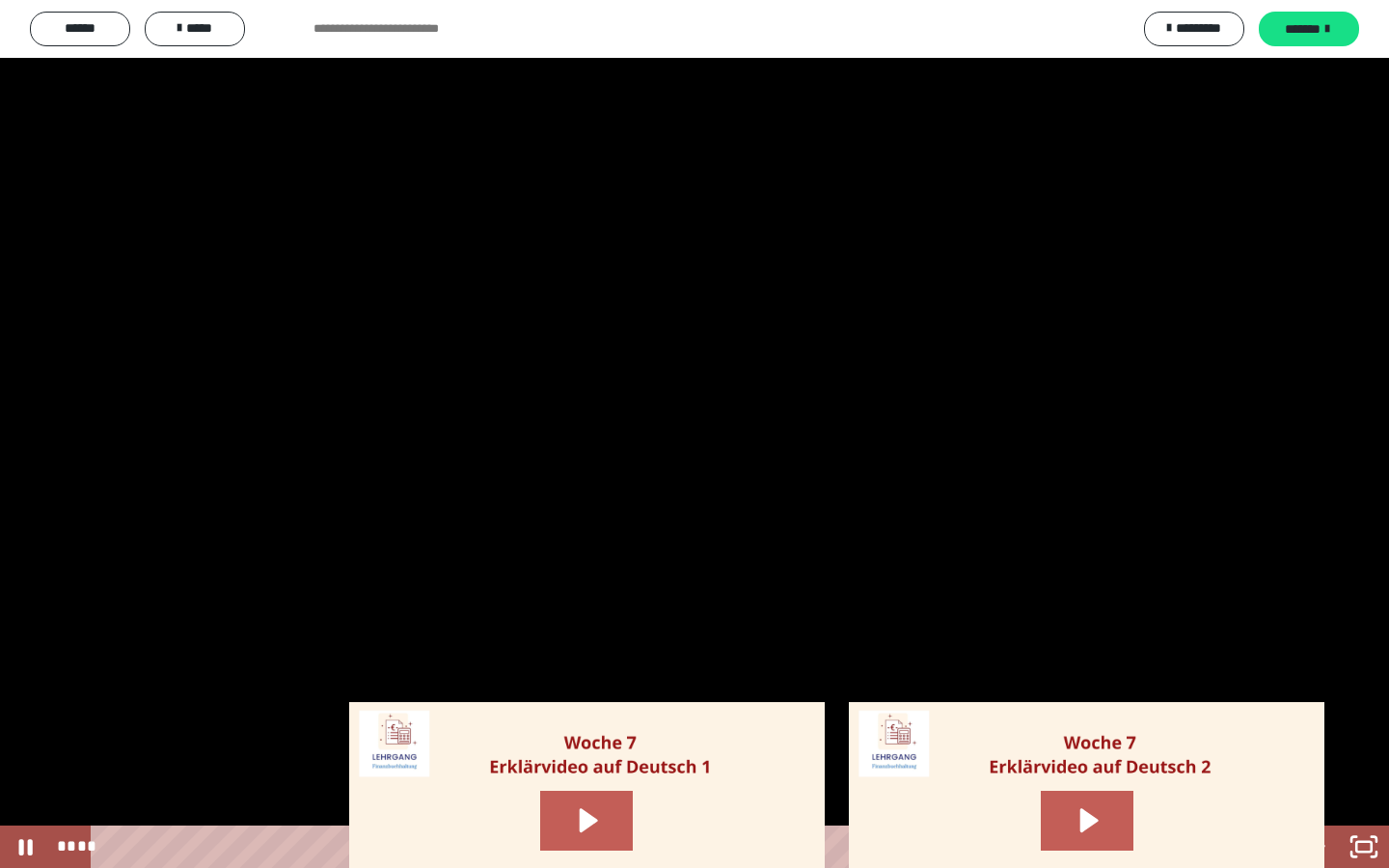 click on "****" at bounding box center [667, 847] 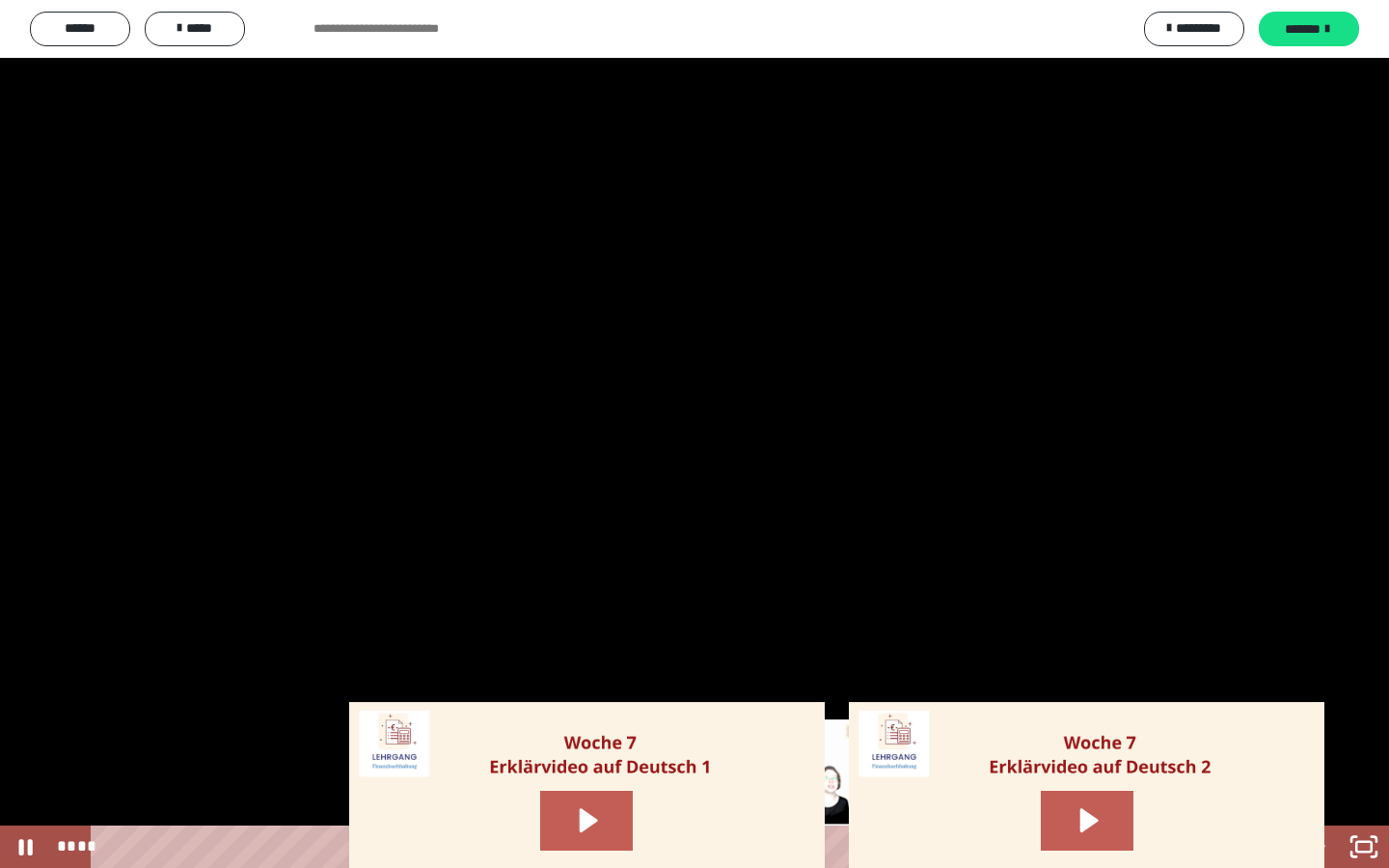 click on "****" at bounding box center (667, 847) 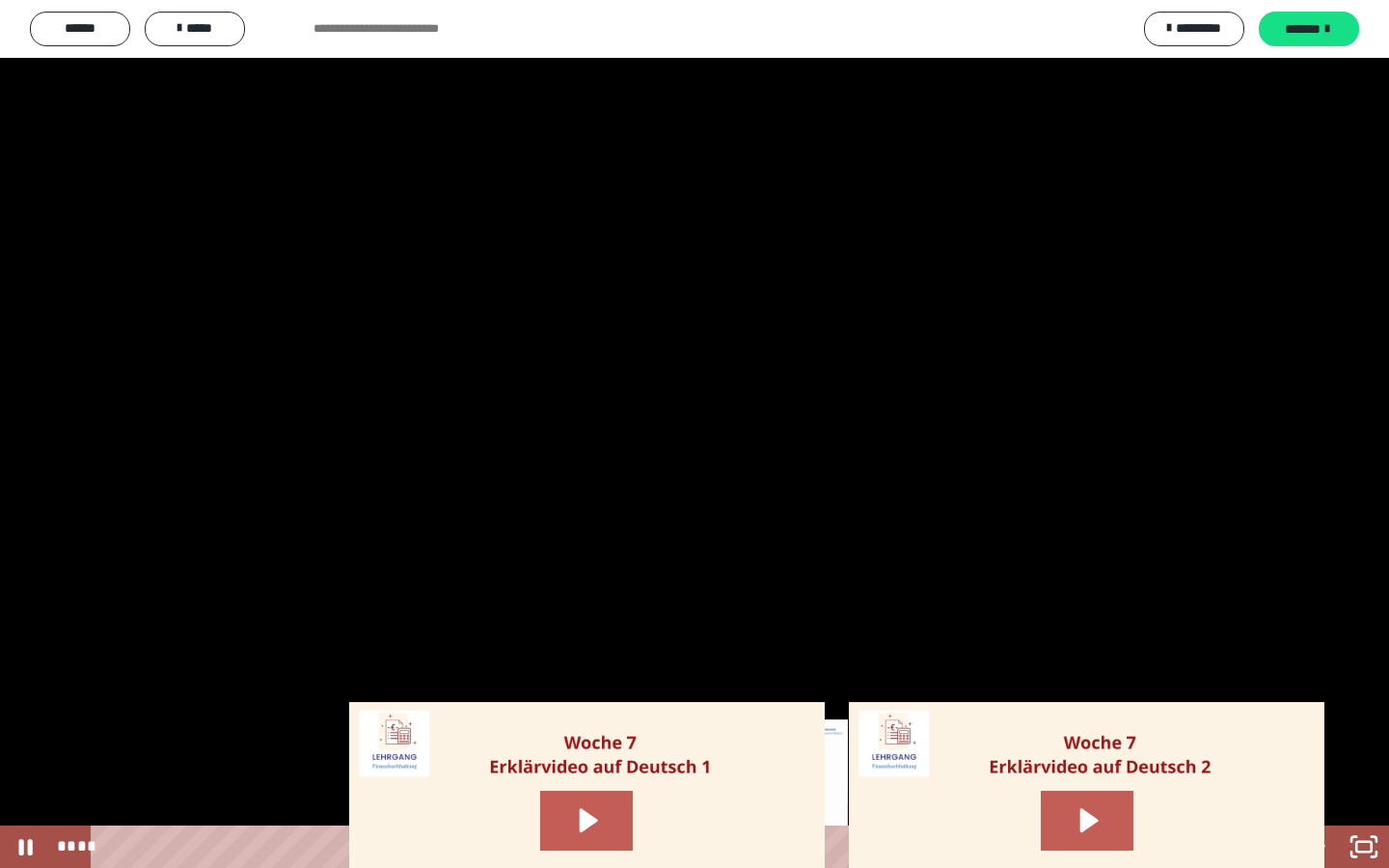 click on "****" at bounding box center (667, 847) 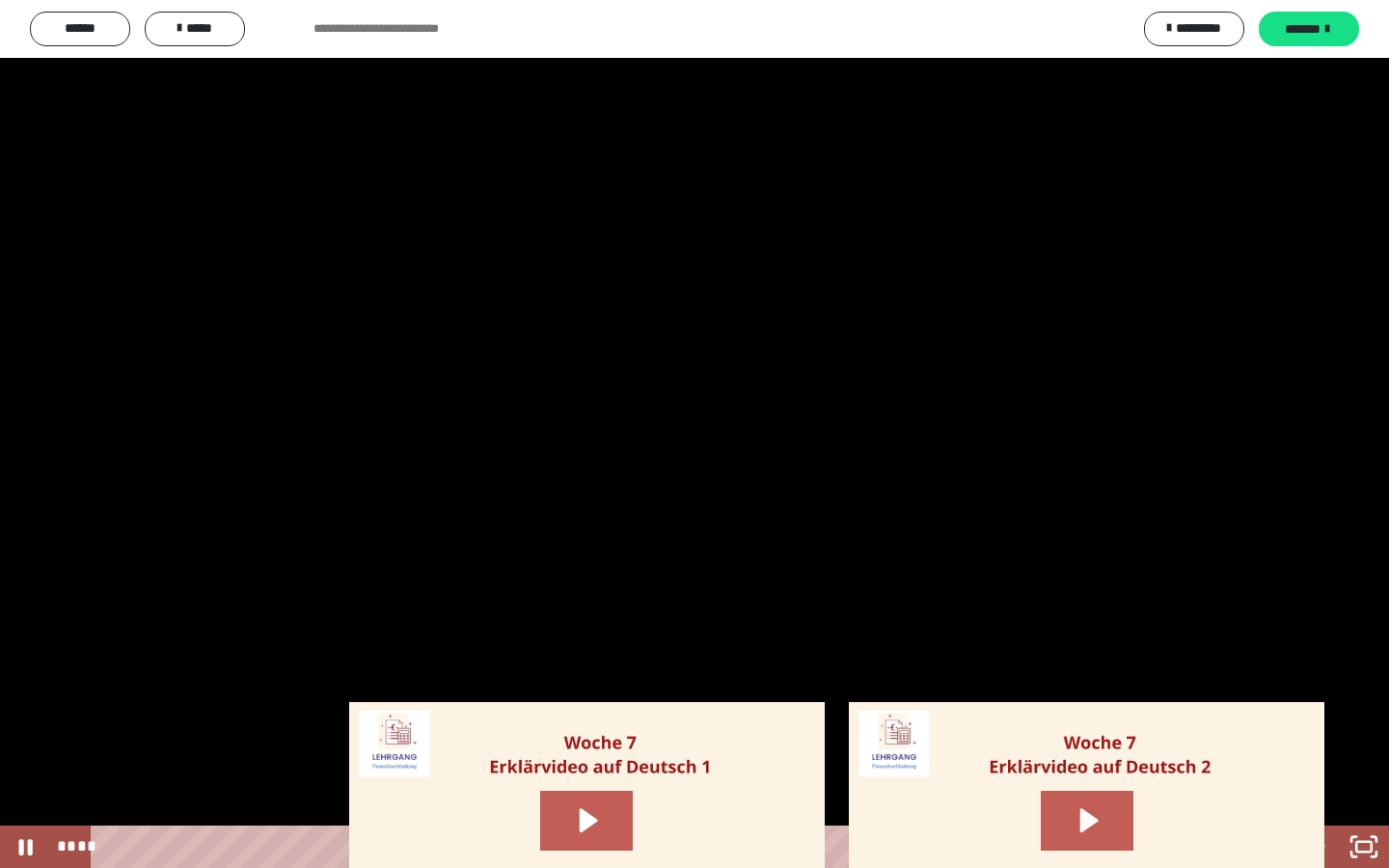 click on "****" at bounding box center (667, 847) 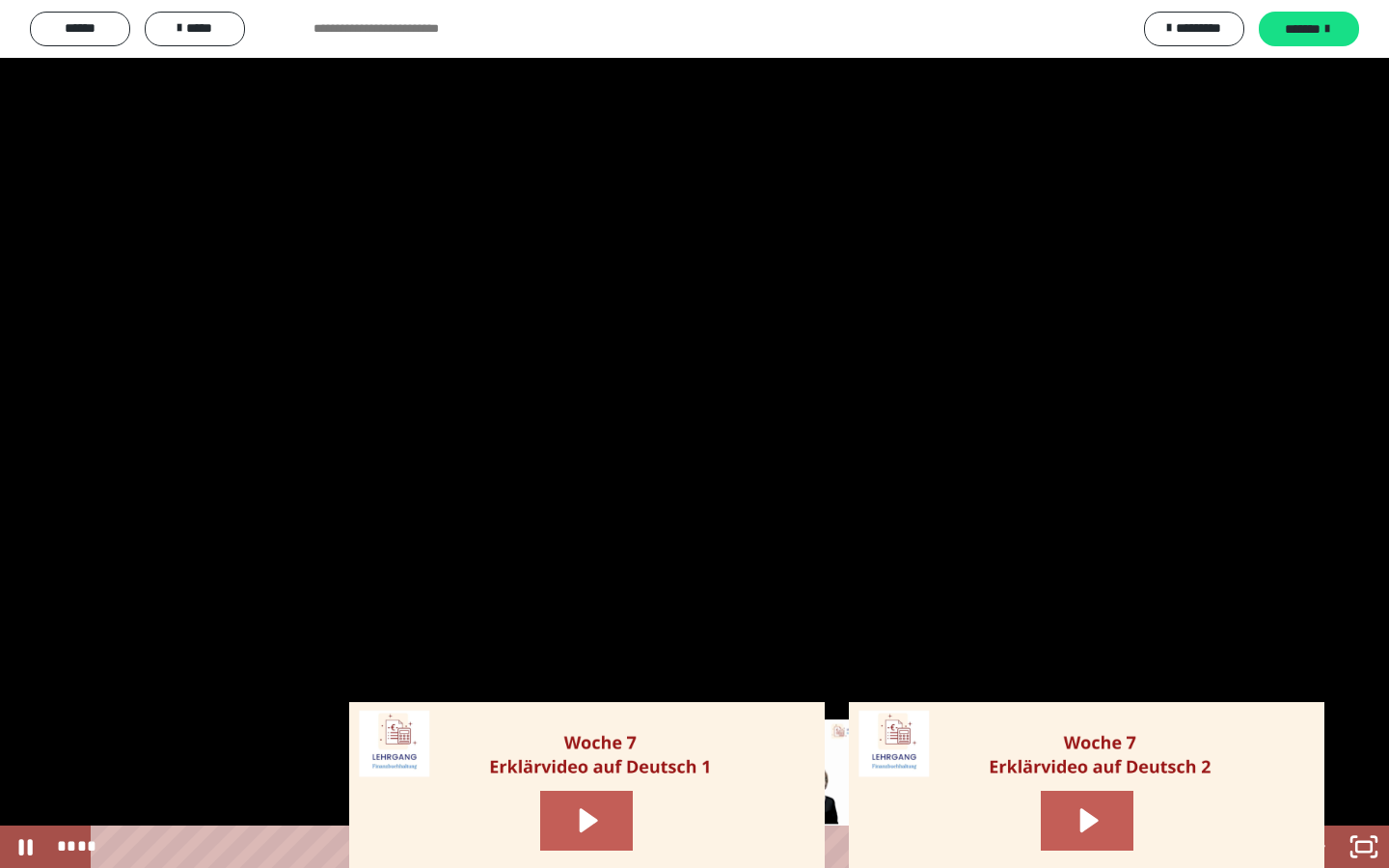 click on "****" at bounding box center (667, 847) 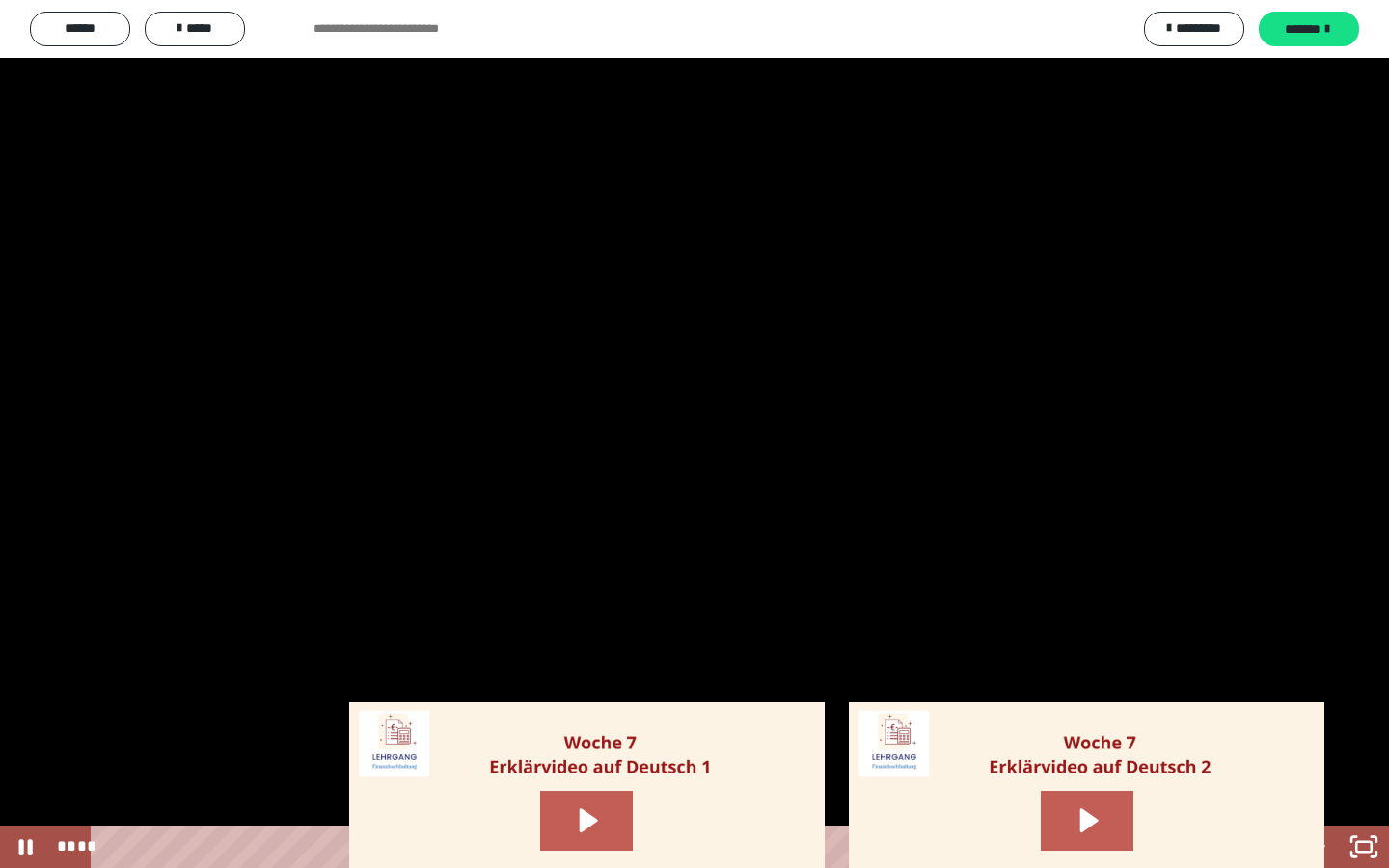 click at bounding box center (694, 434) 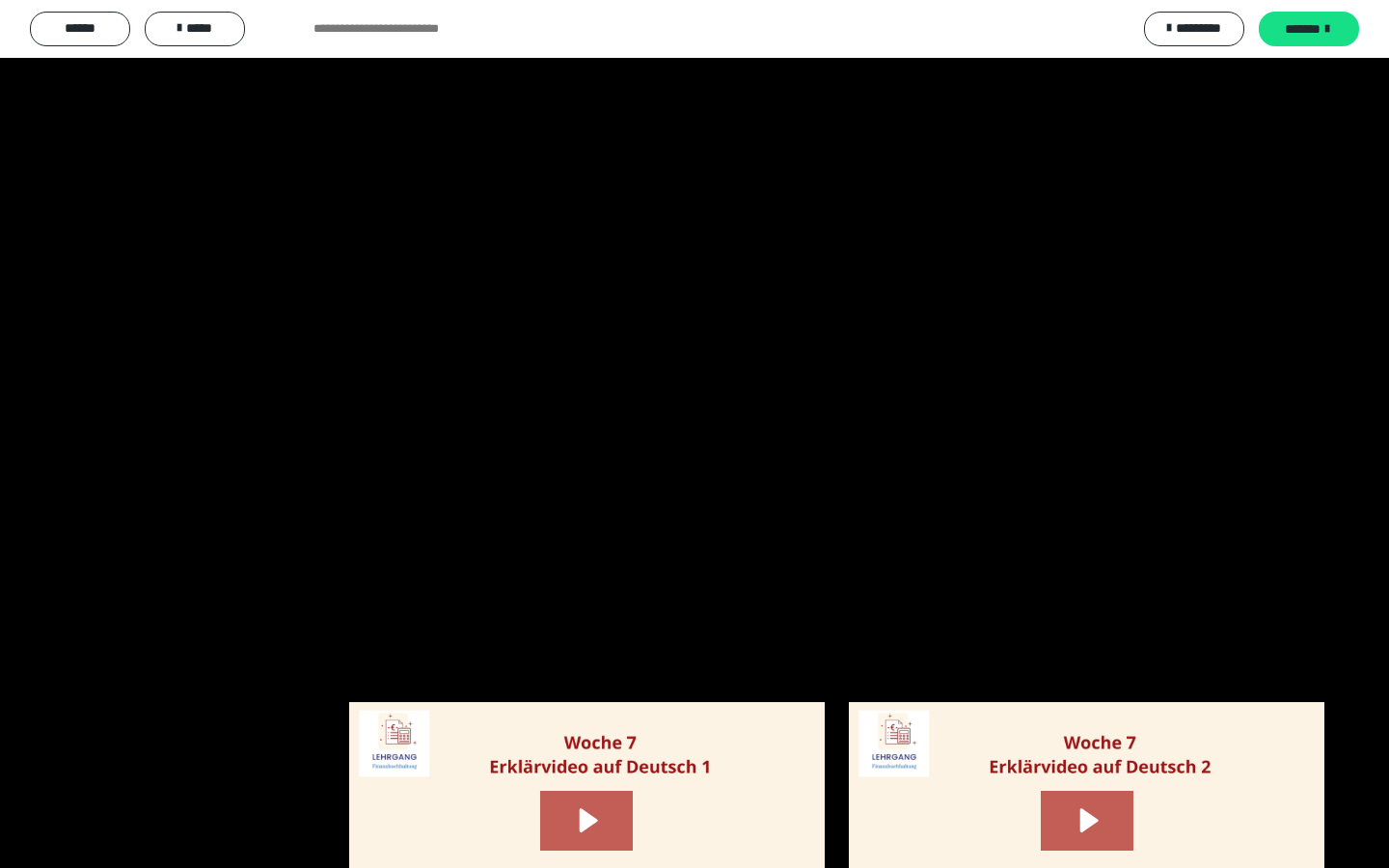 click at bounding box center (694, 434) 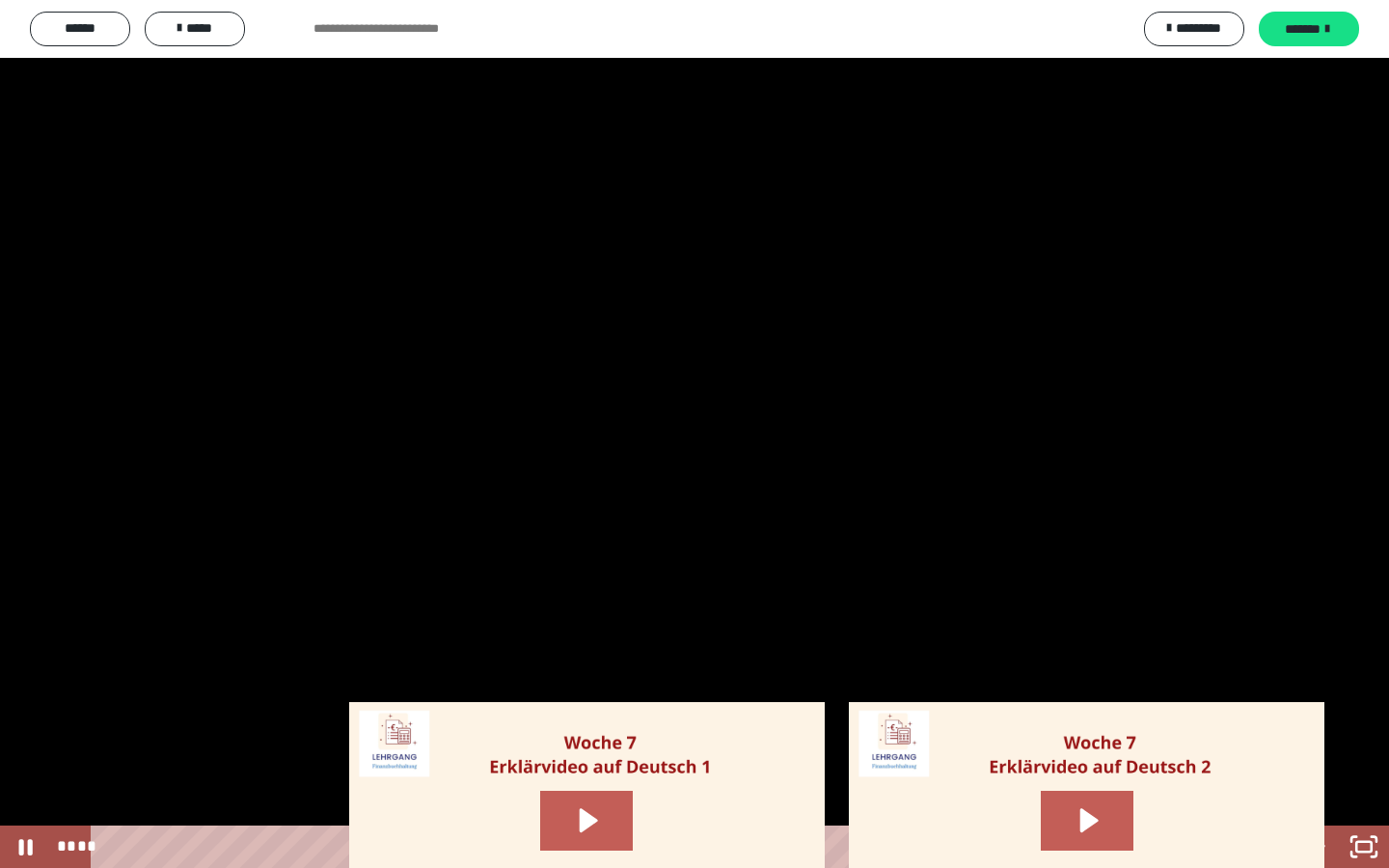 click at bounding box center [694, 434] 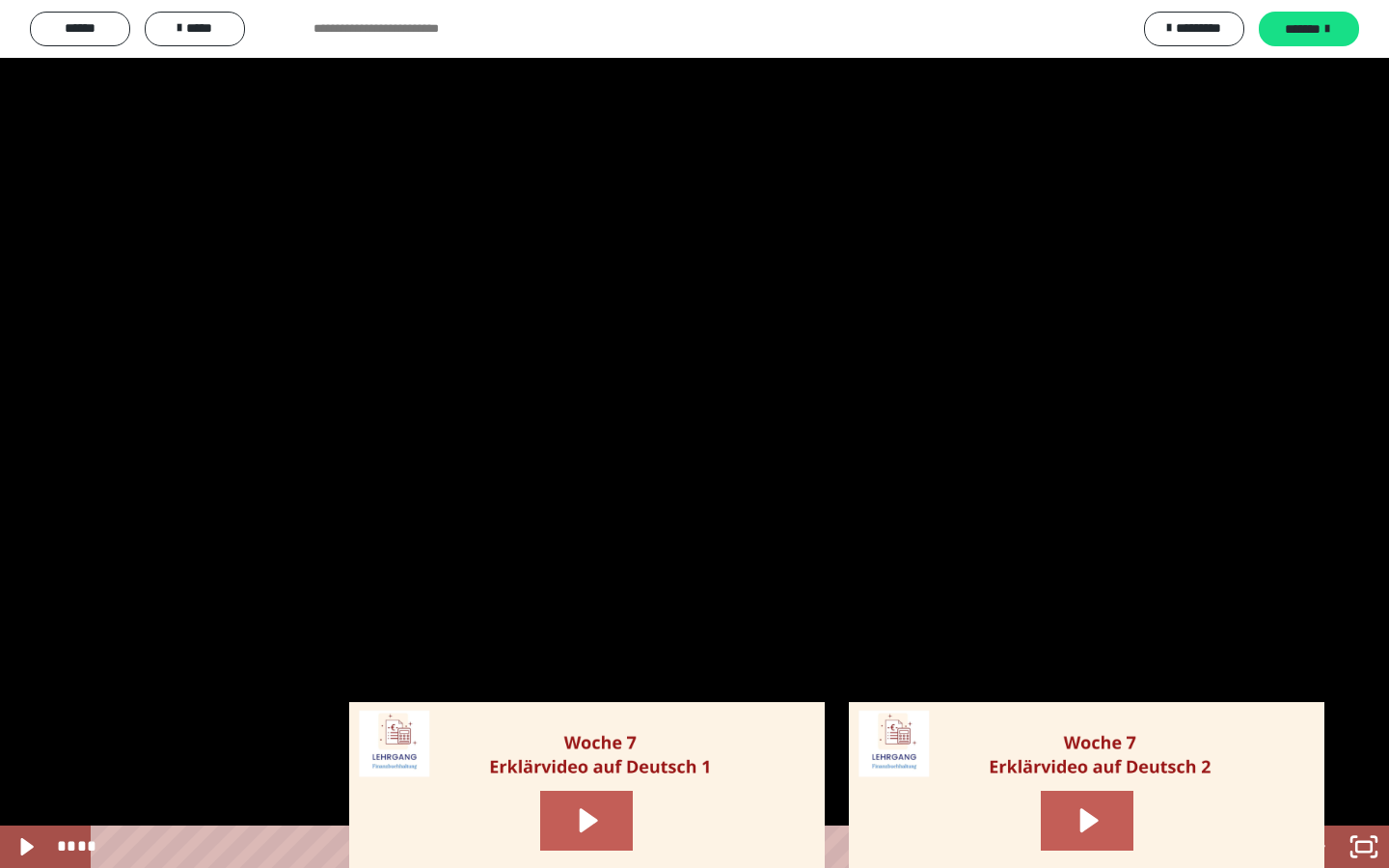 click at bounding box center [694, 434] 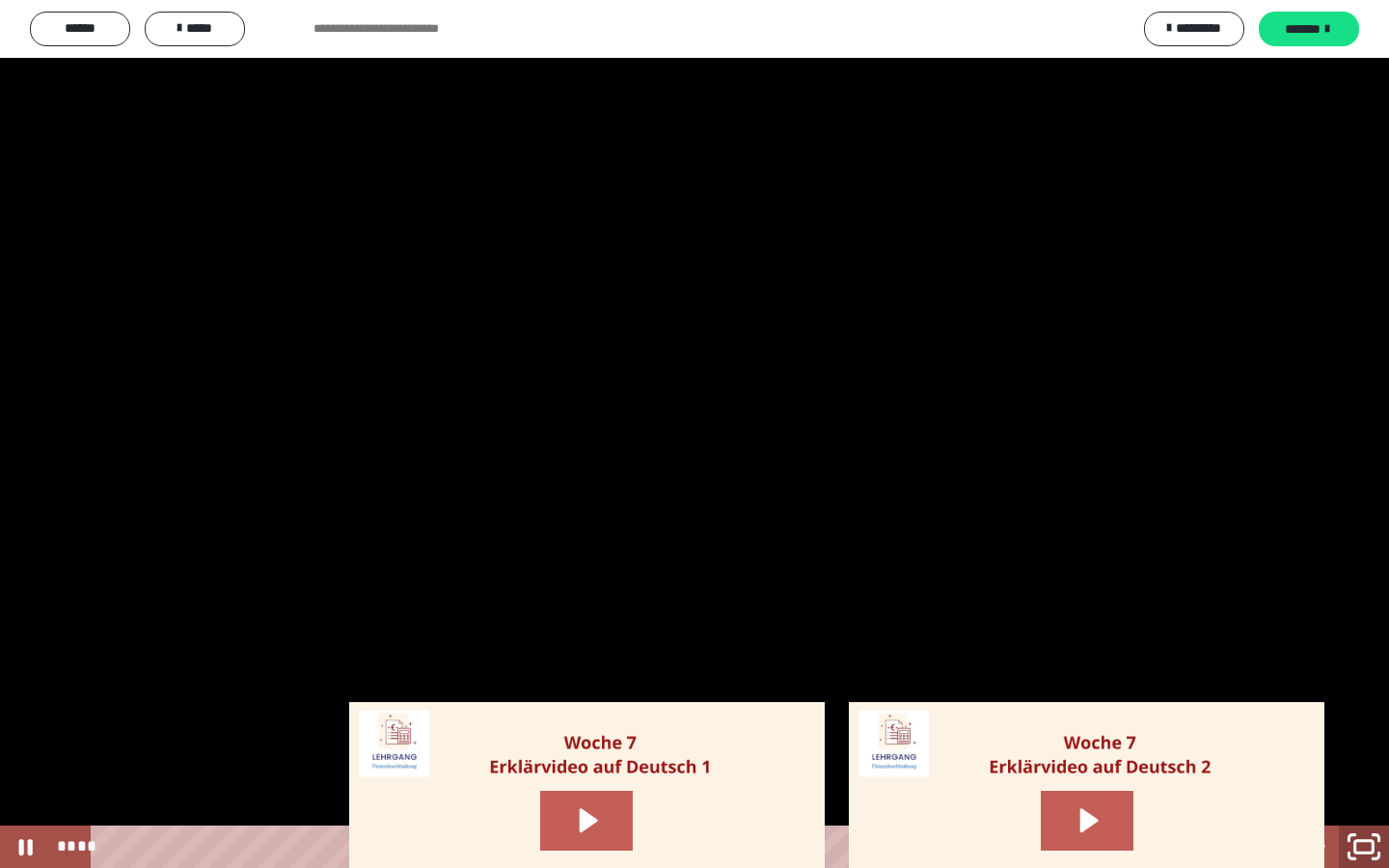 click 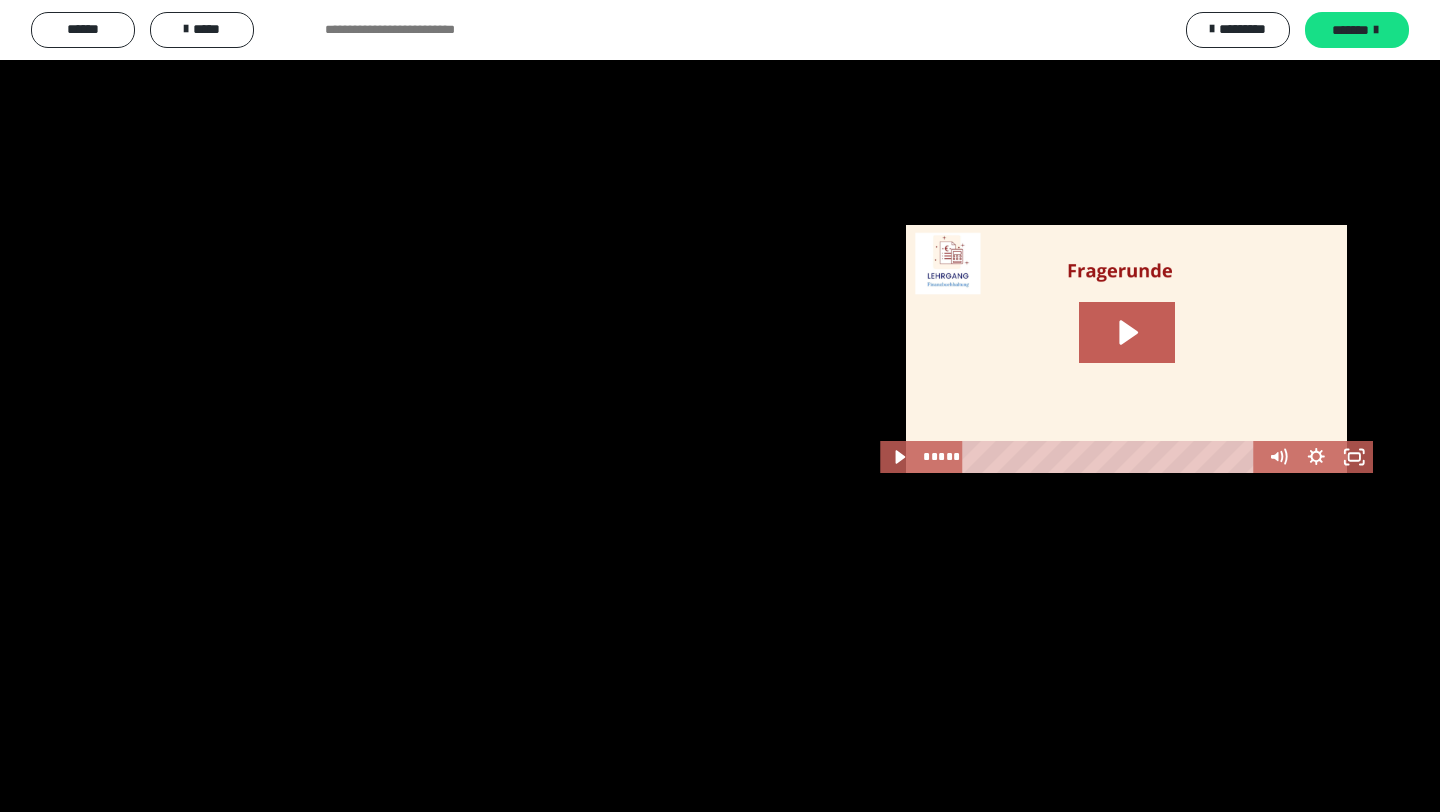 scroll, scrollTop: 3139, scrollLeft: 0, axis: vertical 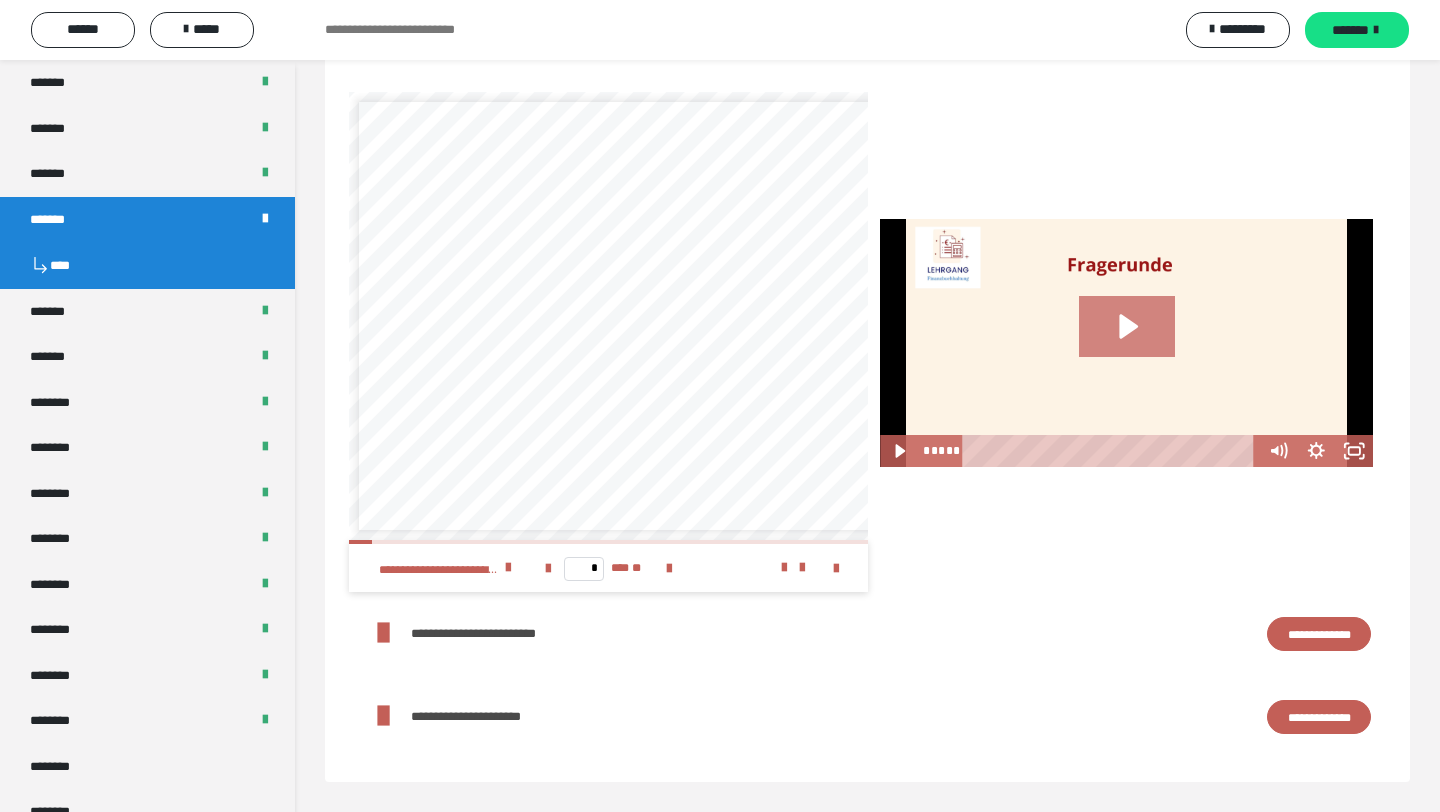 click 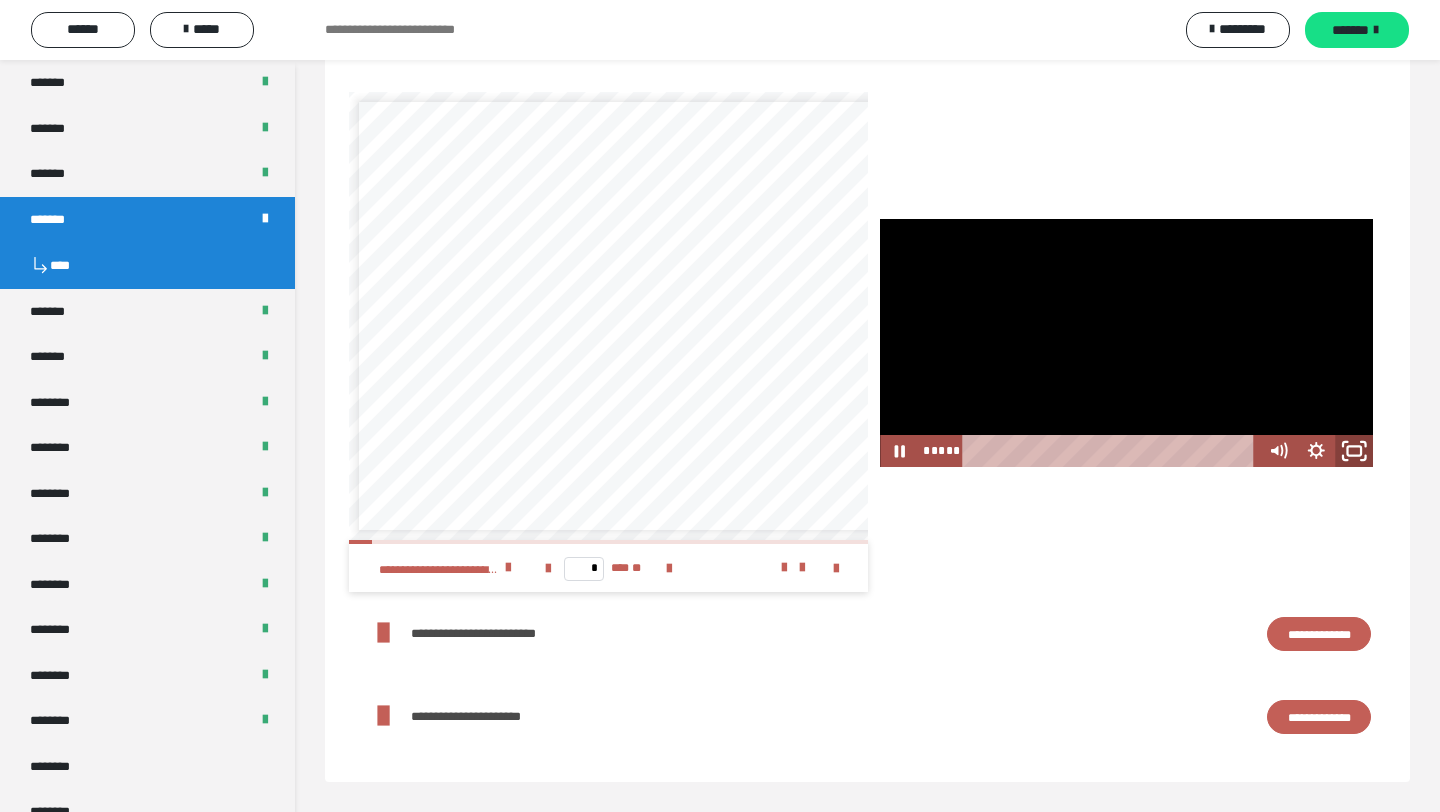 click 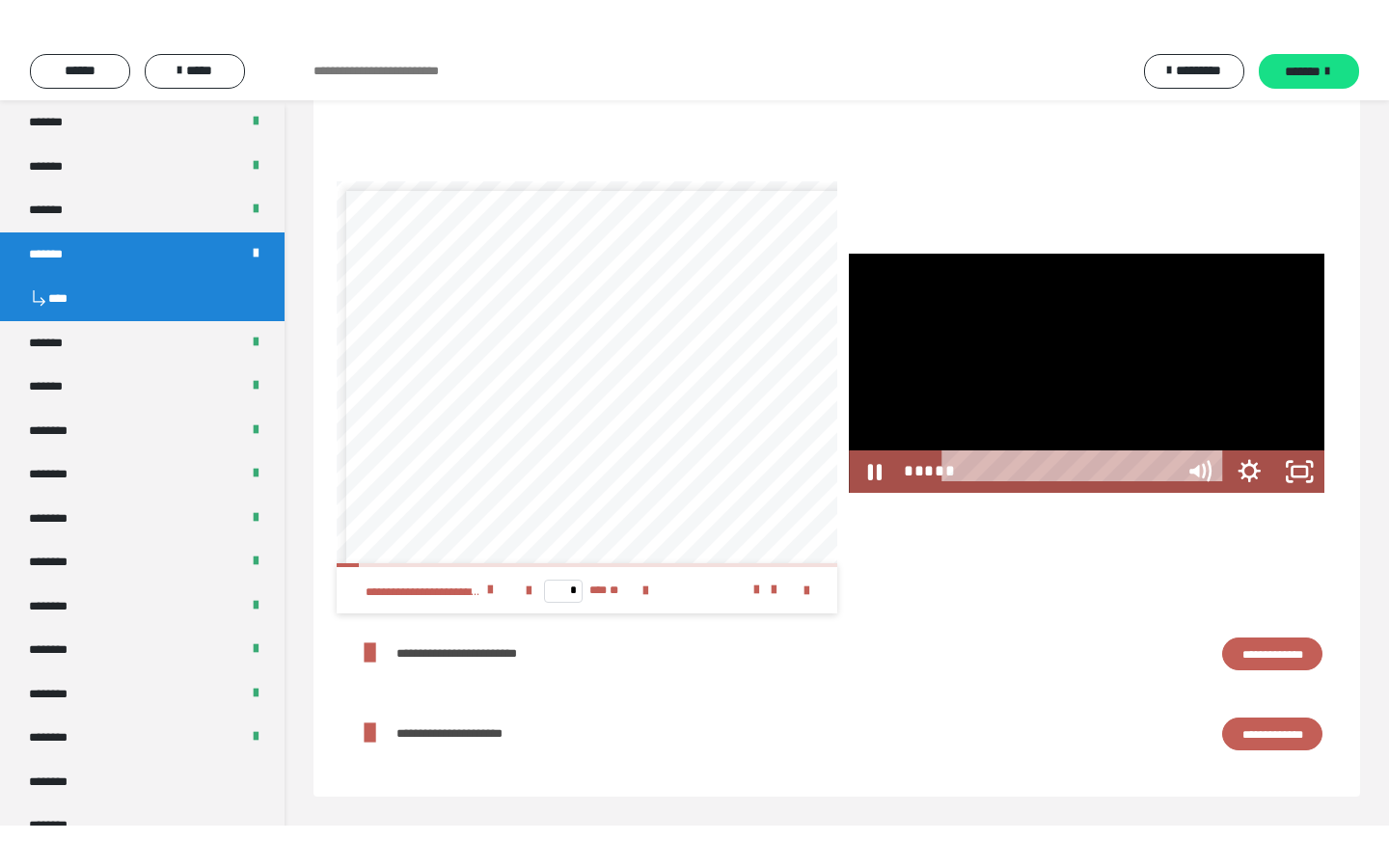 scroll, scrollTop: 2943, scrollLeft: 0, axis: vertical 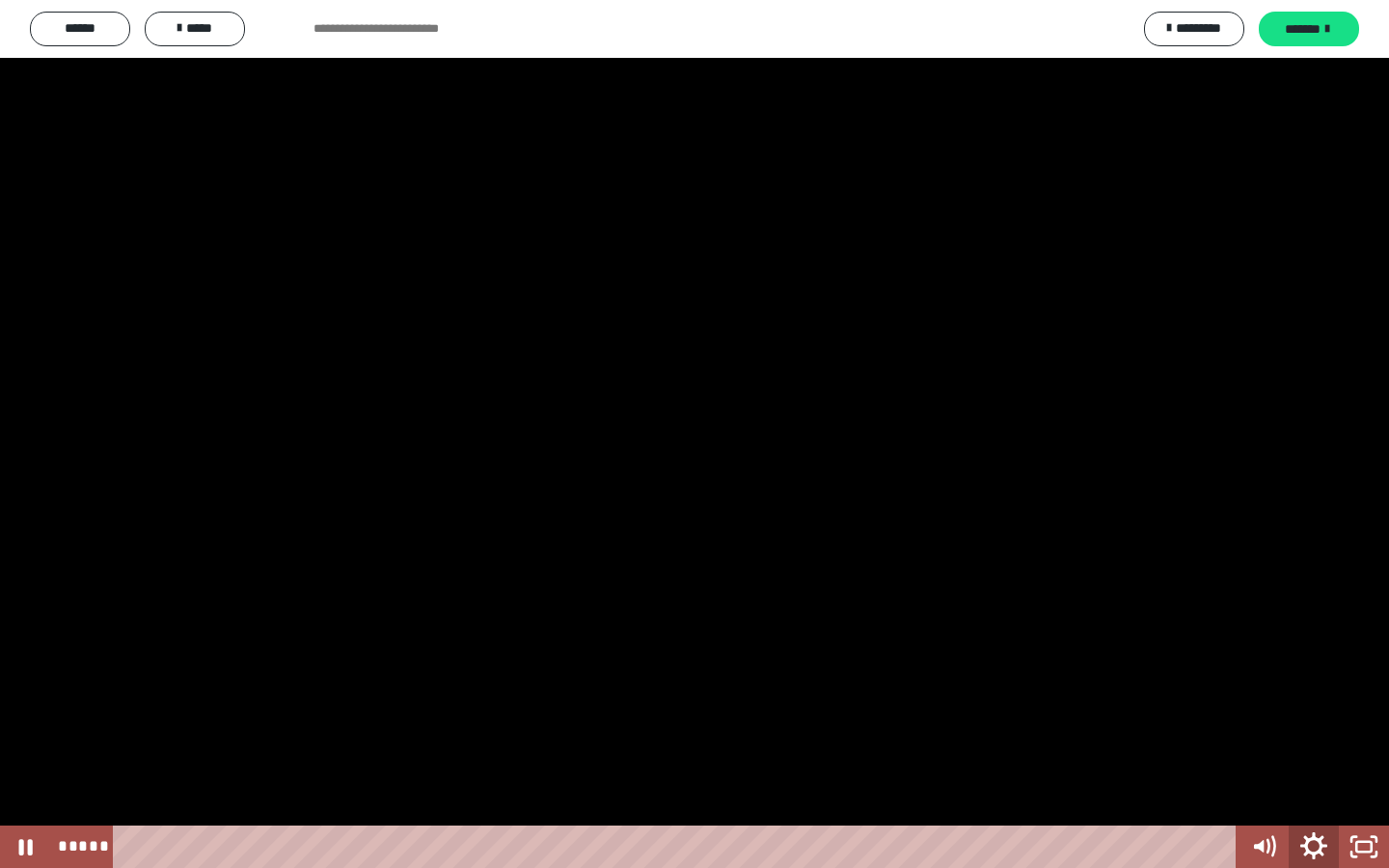 click 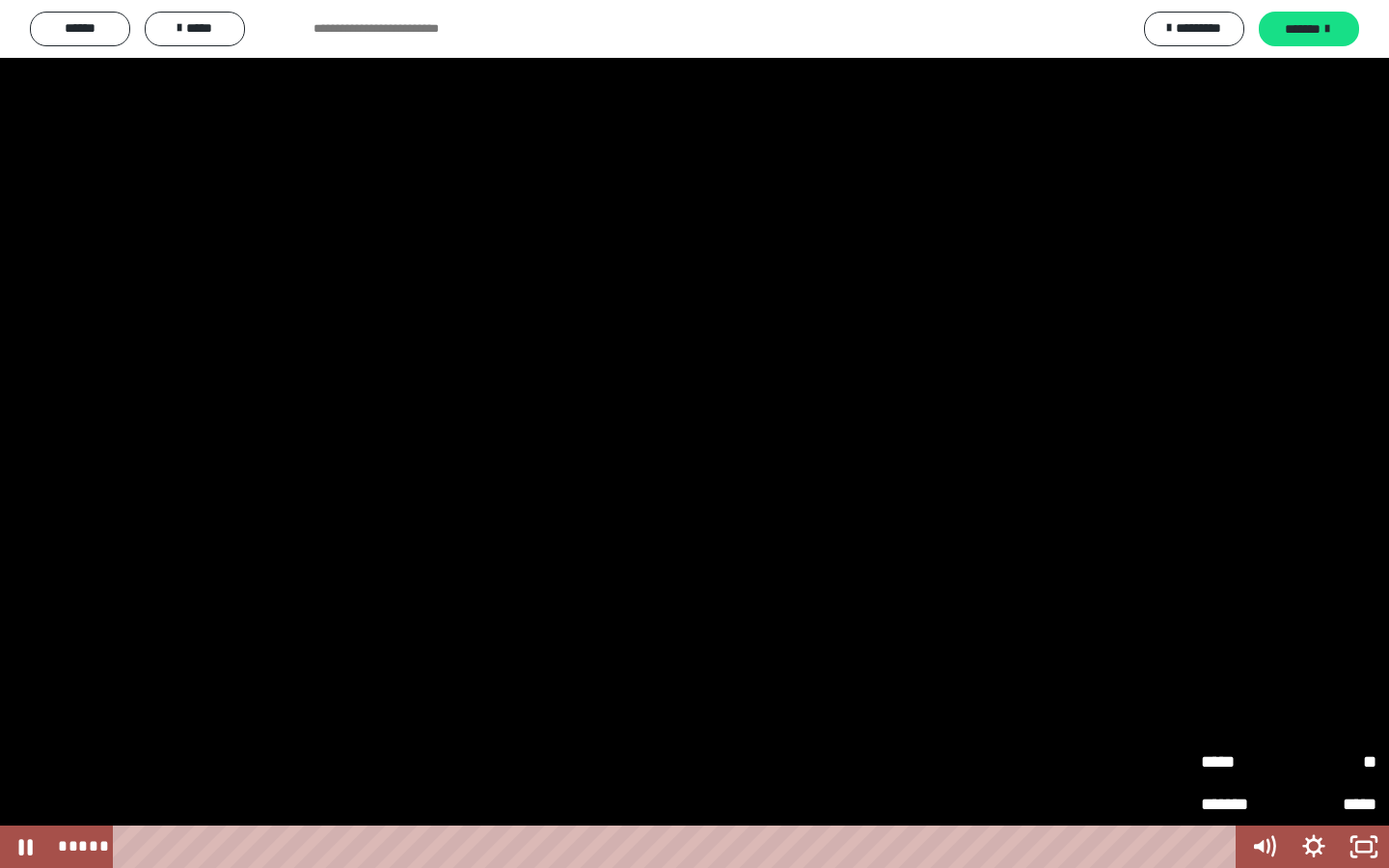 click on "**" at bounding box center (1332, 762) 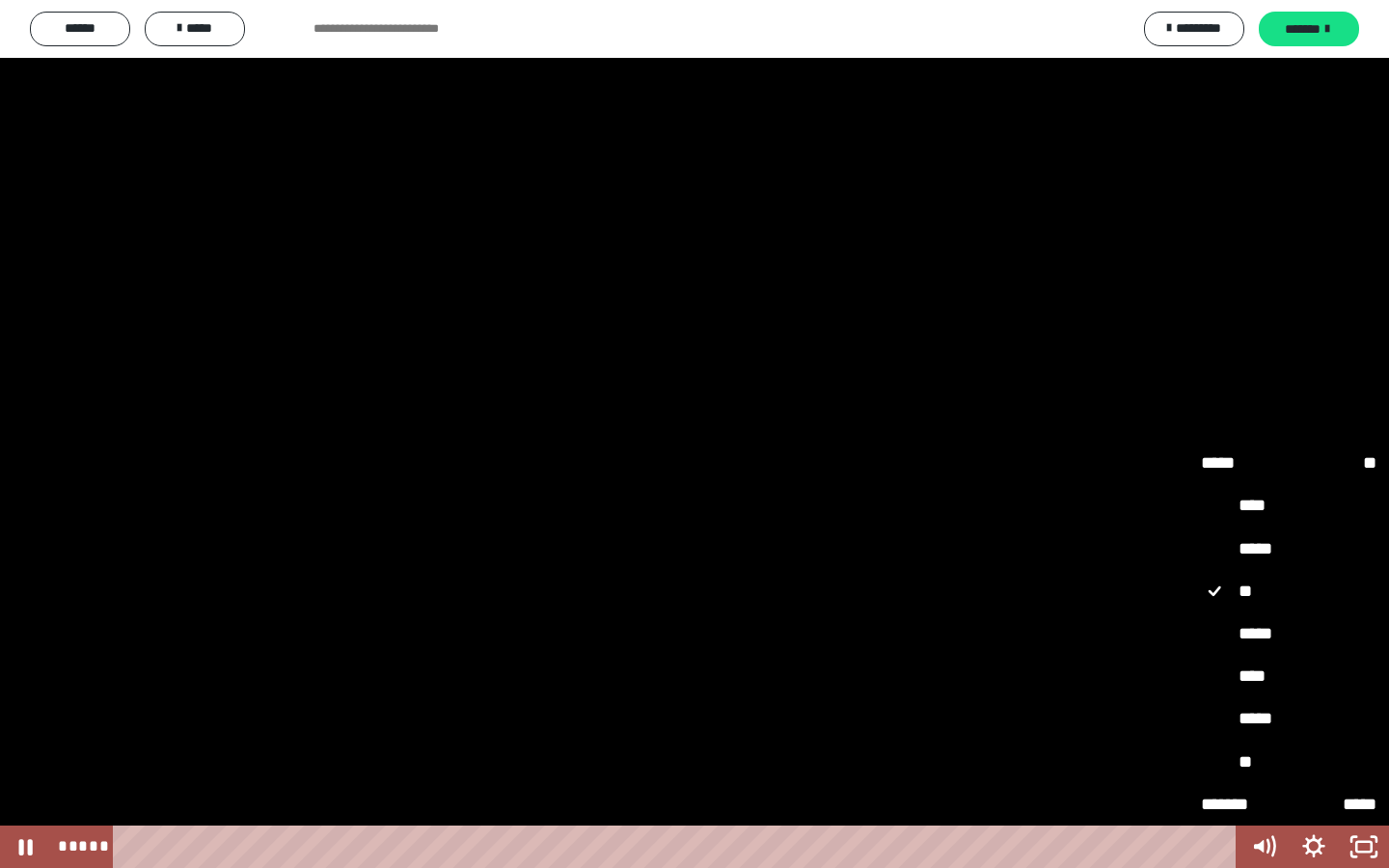 click on "*****" at bounding box center (1289, 635) 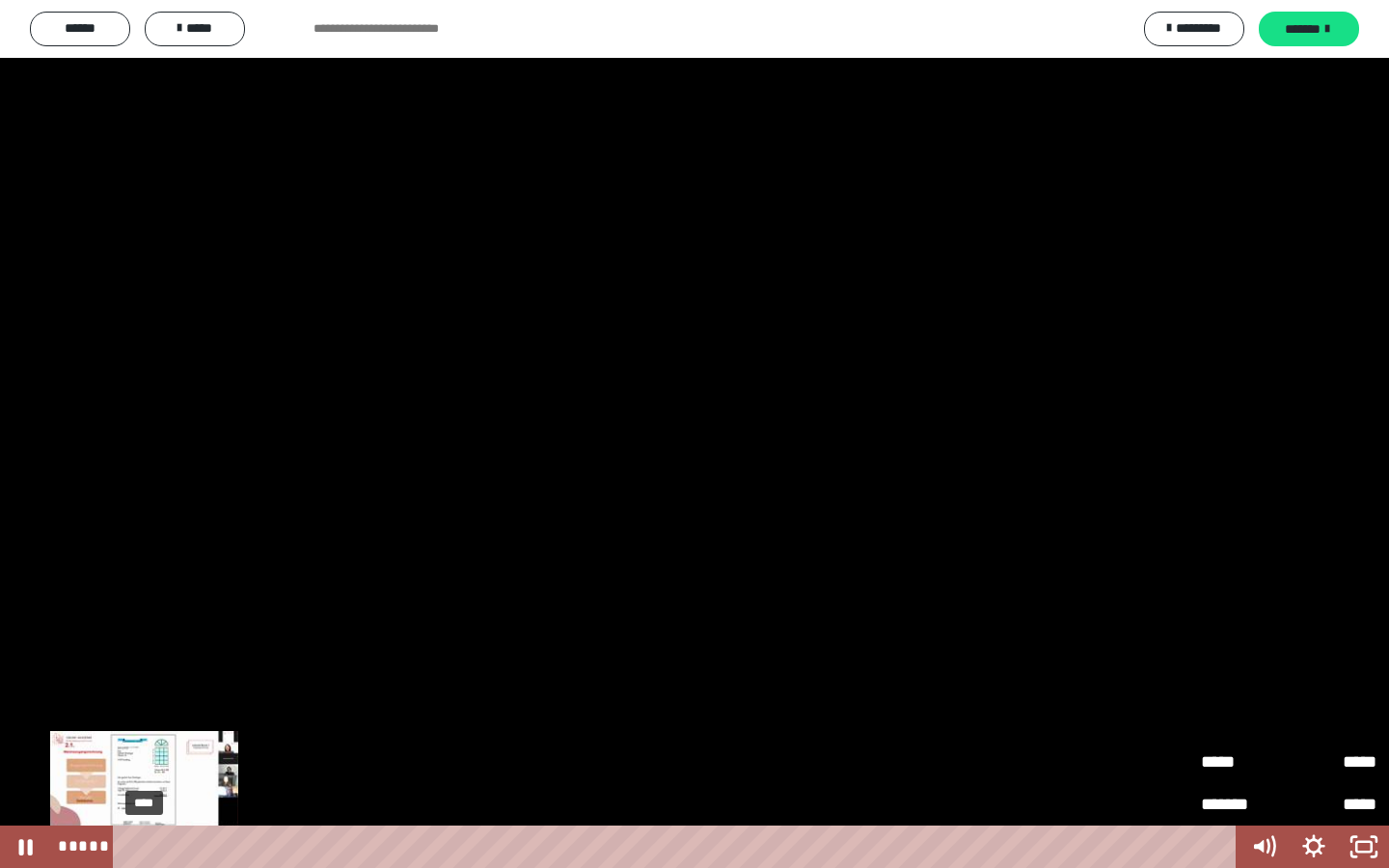 click on "****" at bounding box center (678, 847) 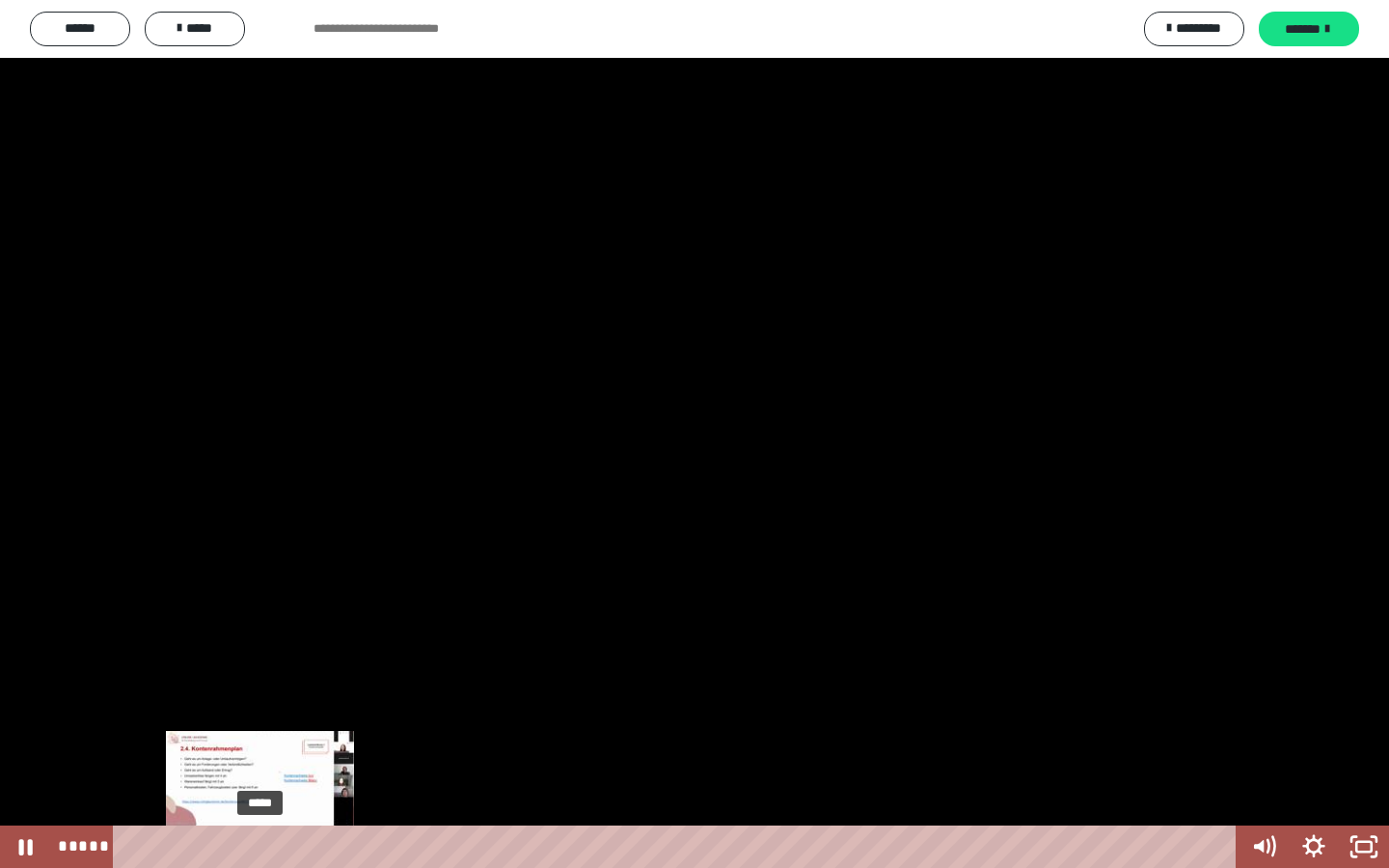 click on "*****" at bounding box center (678, 847) 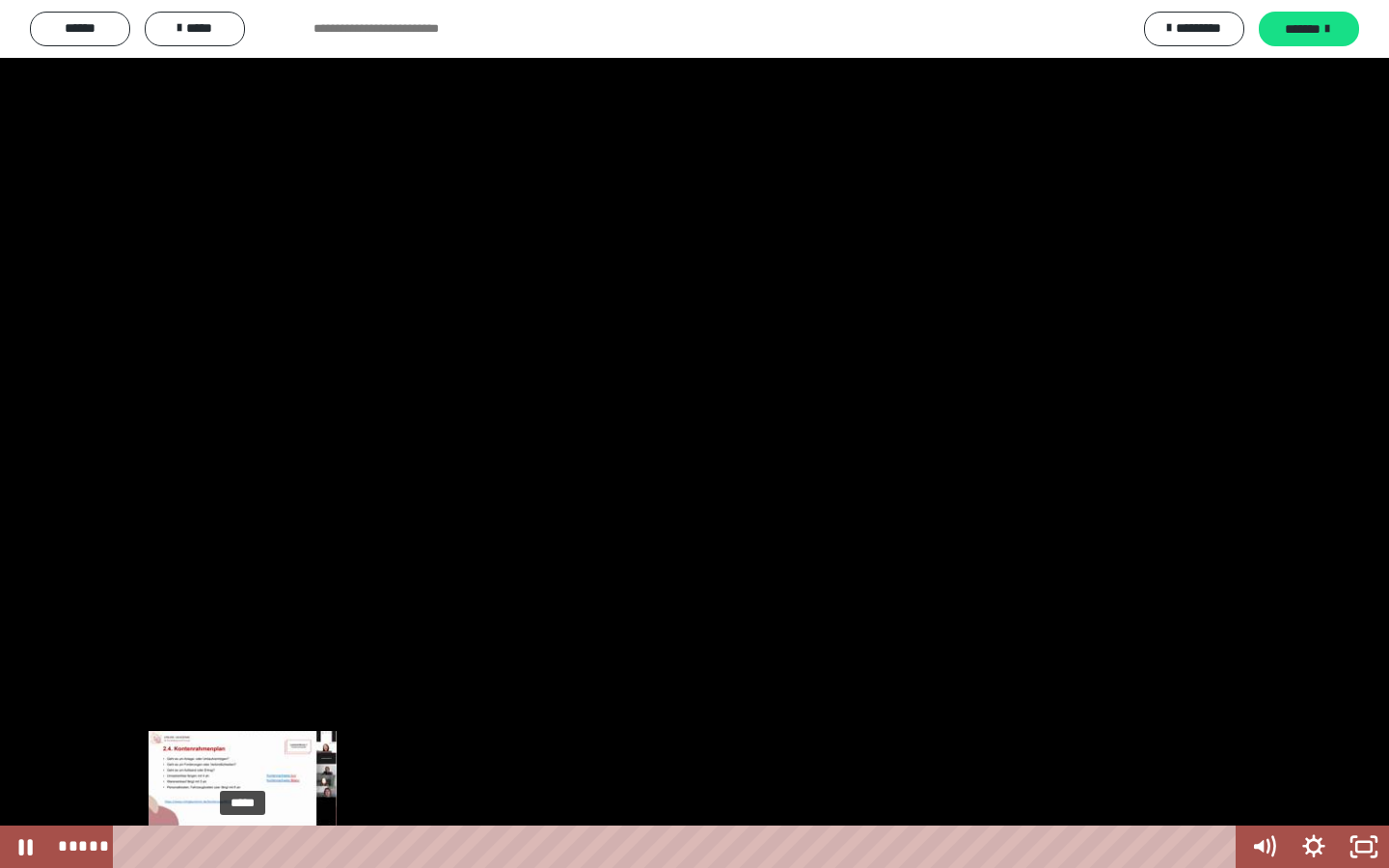 click on "*****" at bounding box center (678, 847) 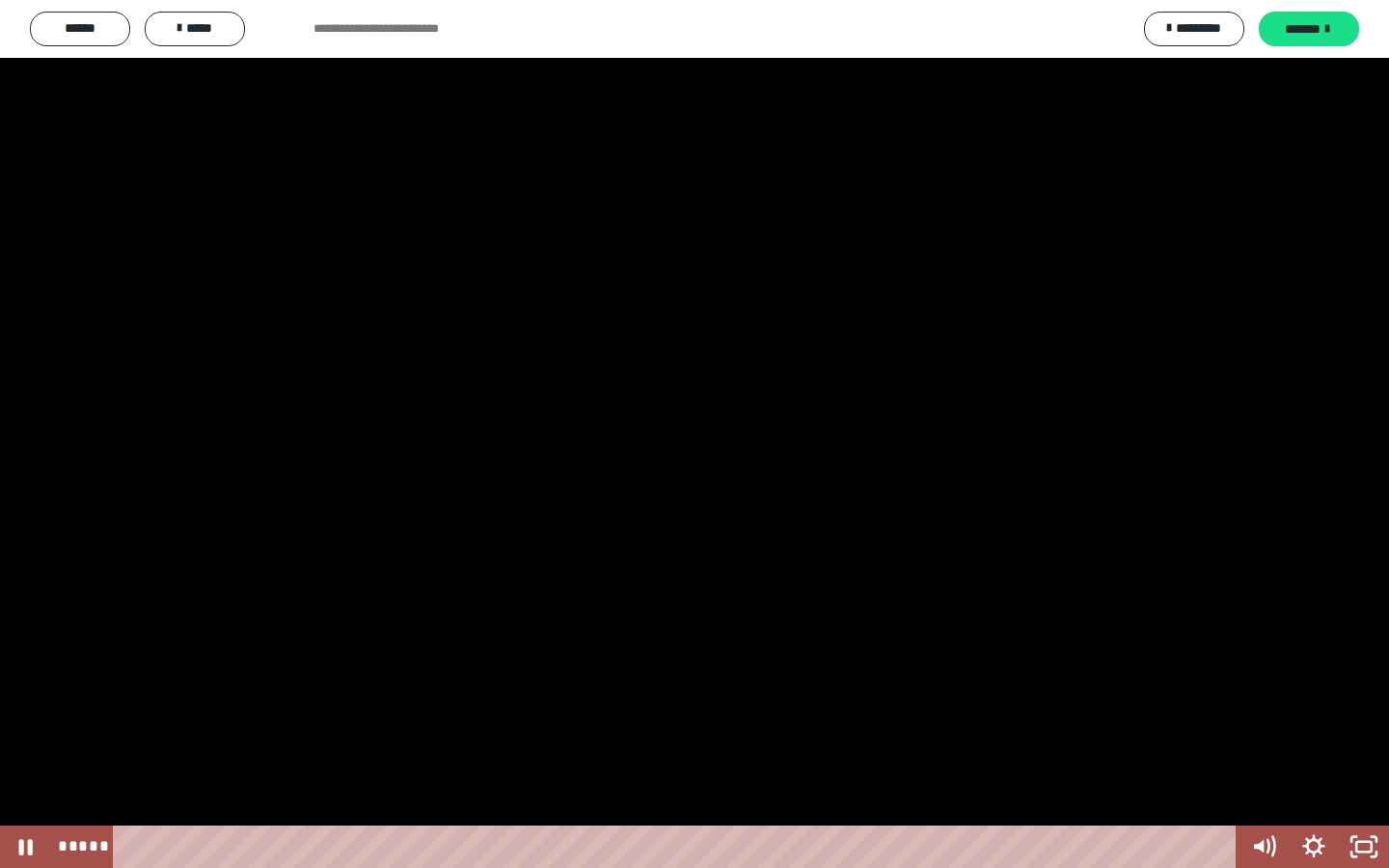 click at bounding box center (694, 434) 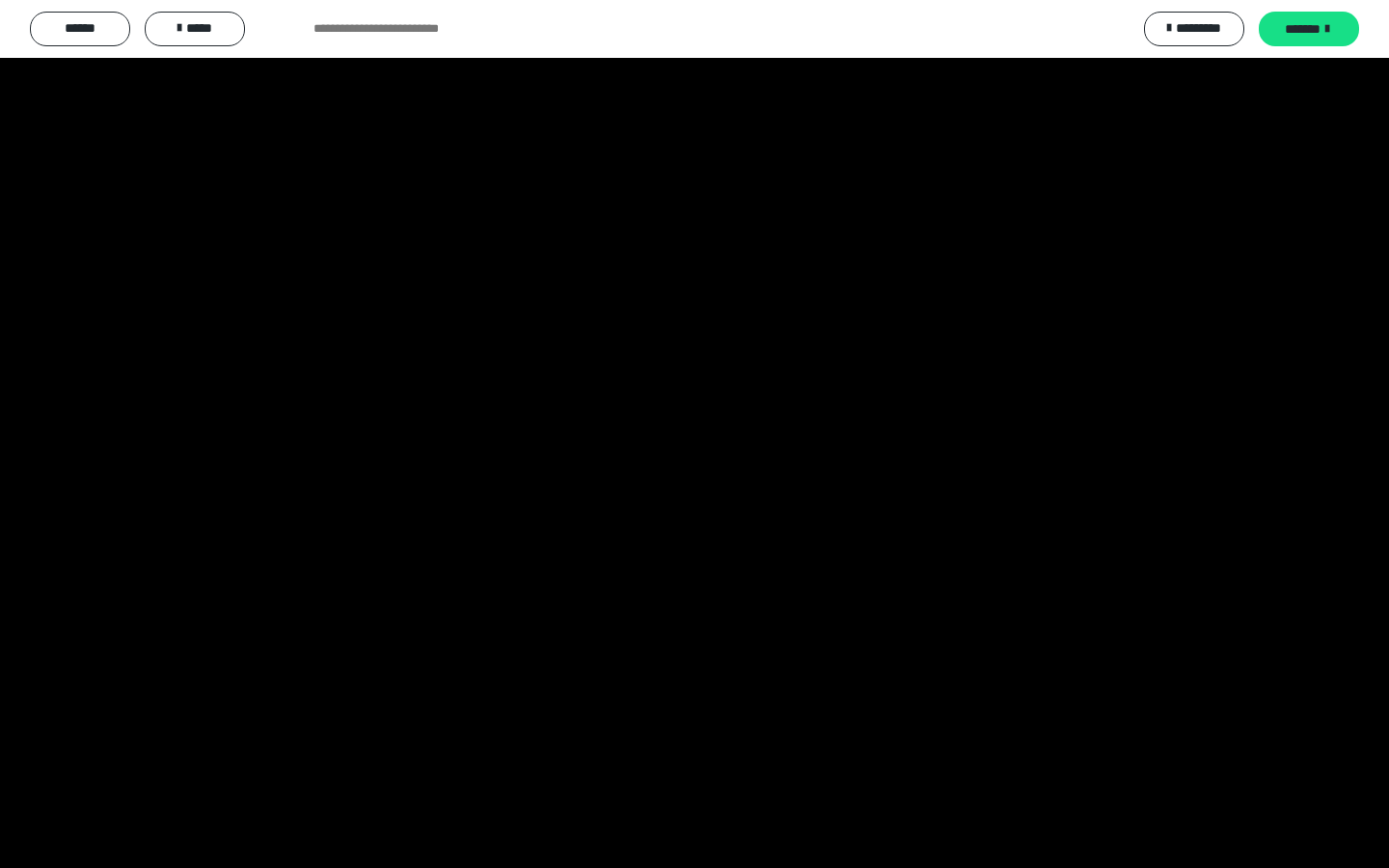 click at bounding box center [694, 434] 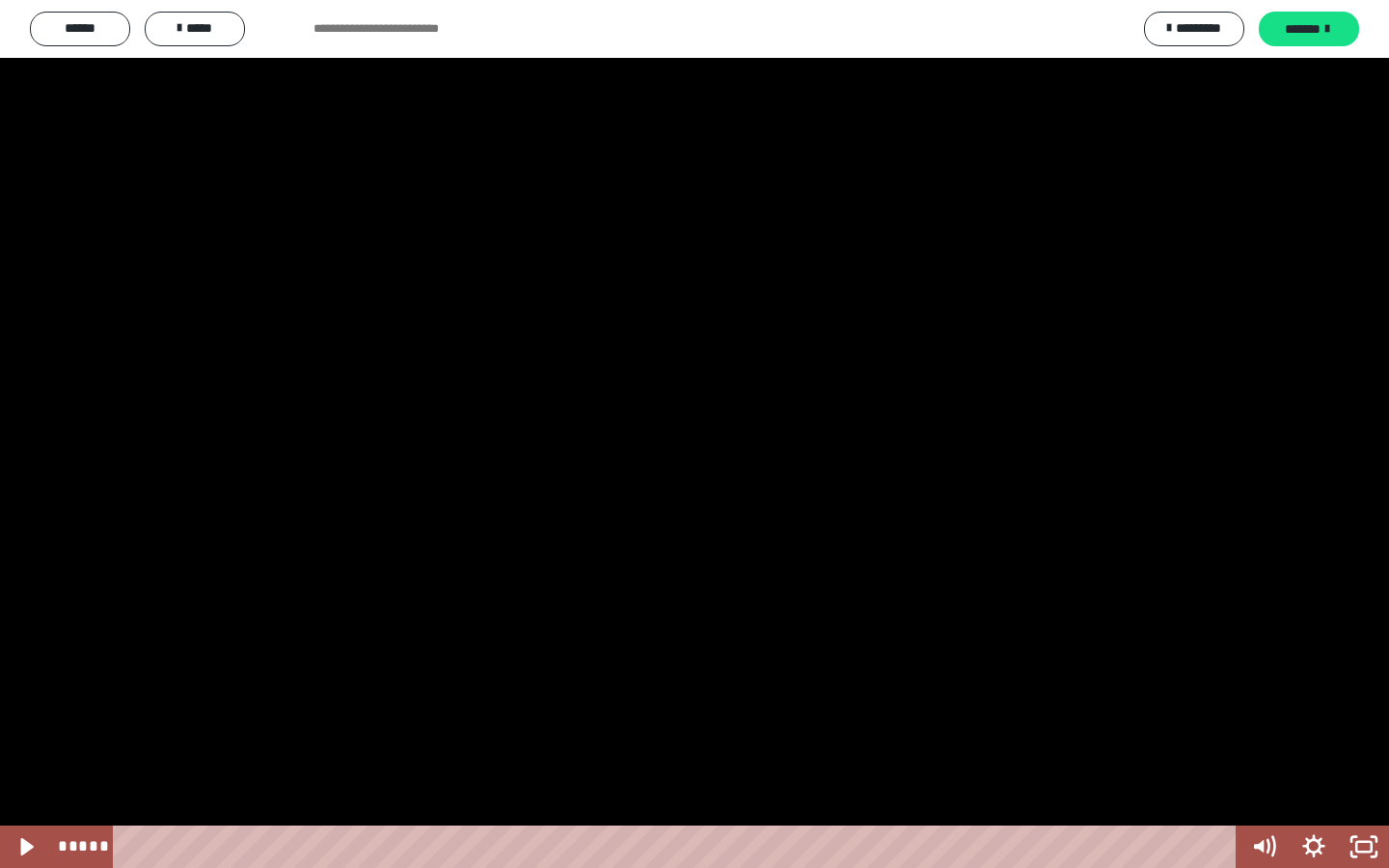 click at bounding box center (694, 434) 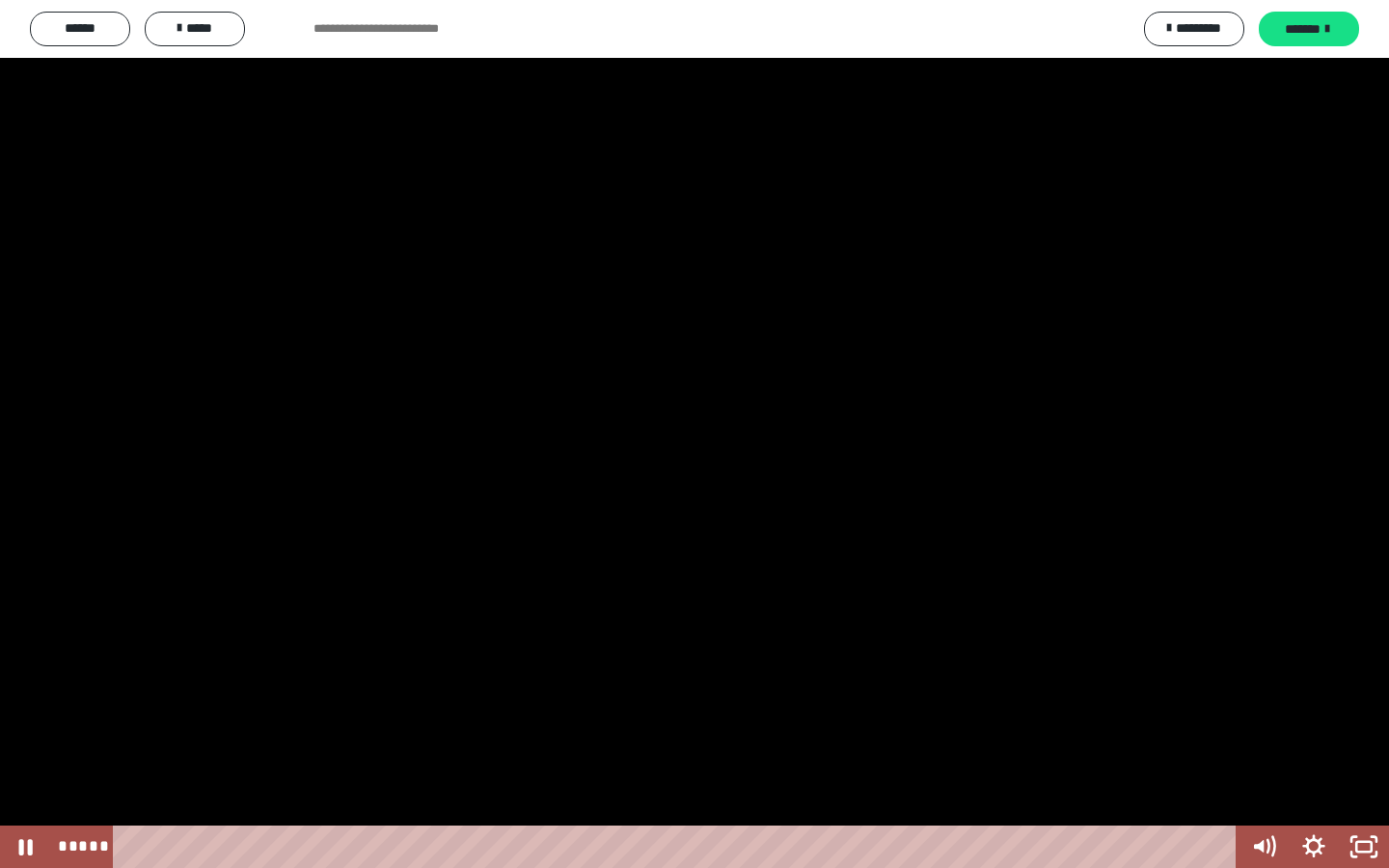 click at bounding box center [694, 434] 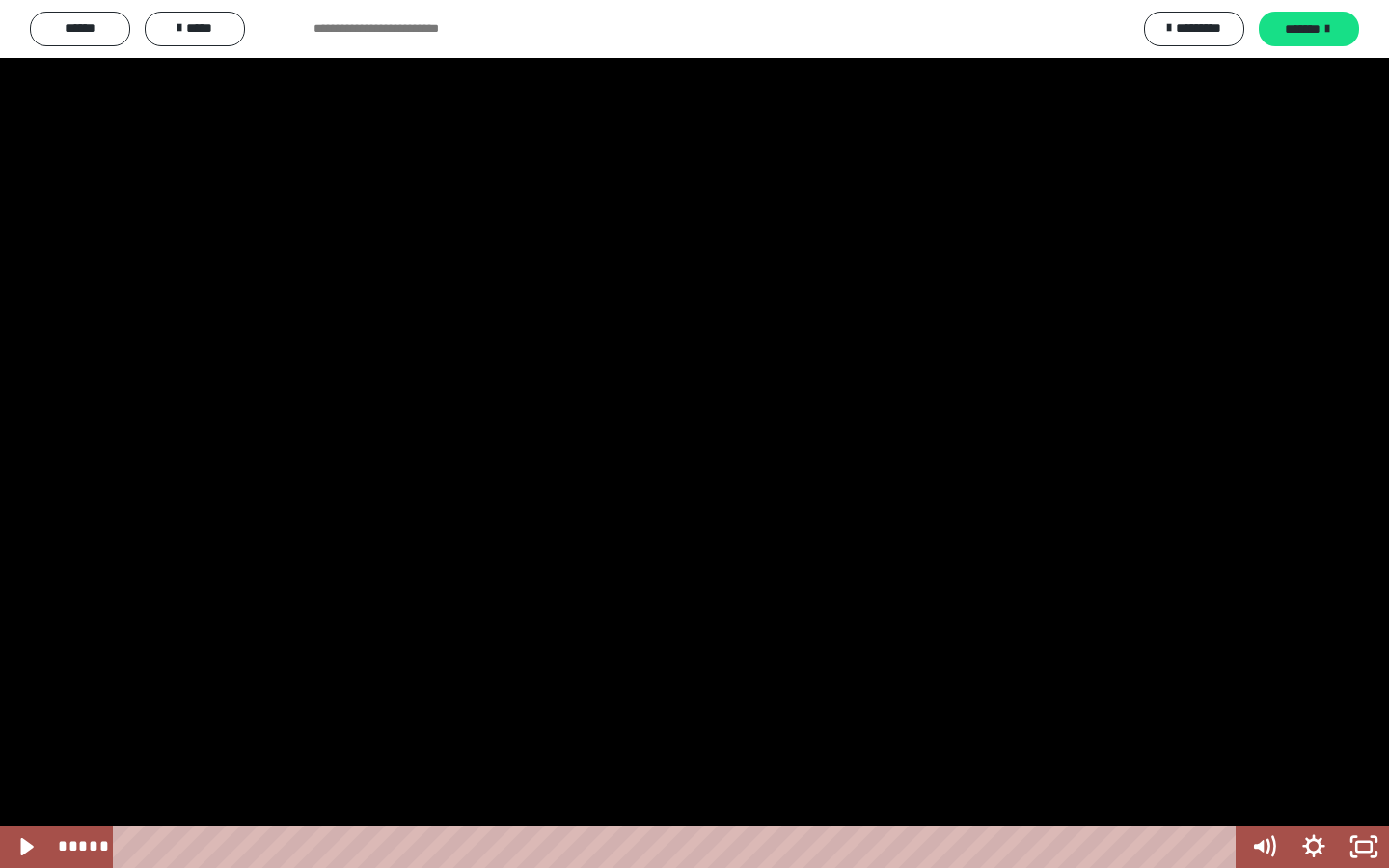 click at bounding box center [694, 434] 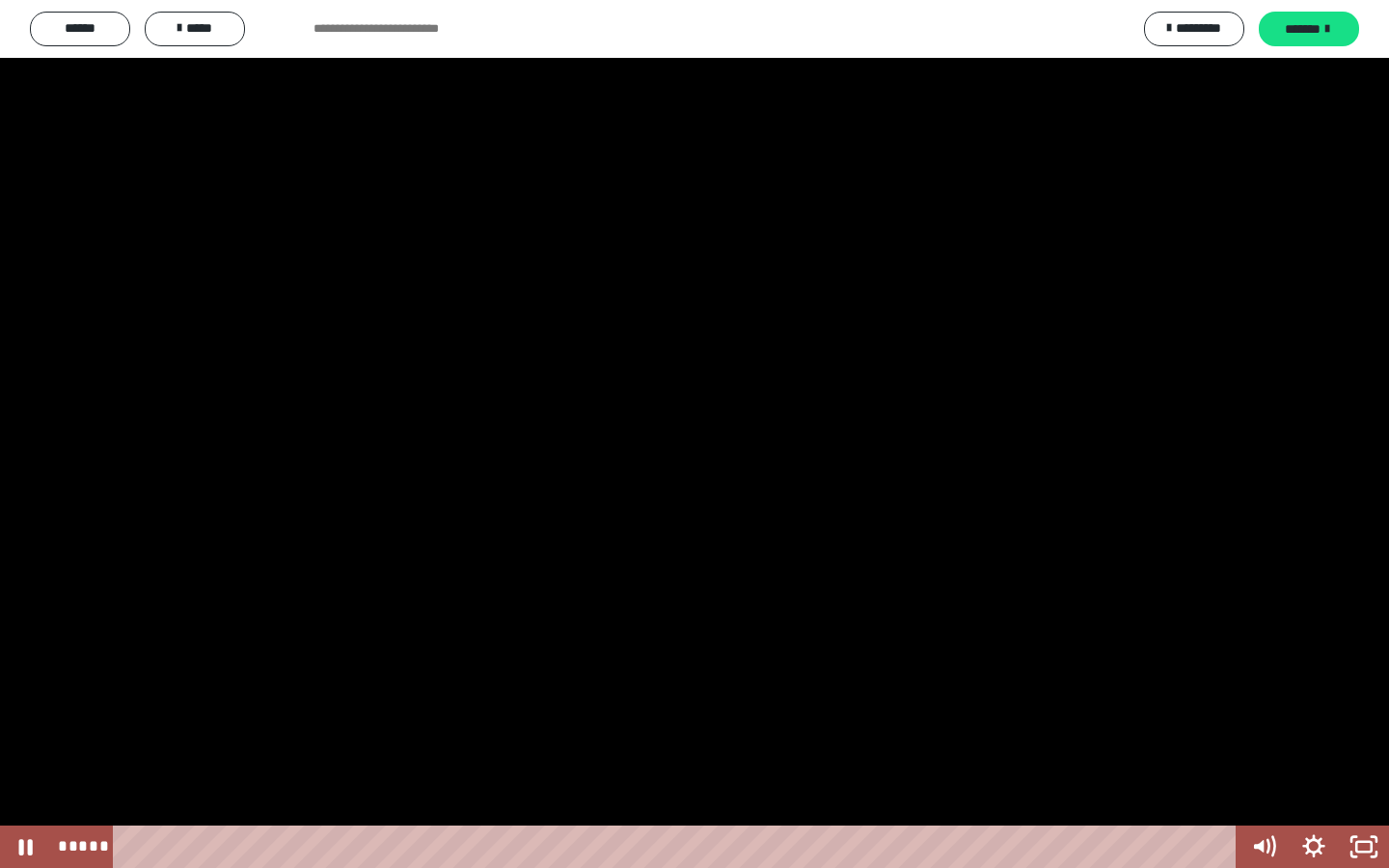 click at bounding box center [694, 434] 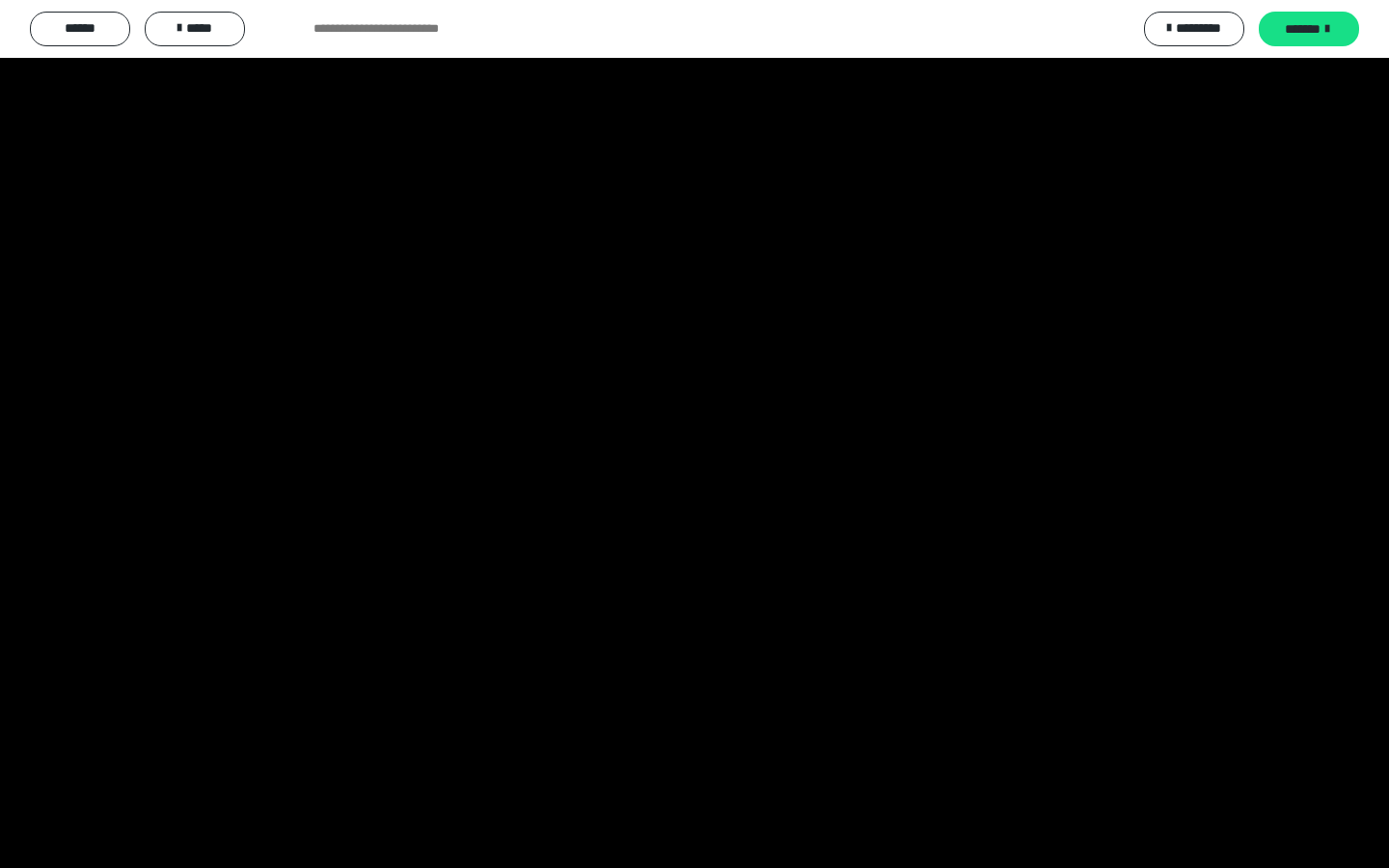 click at bounding box center (694, 434) 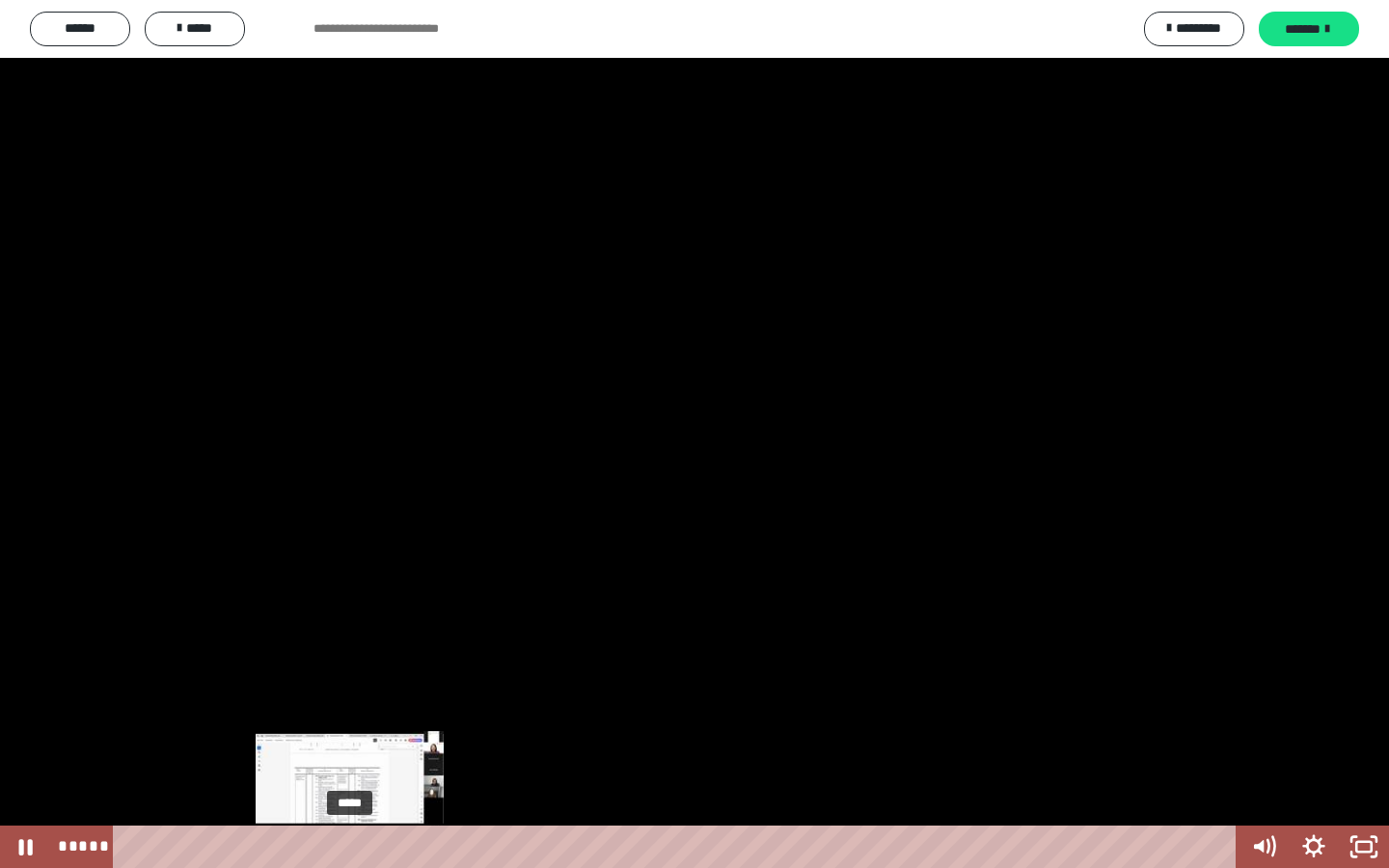 click on "*****" at bounding box center (678, 847) 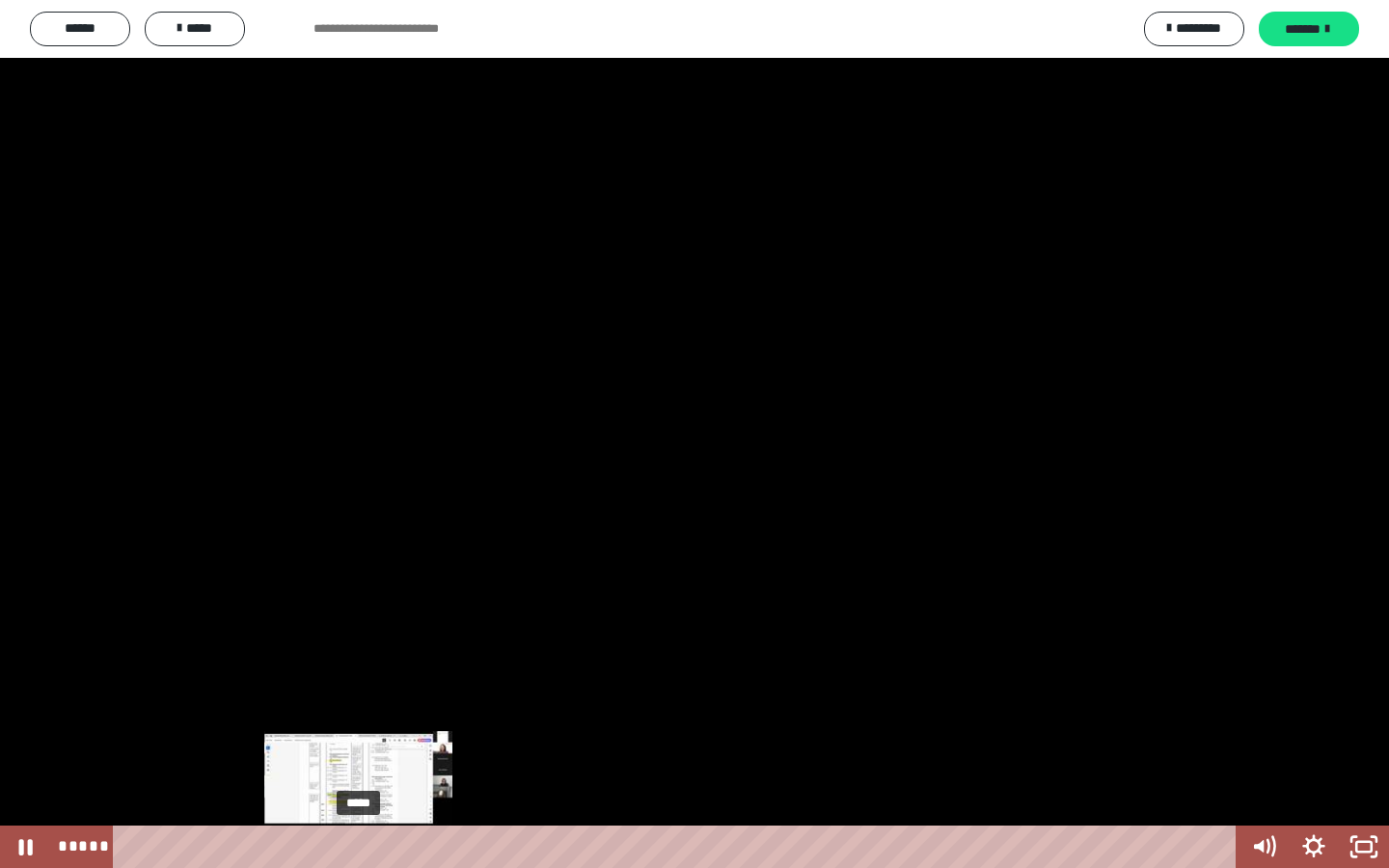 click on "*****" at bounding box center [678, 847] 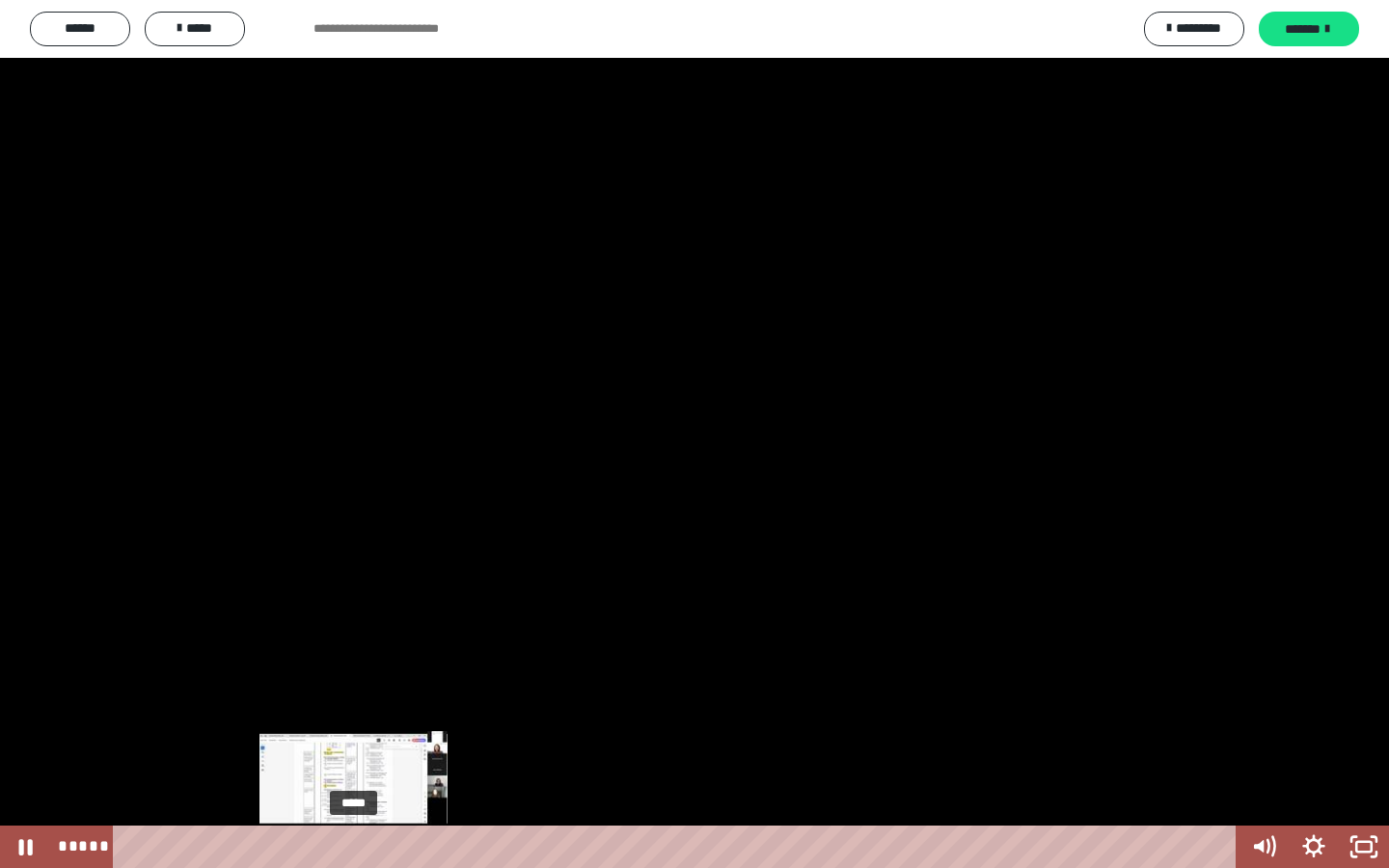 click at bounding box center [353, 847] 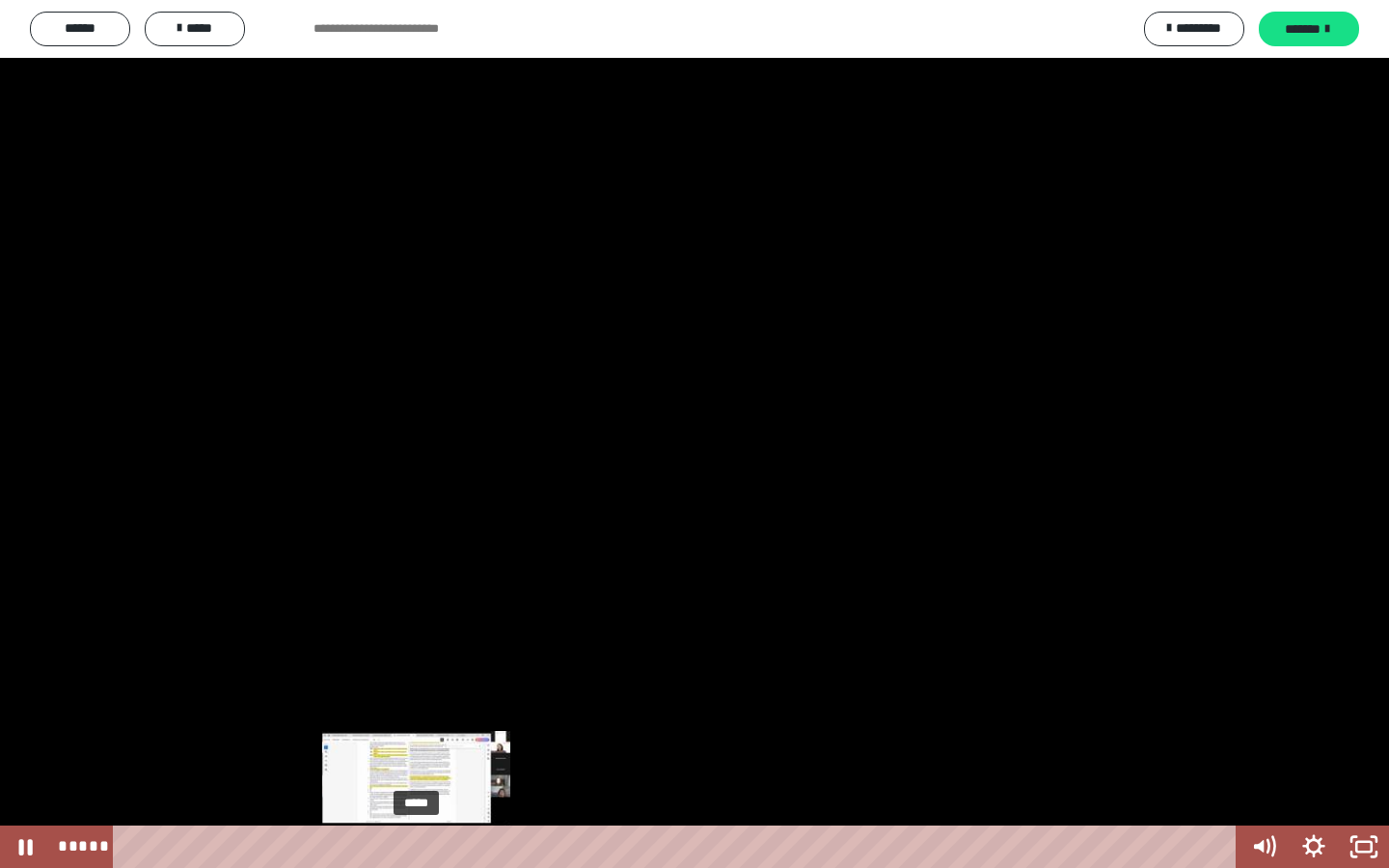 click on "*****" at bounding box center (678, 847) 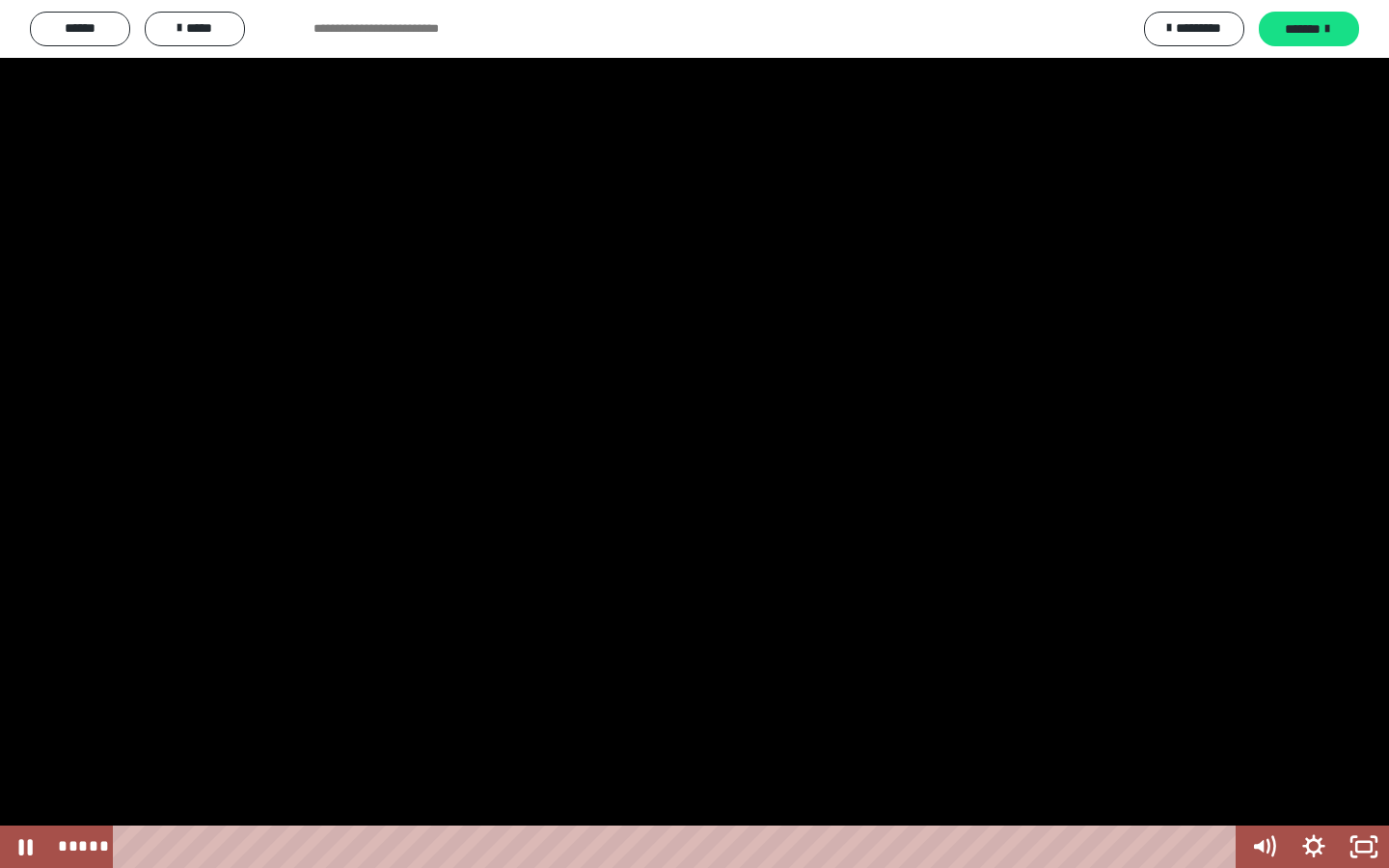 click at bounding box center [694, 434] 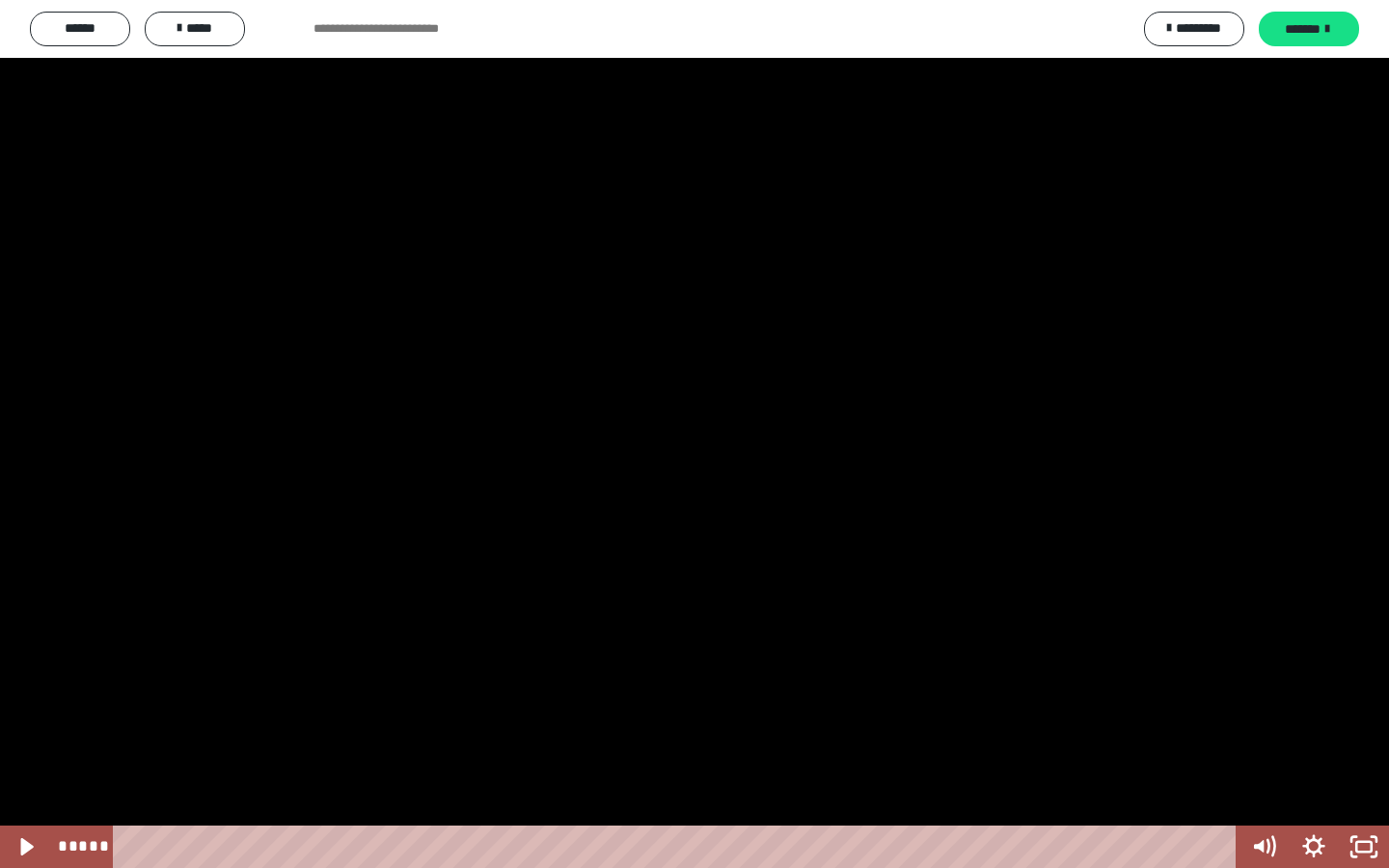 click at bounding box center [694, 434] 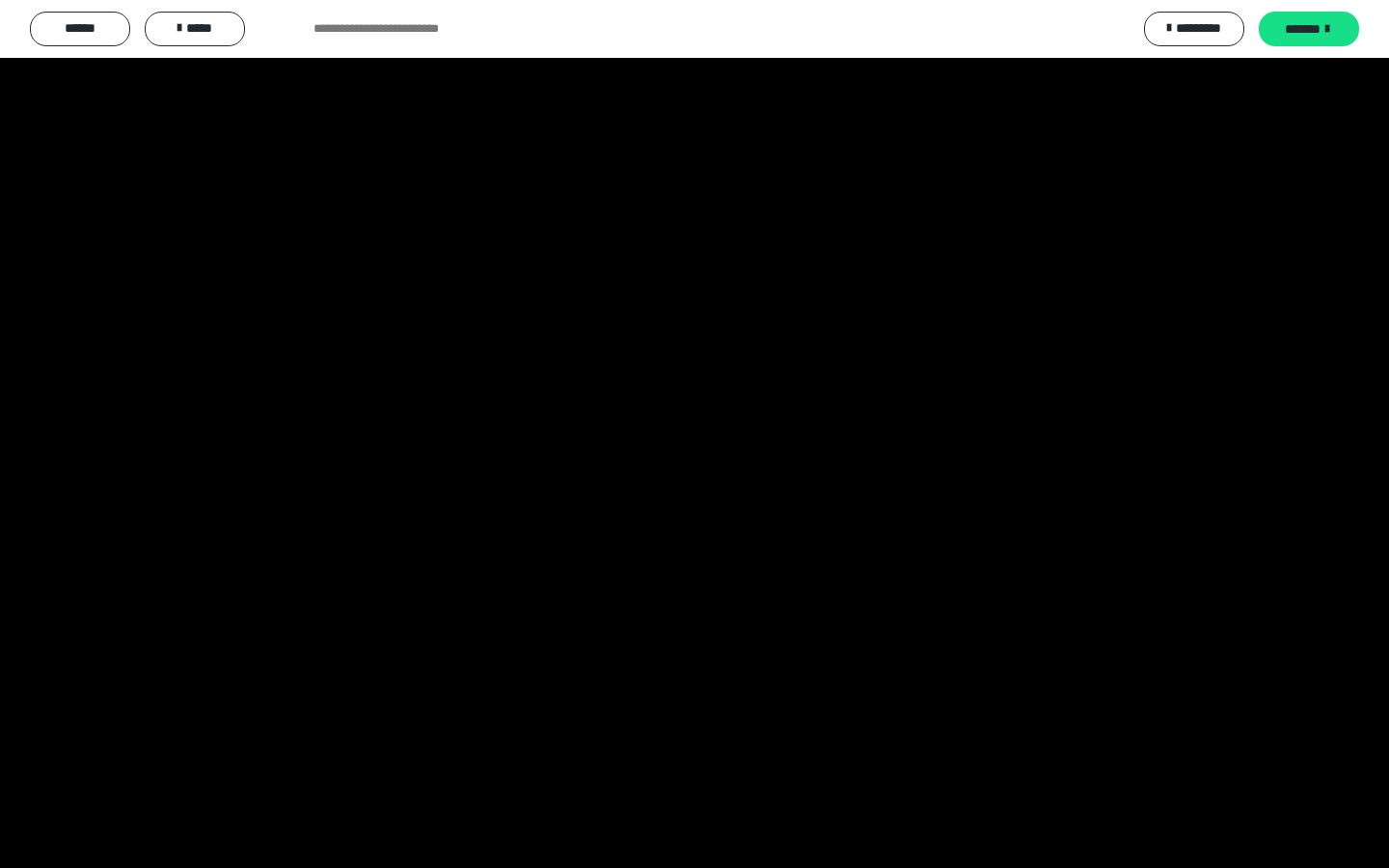 click at bounding box center (694, 434) 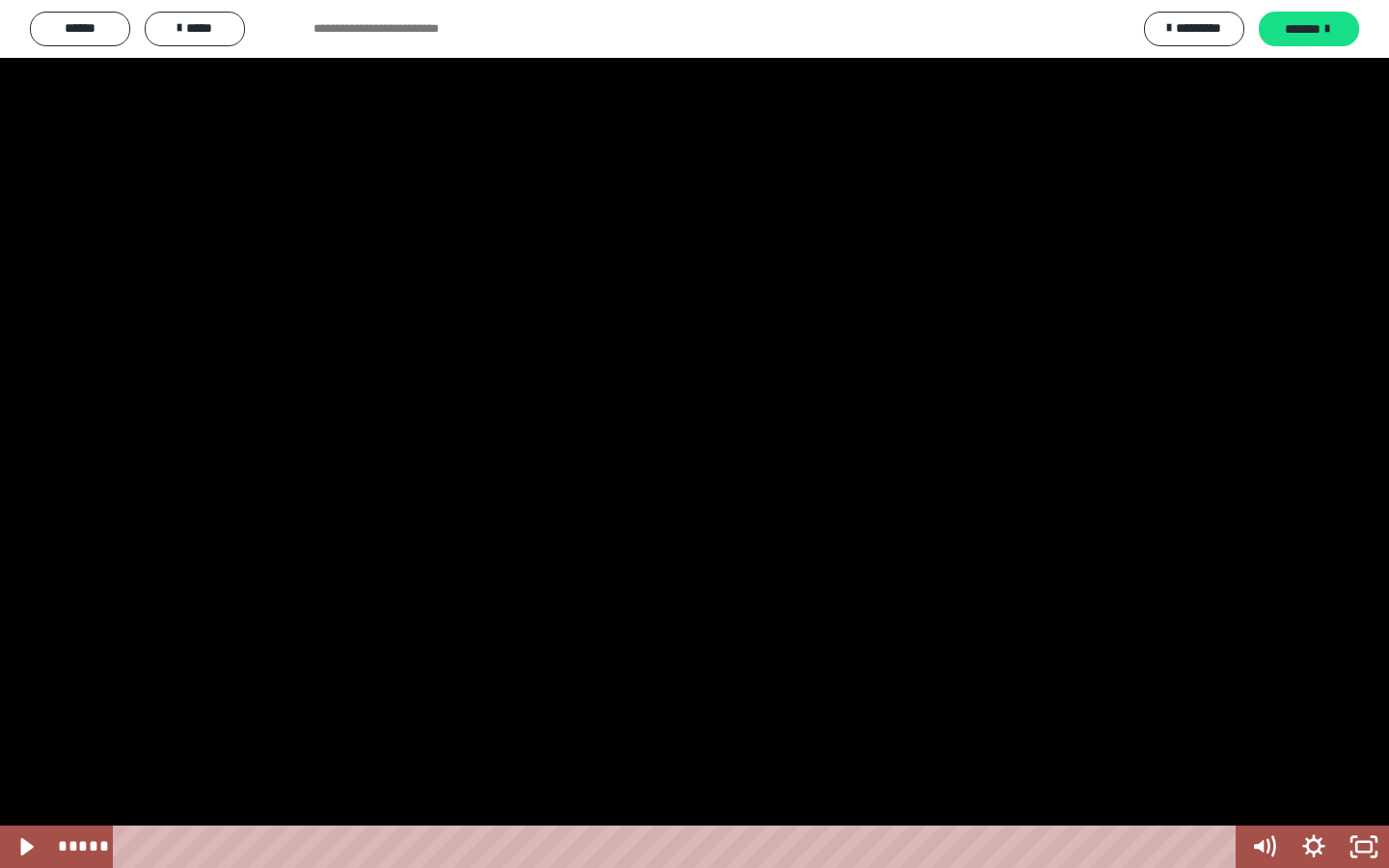 click at bounding box center [694, 434] 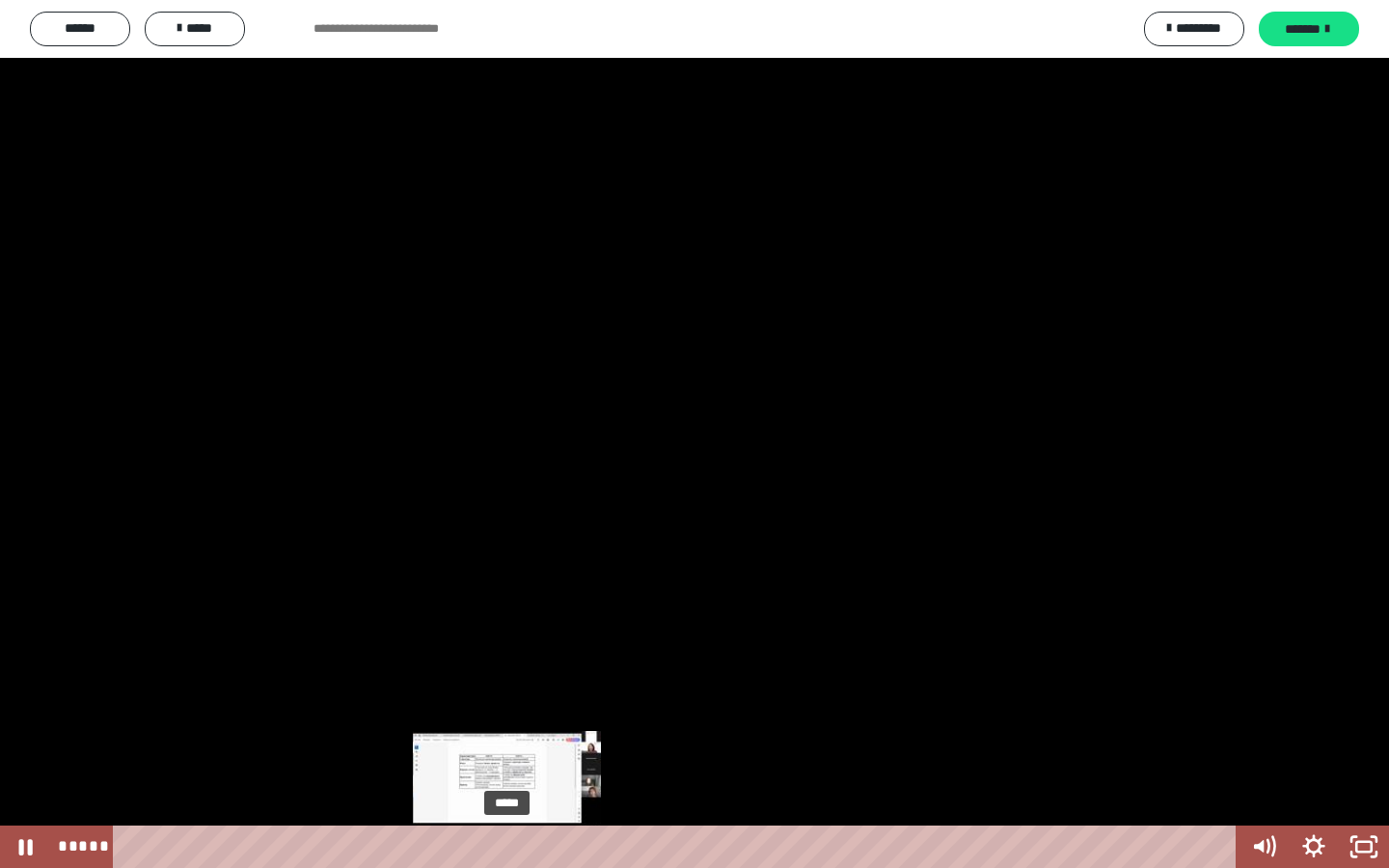 click on "*****" at bounding box center [678, 847] 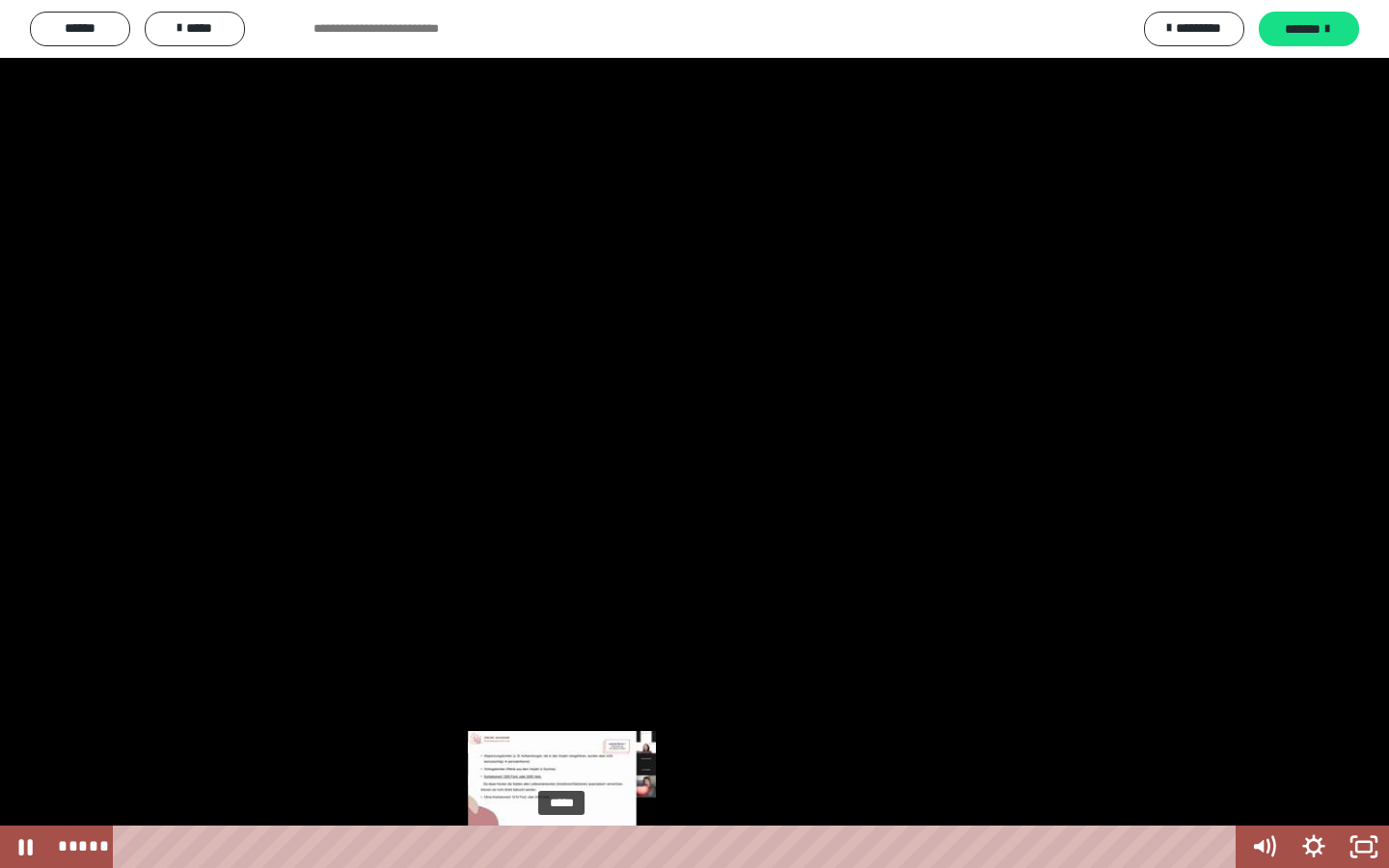 click on "*****" at bounding box center (678, 847) 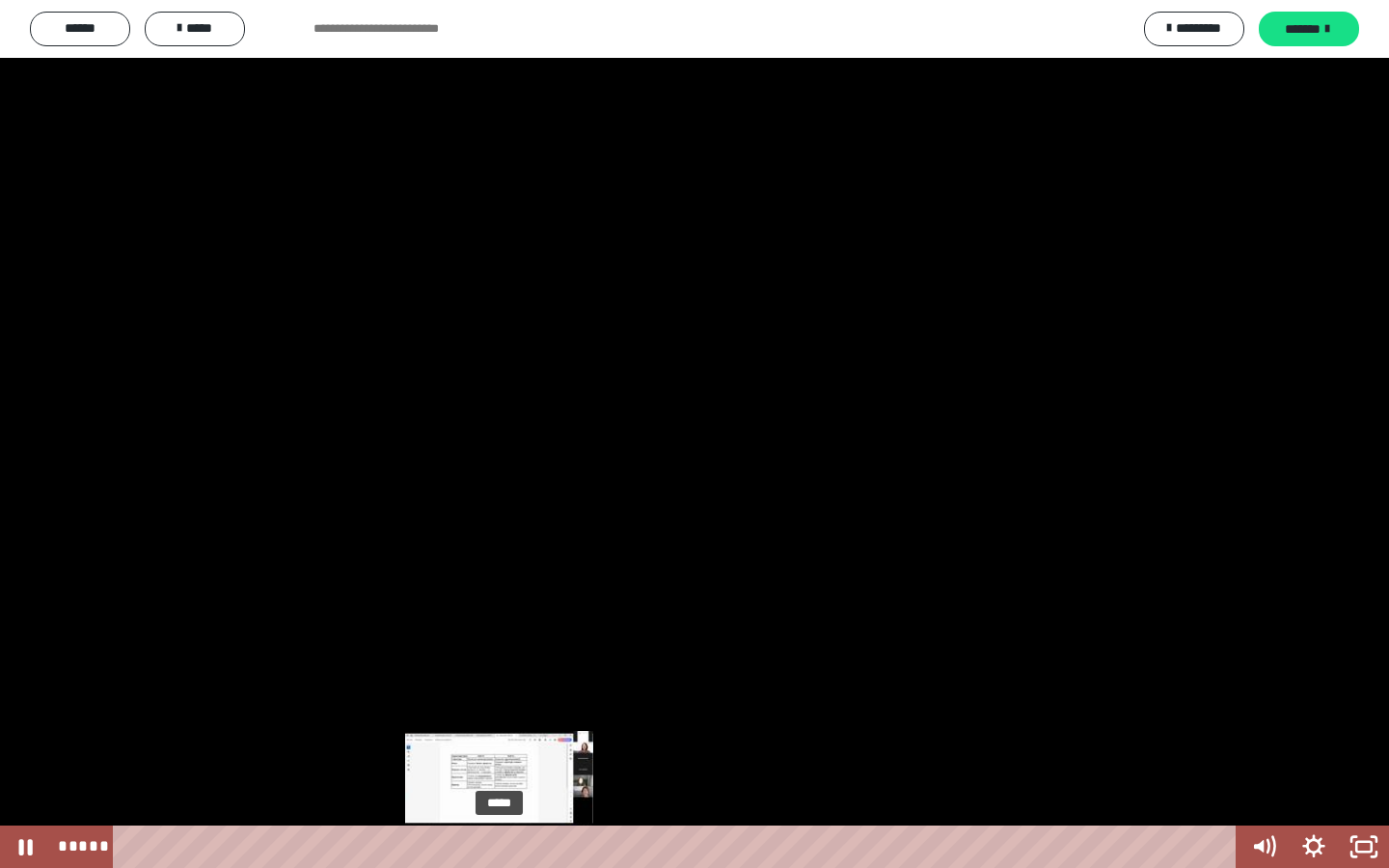 click on "*****" at bounding box center [678, 847] 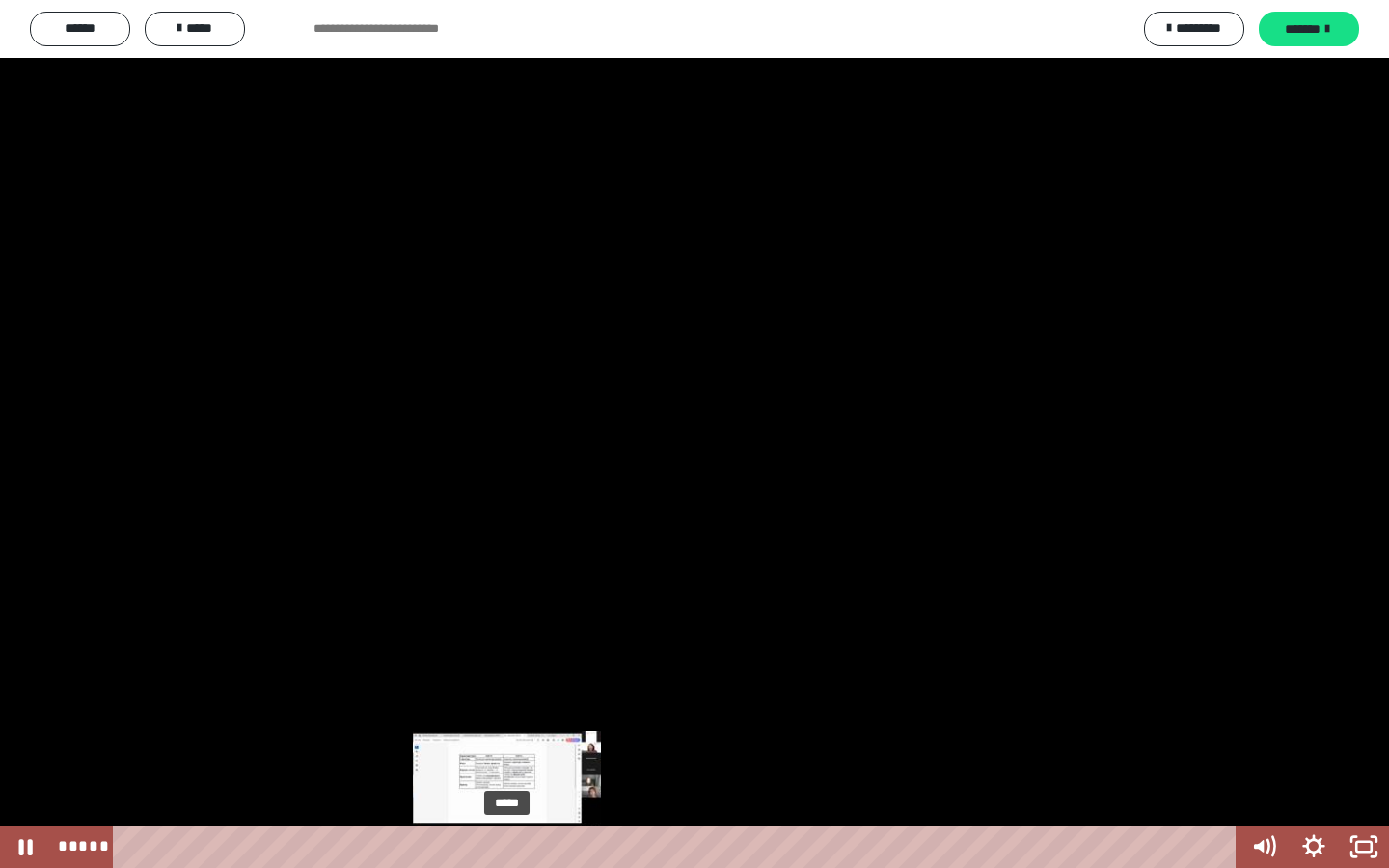 click on "*****" at bounding box center [678, 847] 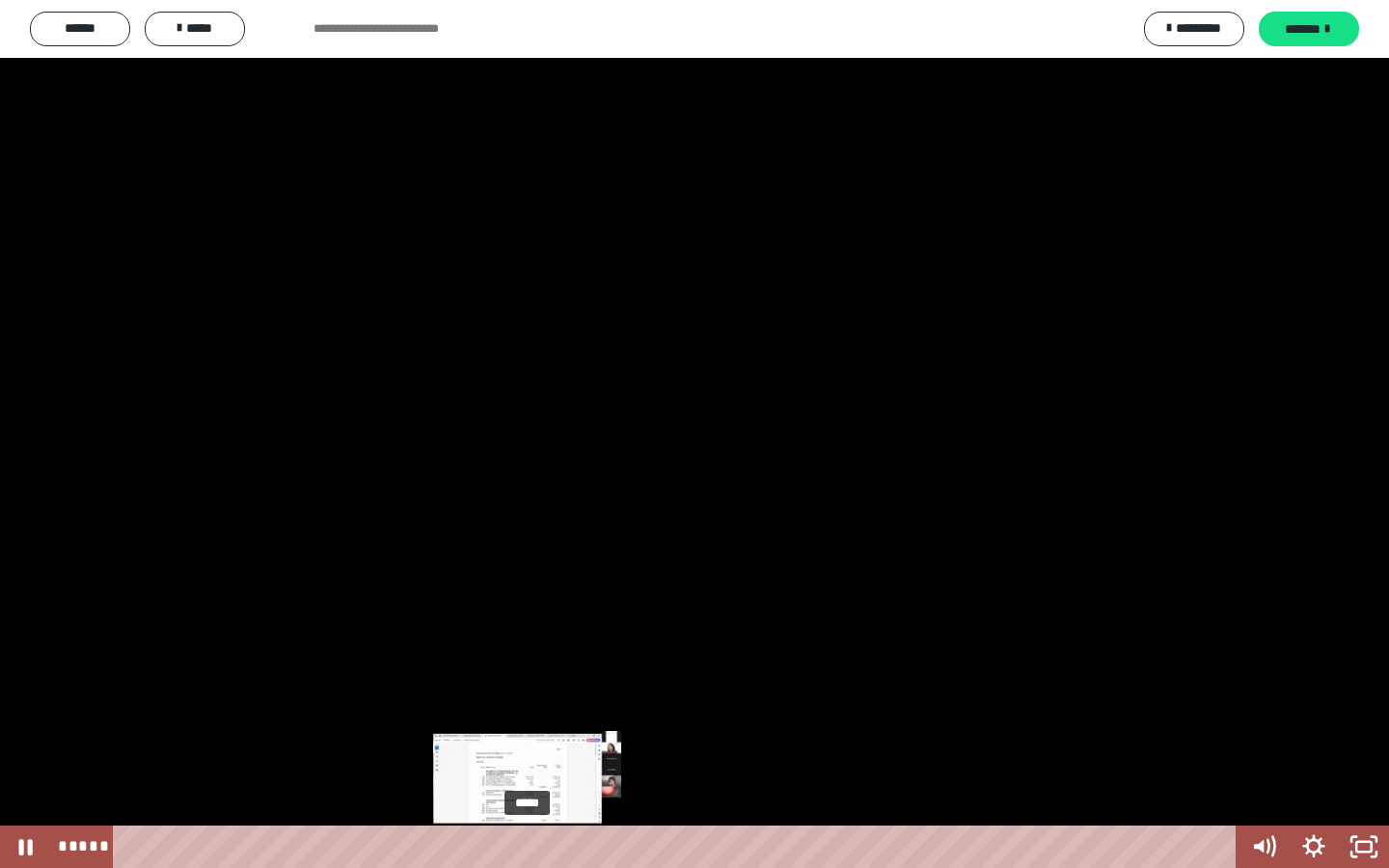 click on "*****" at bounding box center [678, 847] 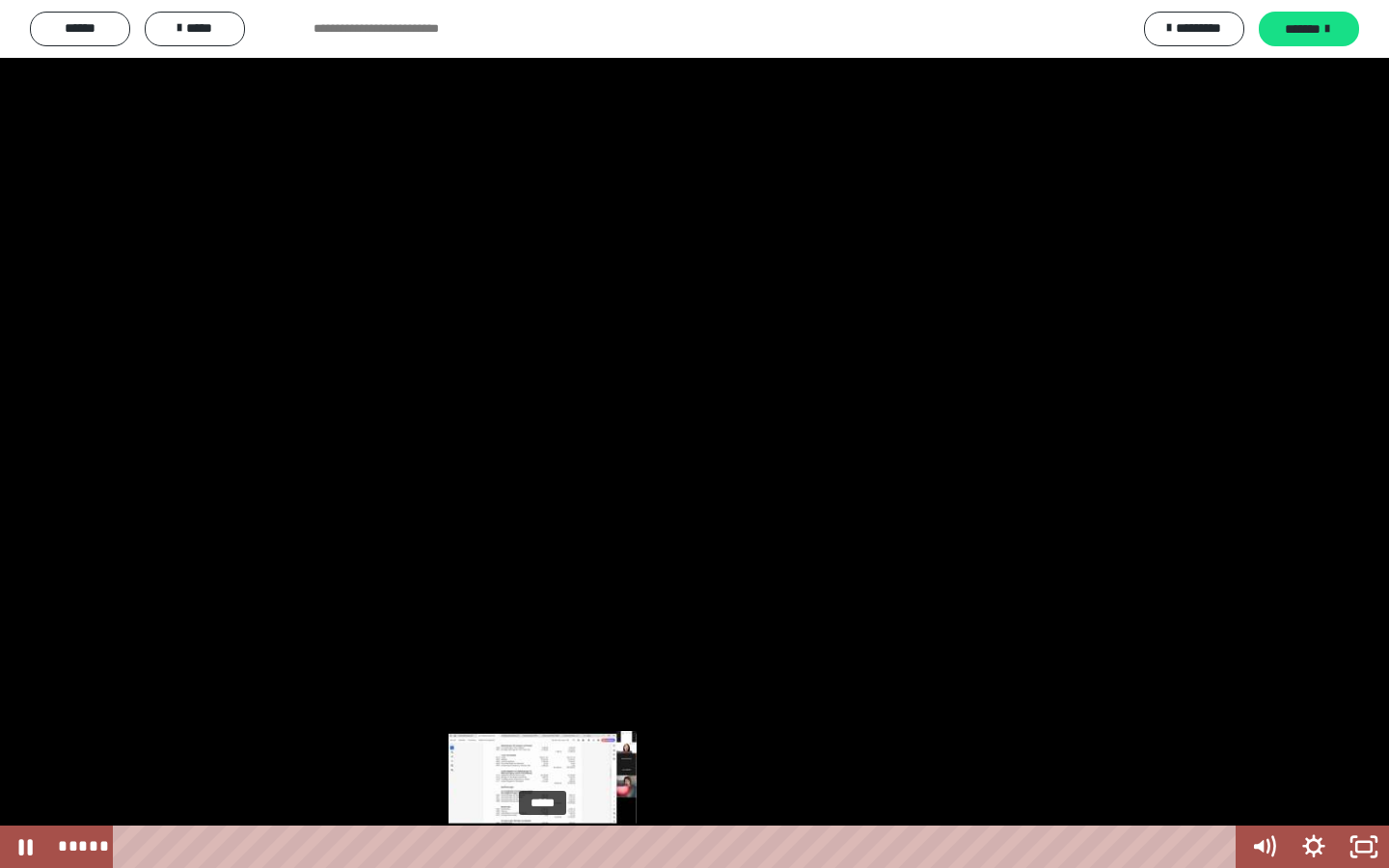 click on "*****" at bounding box center [678, 847] 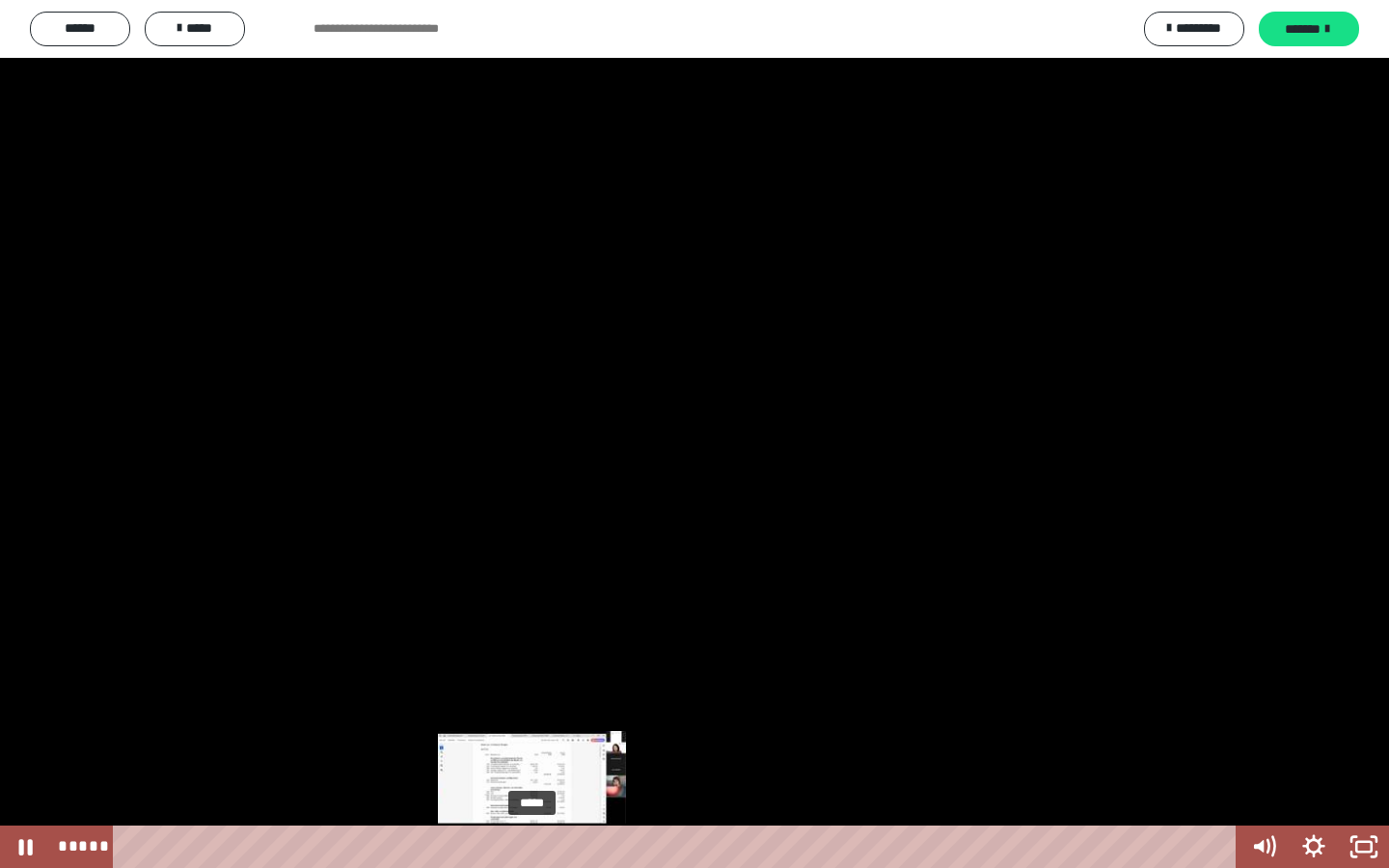 click on "*****" at bounding box center [678, 847] 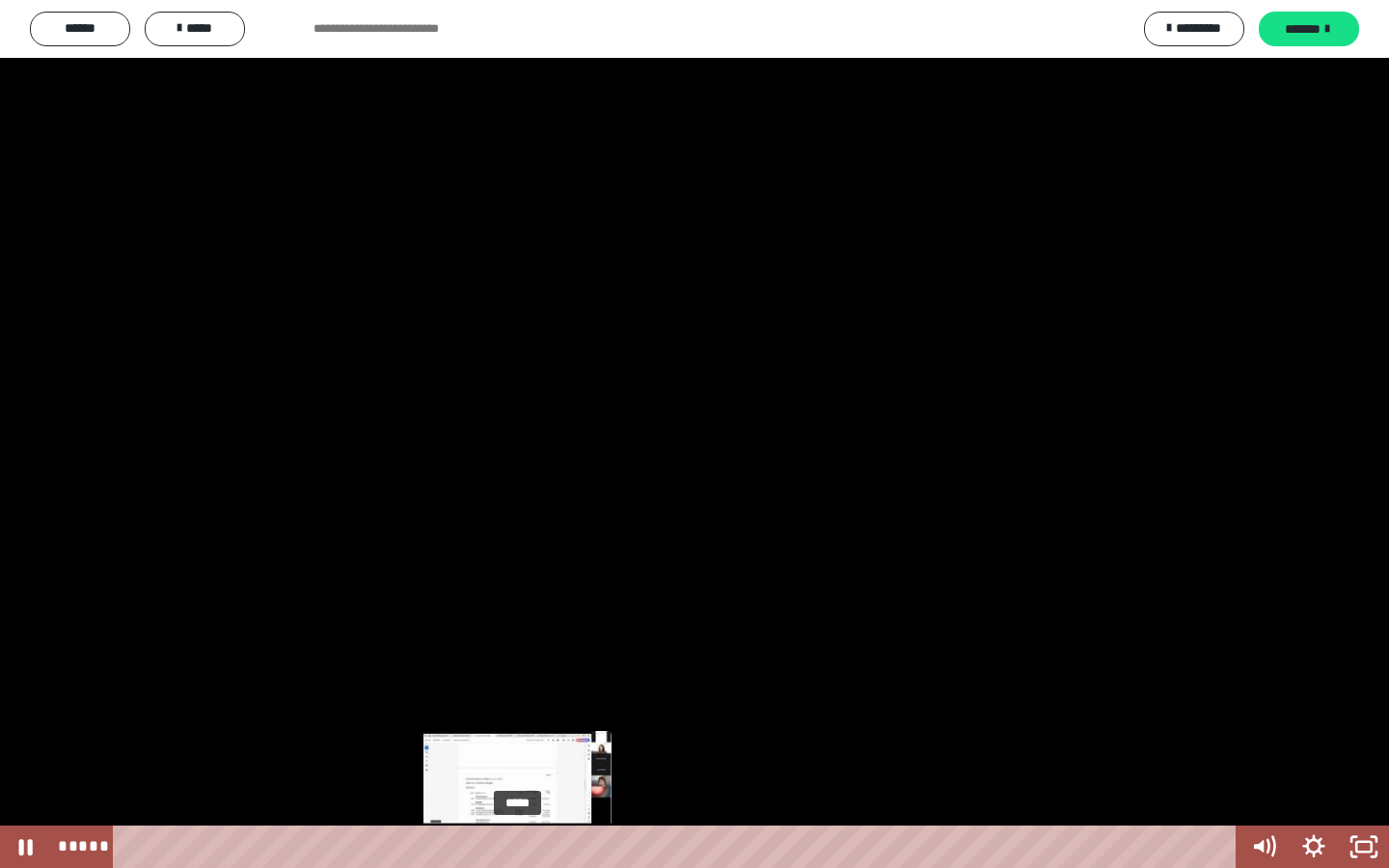 click on "*****" at bounding box center (678, 847) 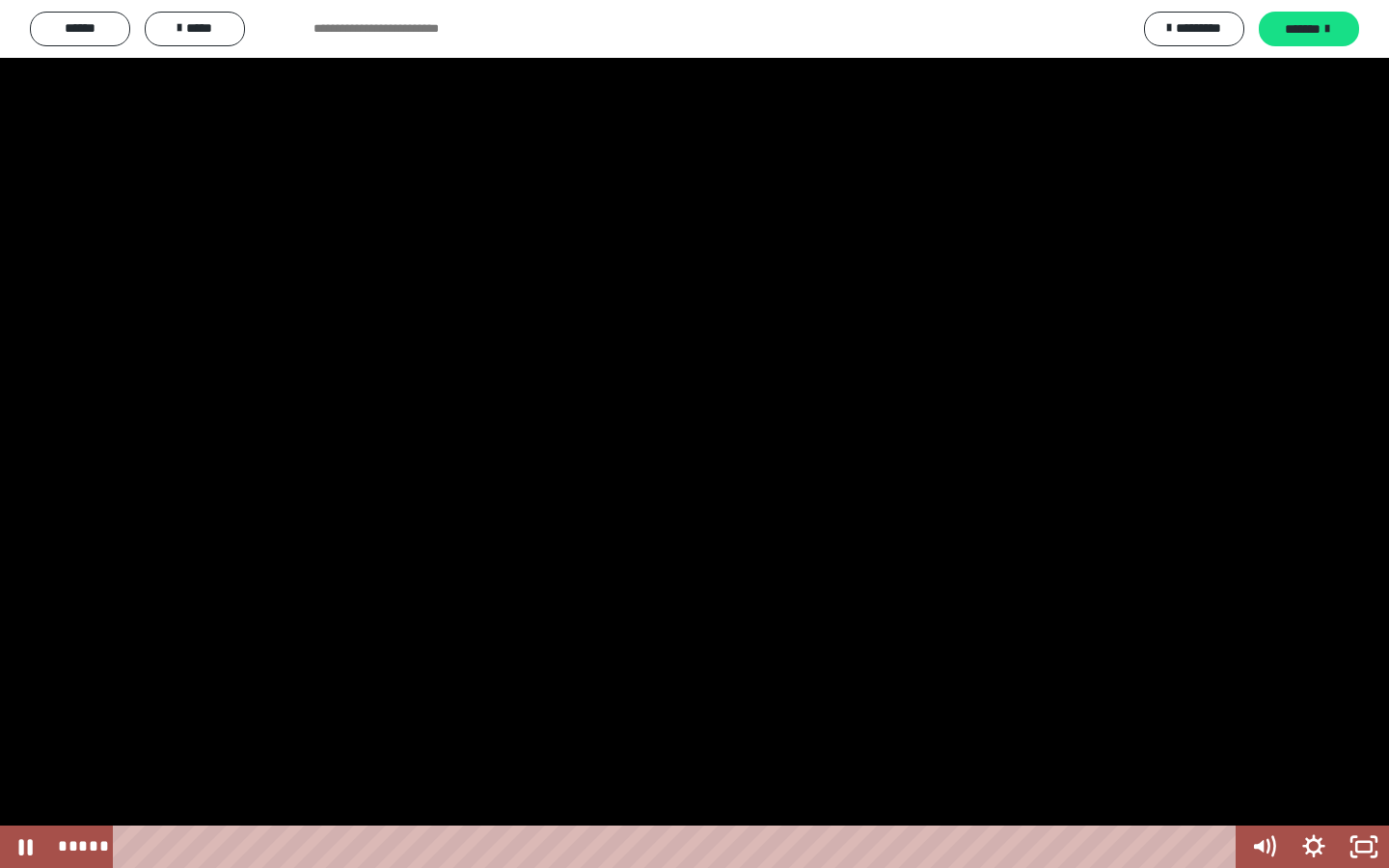 click at bounding box center (694, 434) 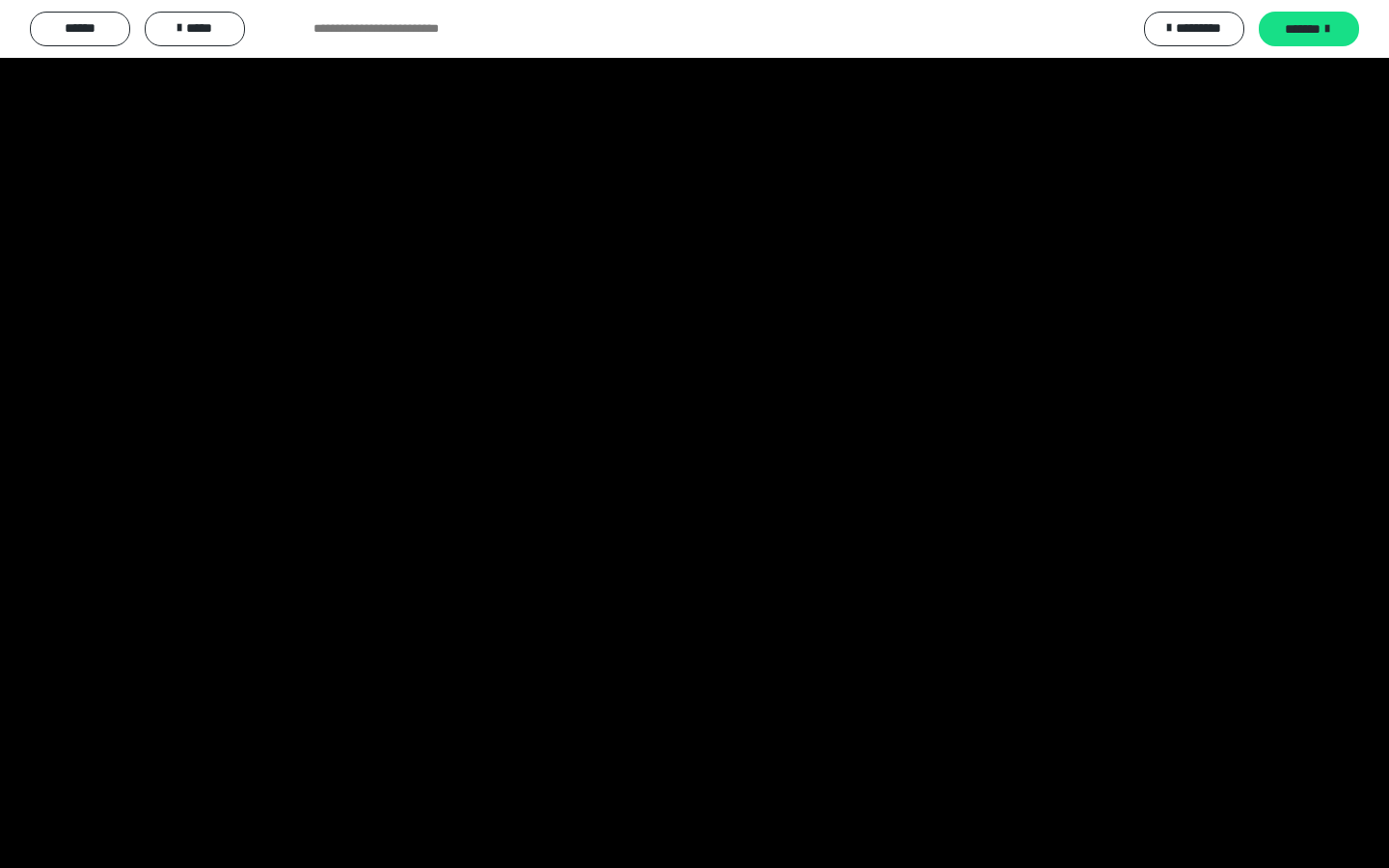 click at bounding box center [694, 434] 